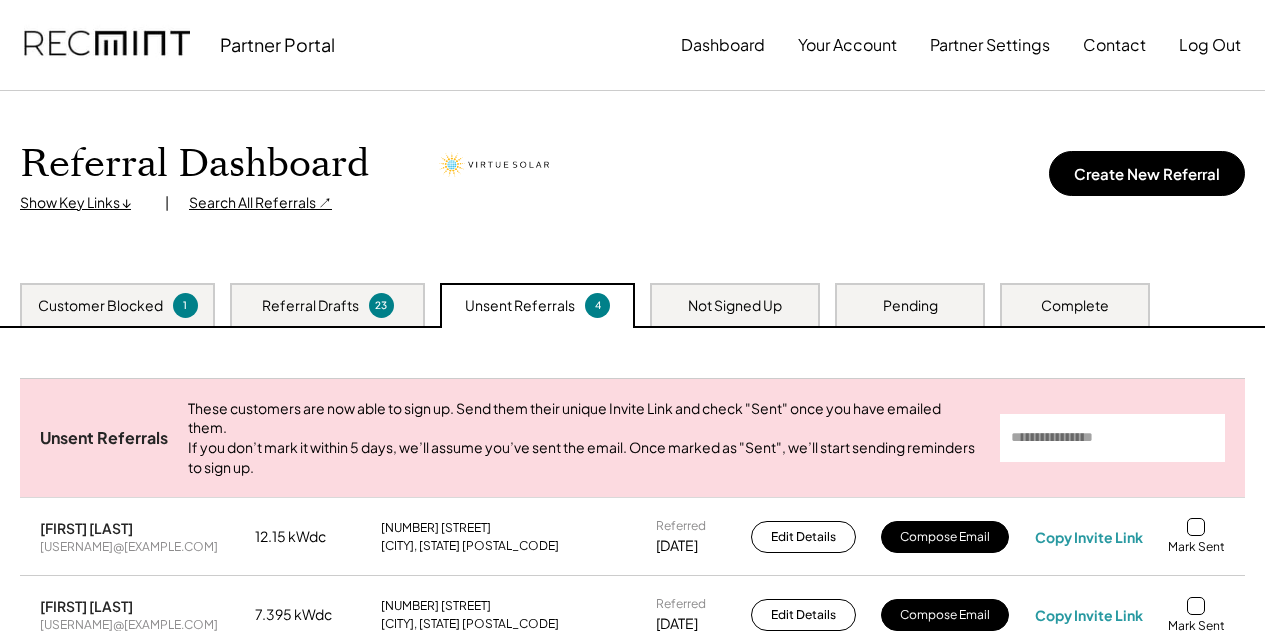 scroll, scrollTop: 0, scrollLeft: 0, axis: both 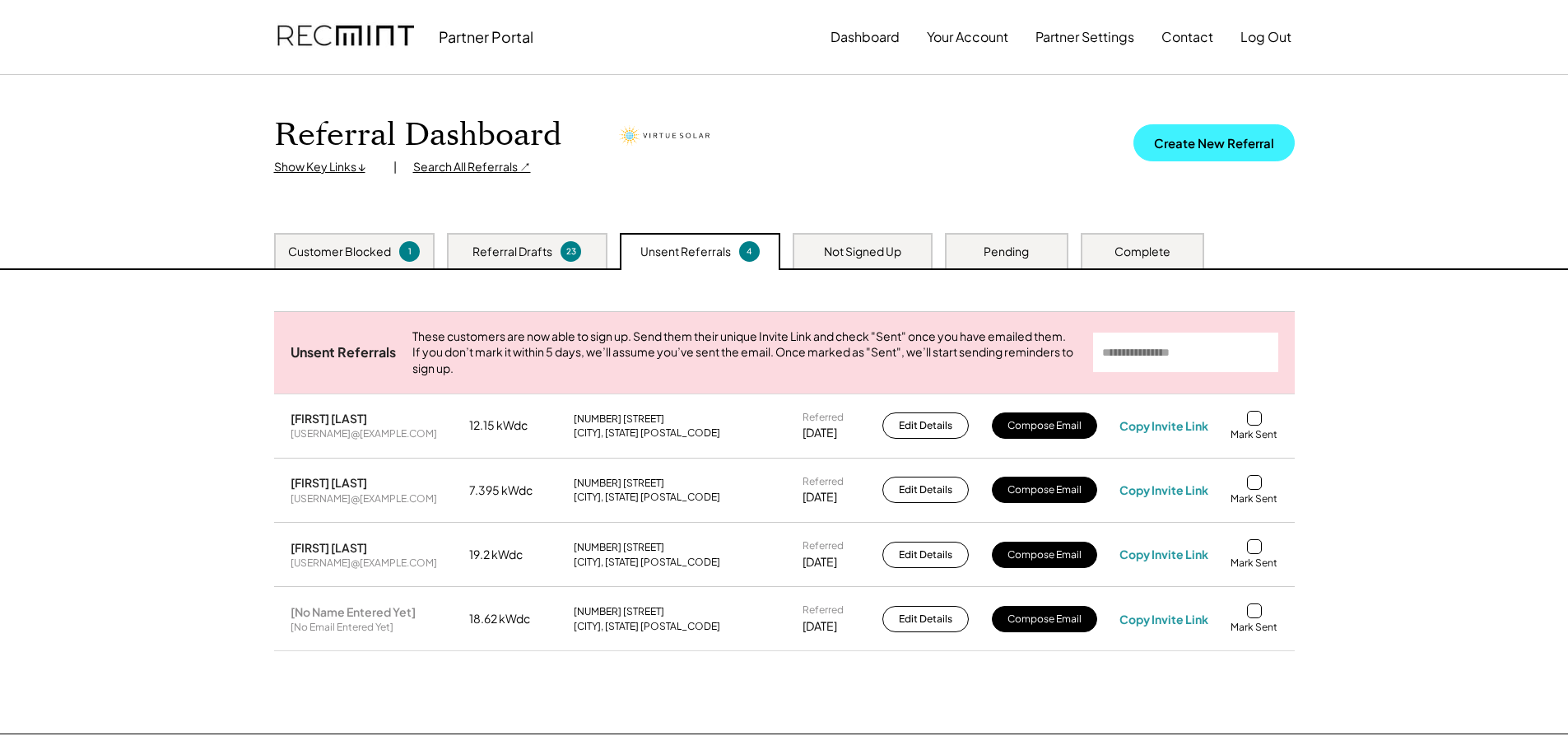 click on "Create New Referral" at bounding box center [1214, 142] 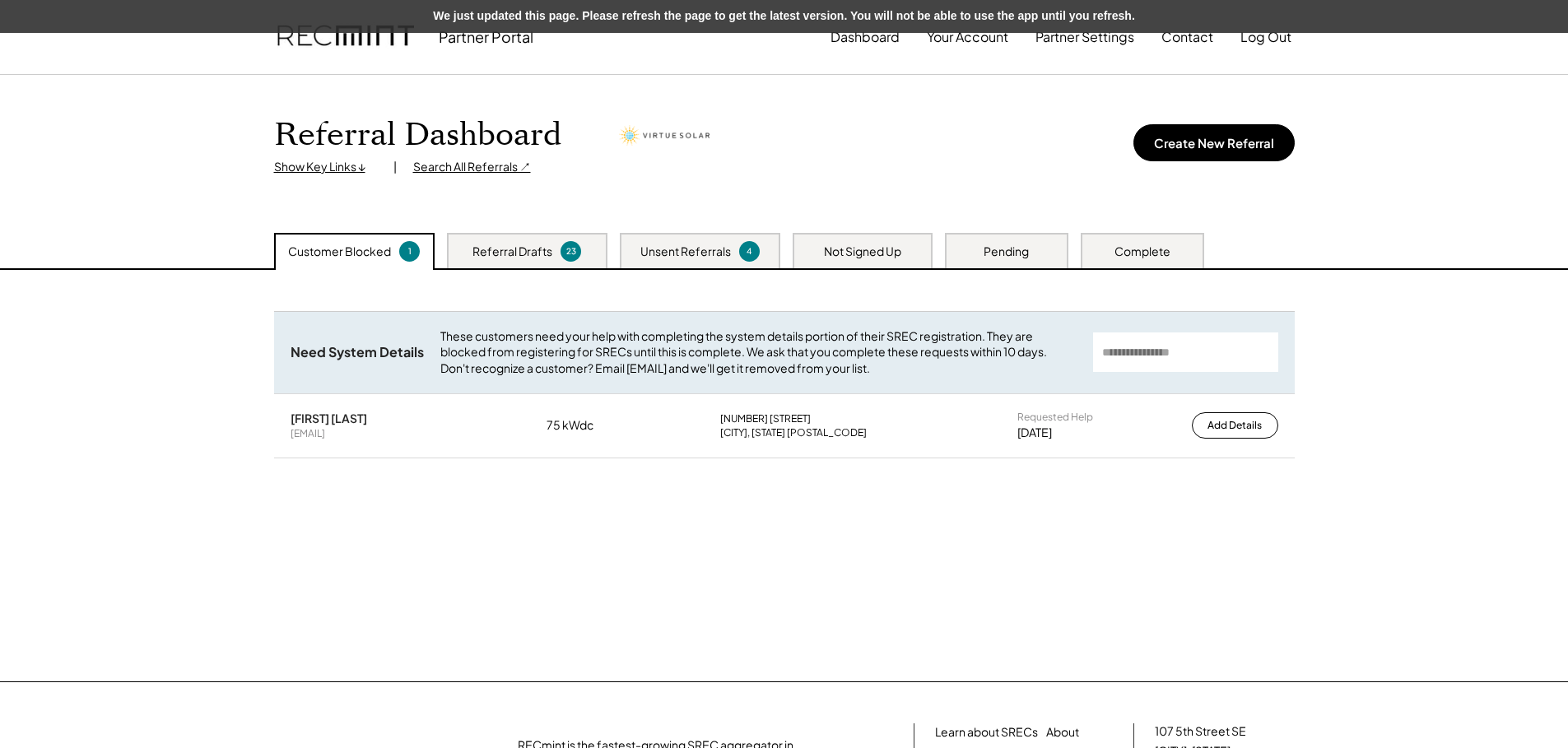 scroll, scrollTop: 2, scrollLeft: 0, axis: vertical 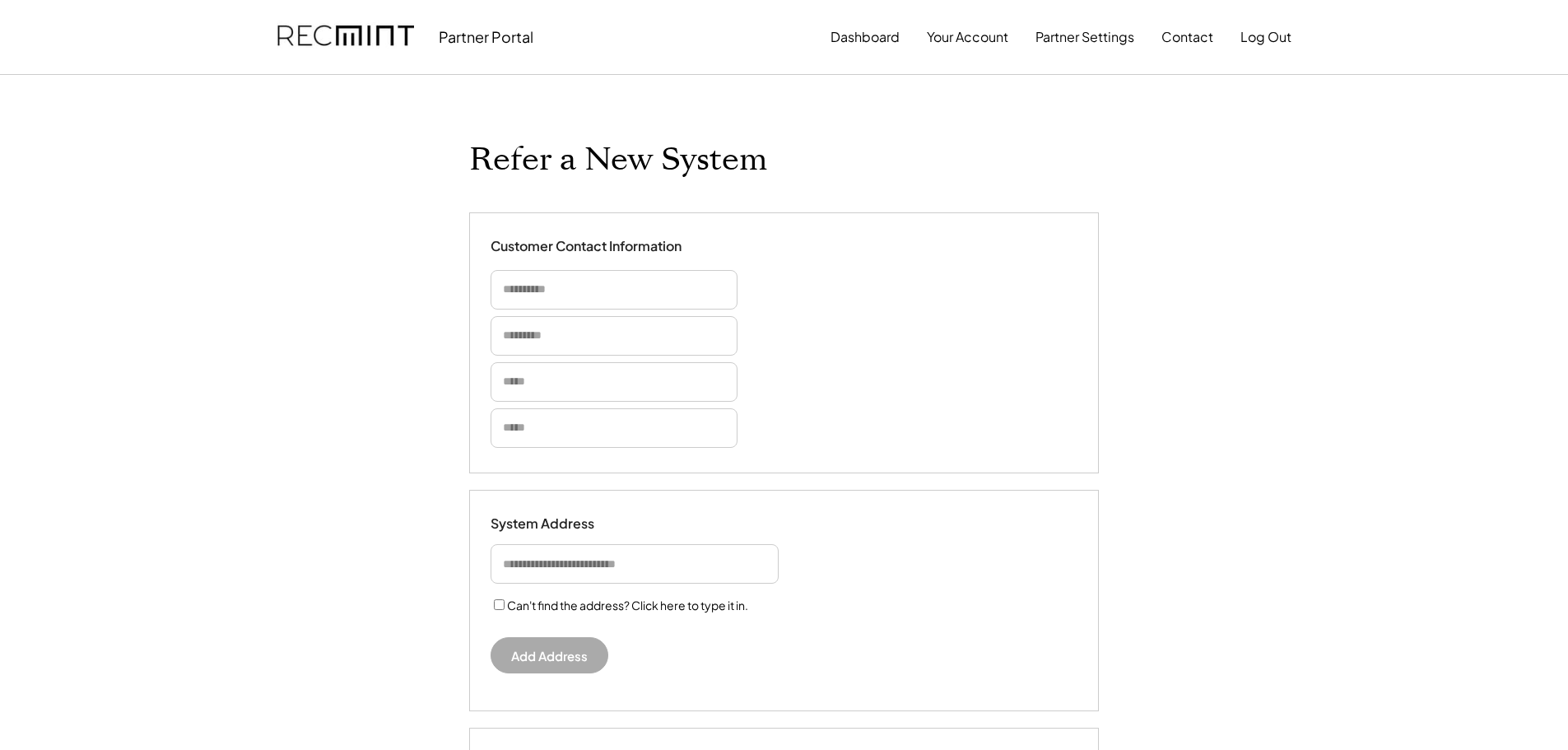click on "Customer Contact Information" at bounding box center (784, 342) 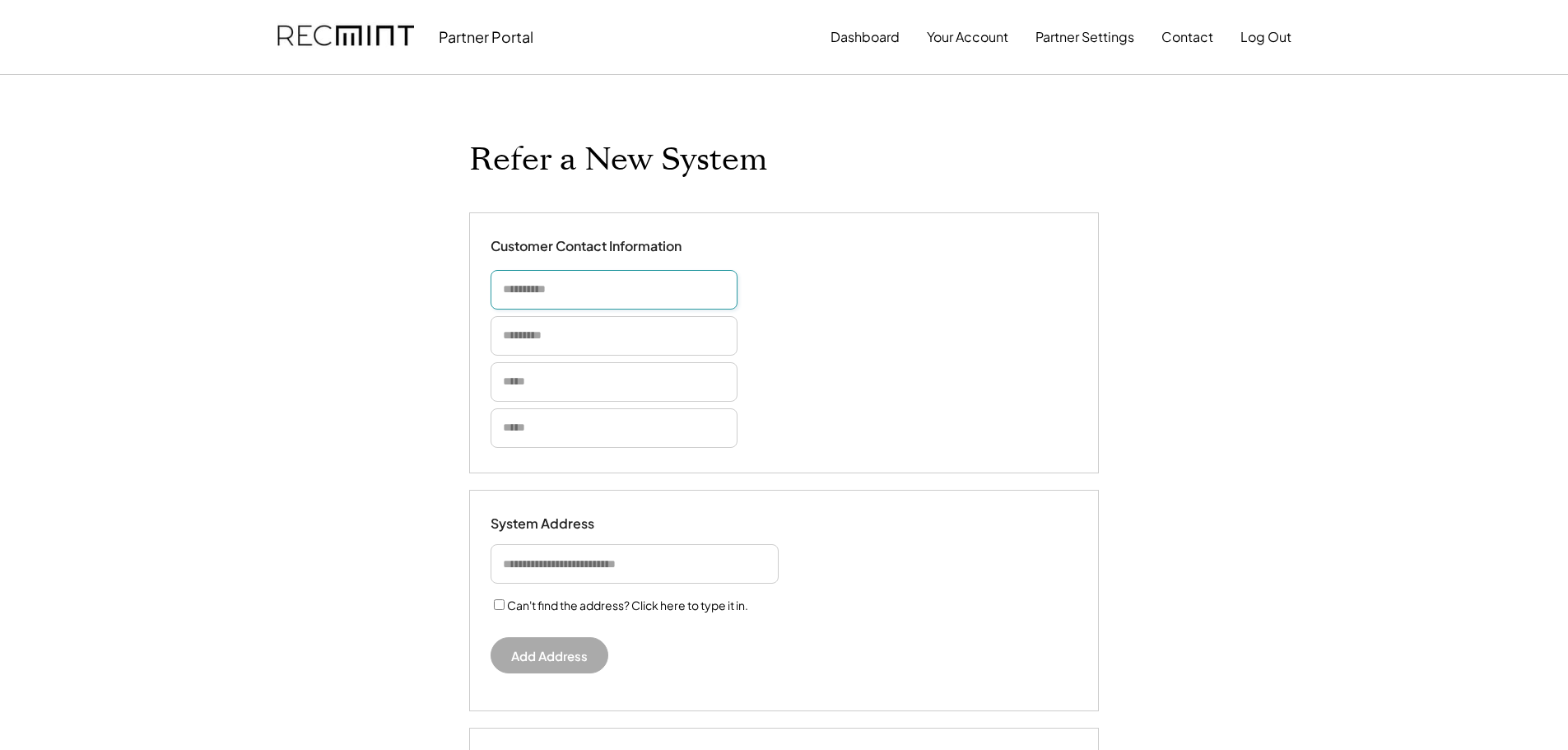 click at bounding box center (614, 290) 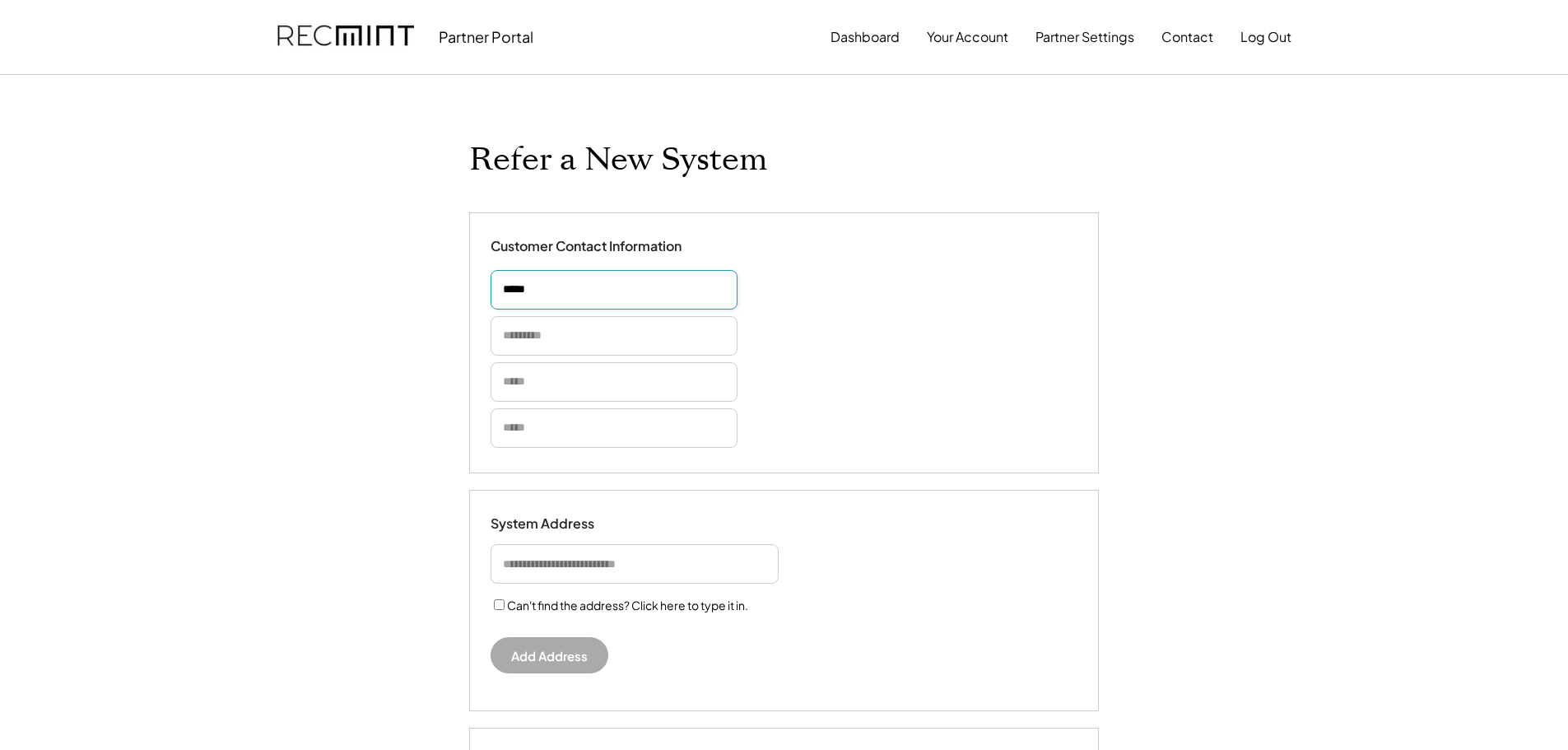 type on "*****" 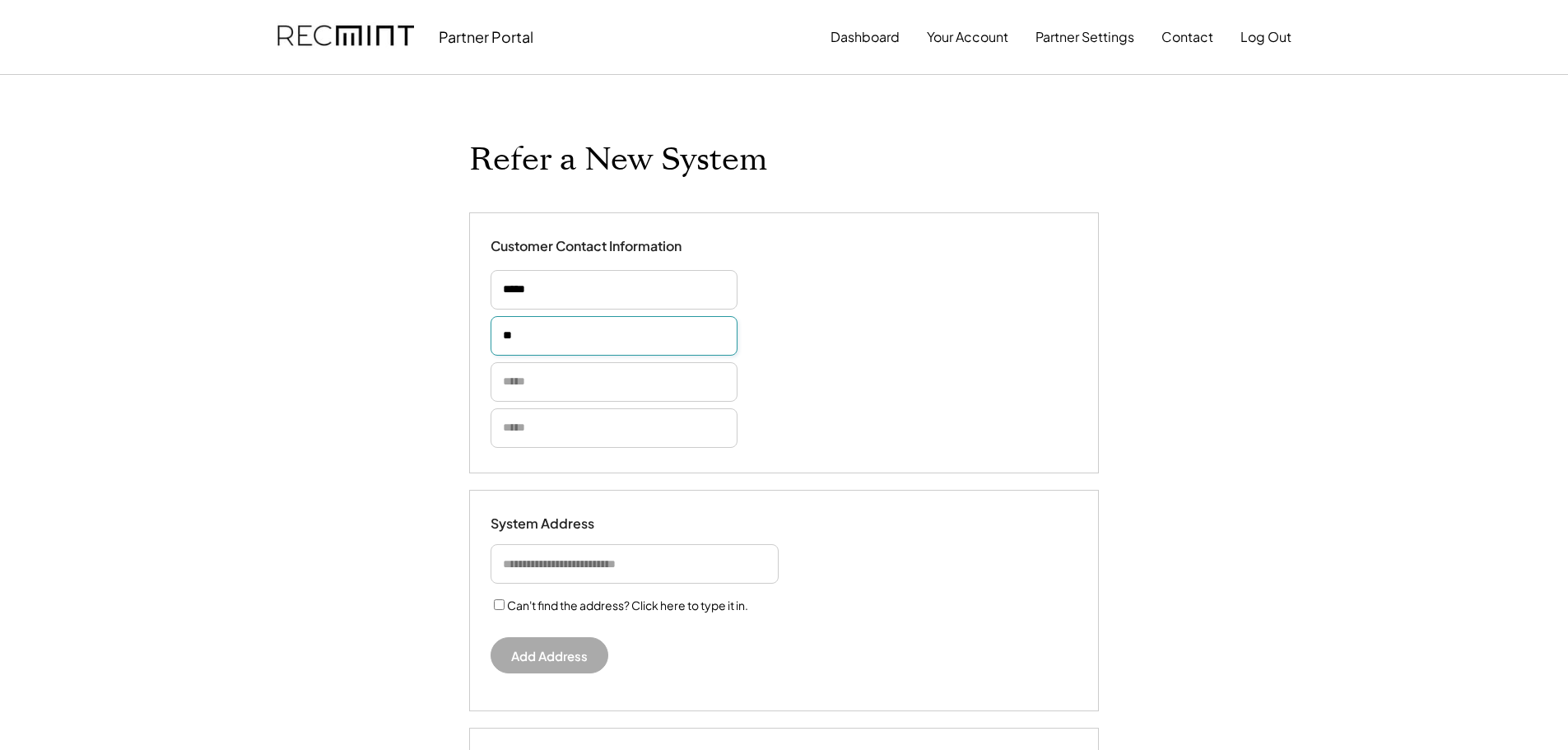 type on "*" 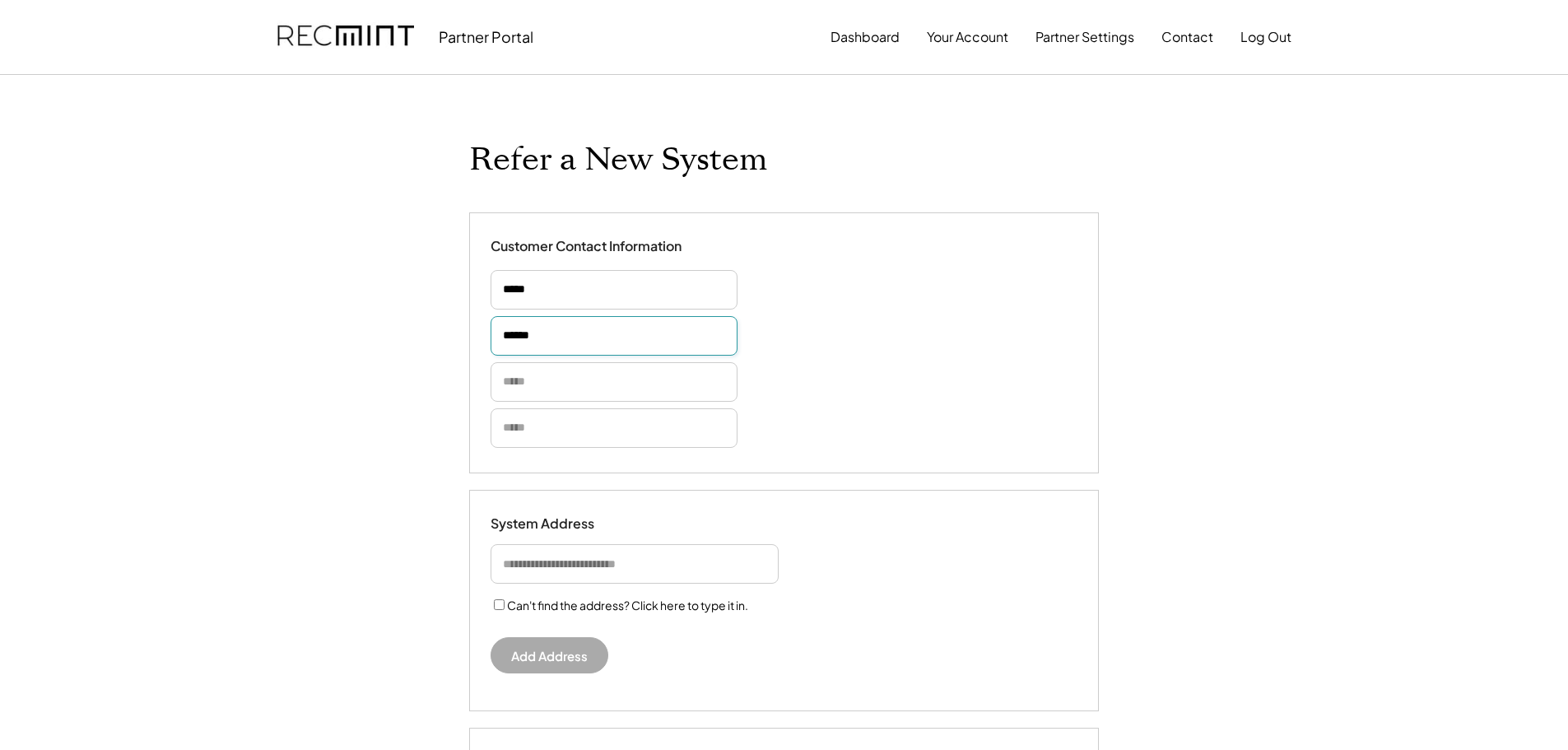 type on "******" 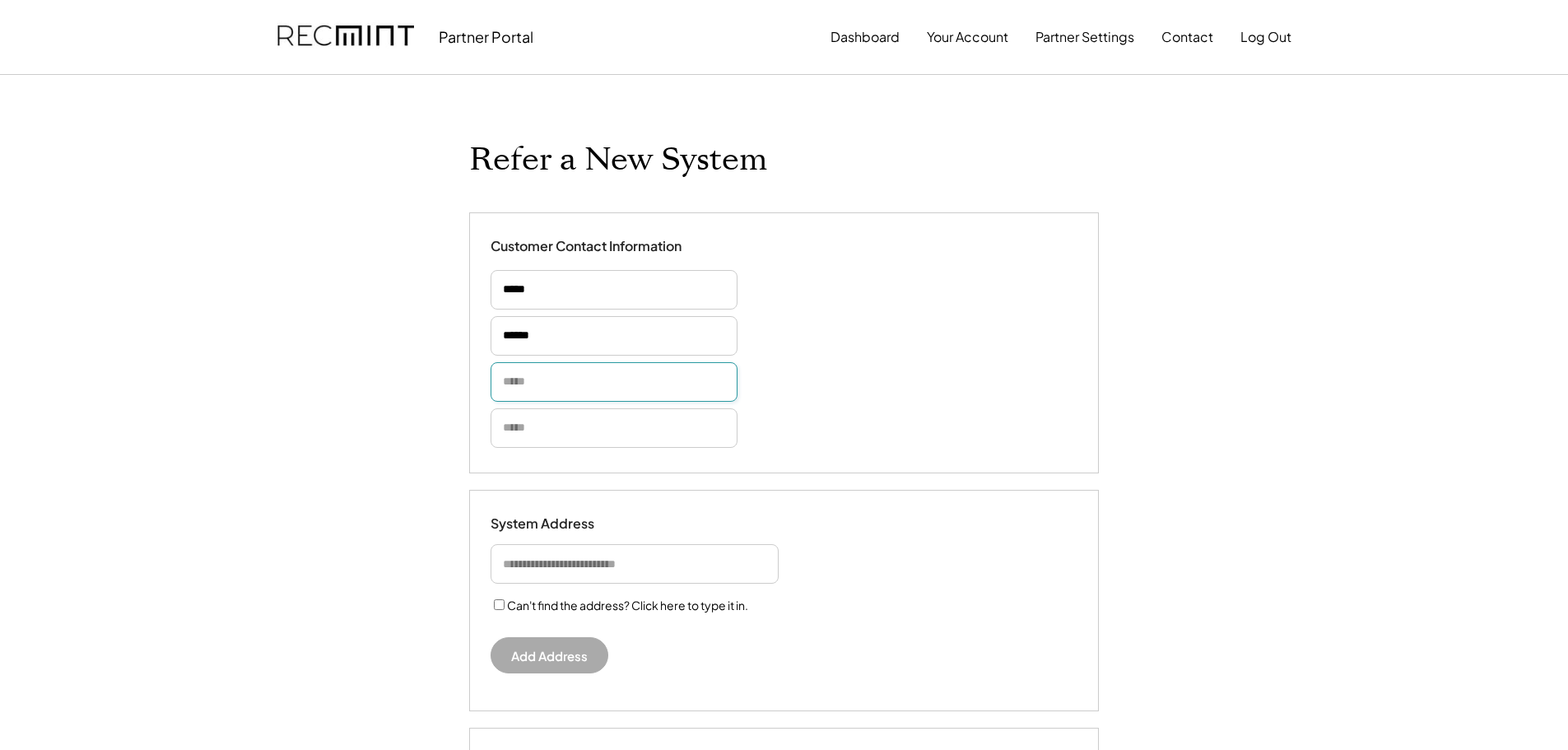paste on "**********" 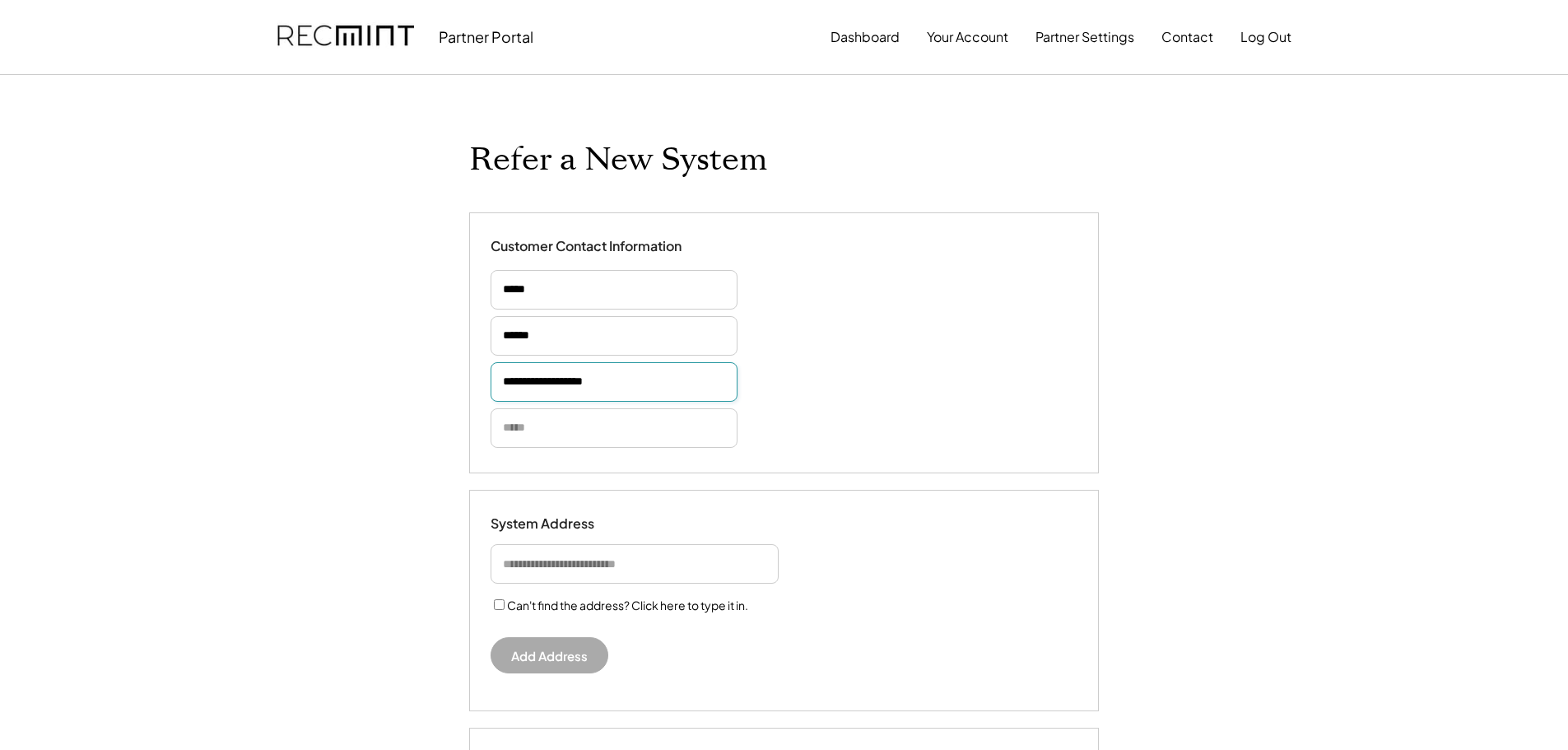type on "**********" 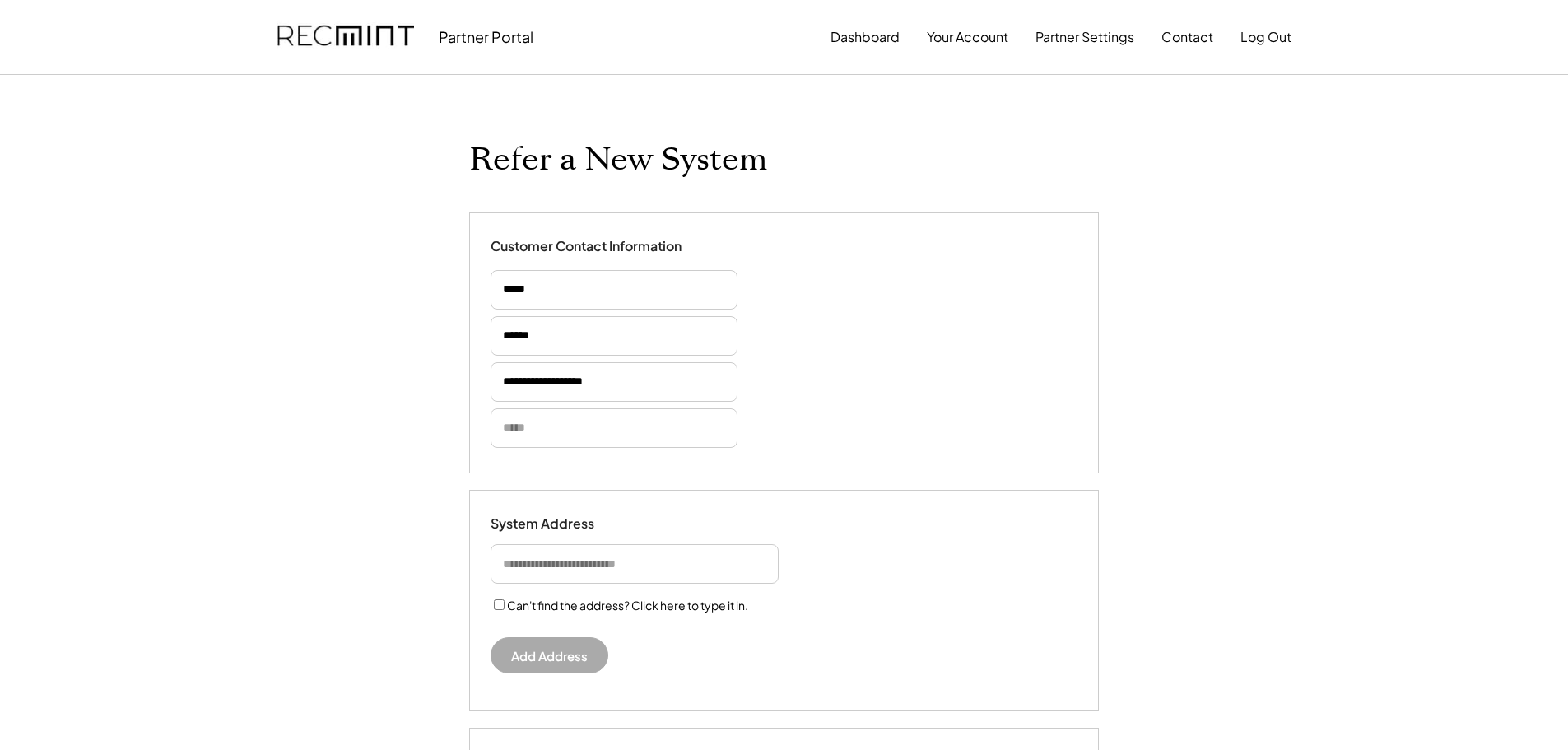 click at bounding box center (614, 428) 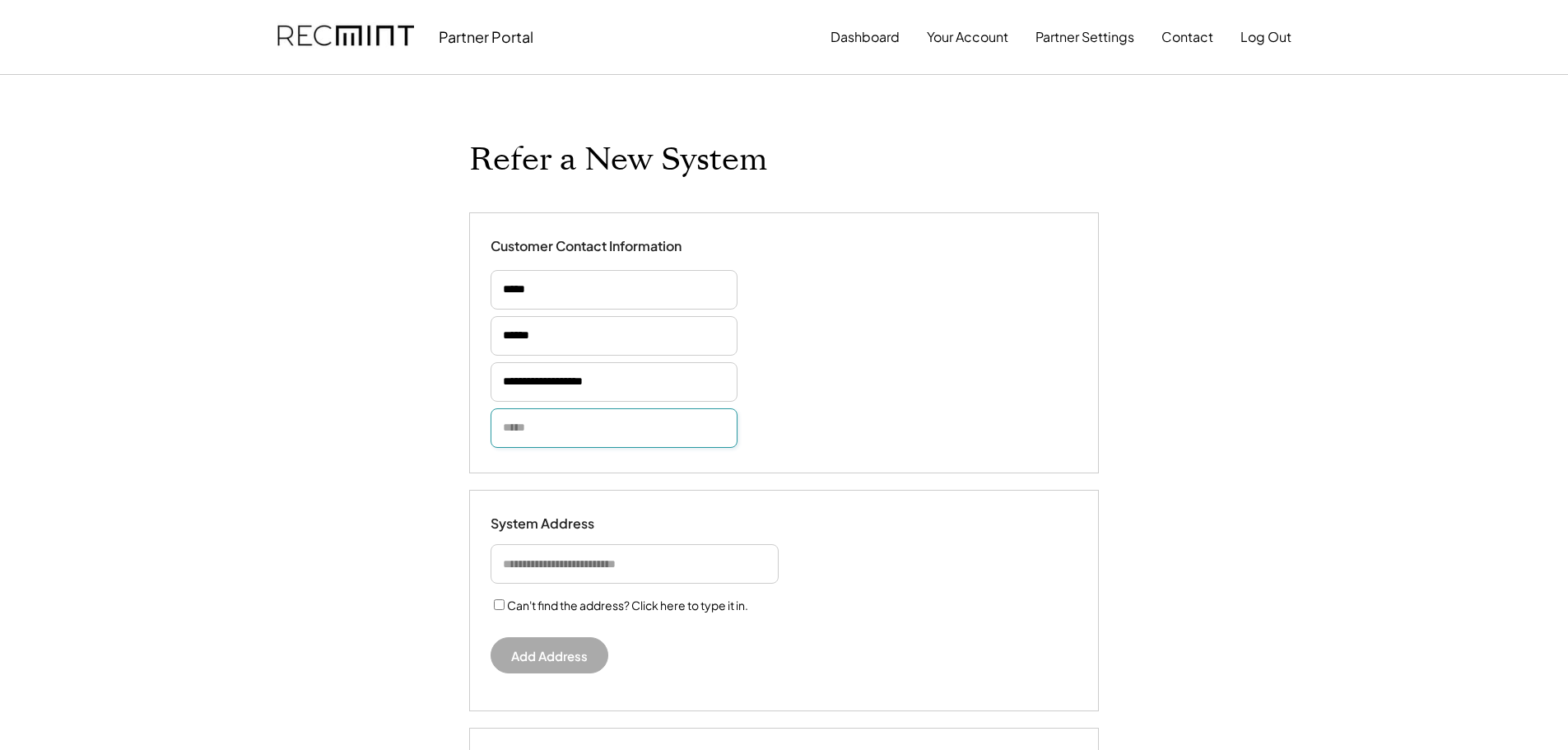 paste on "**********" 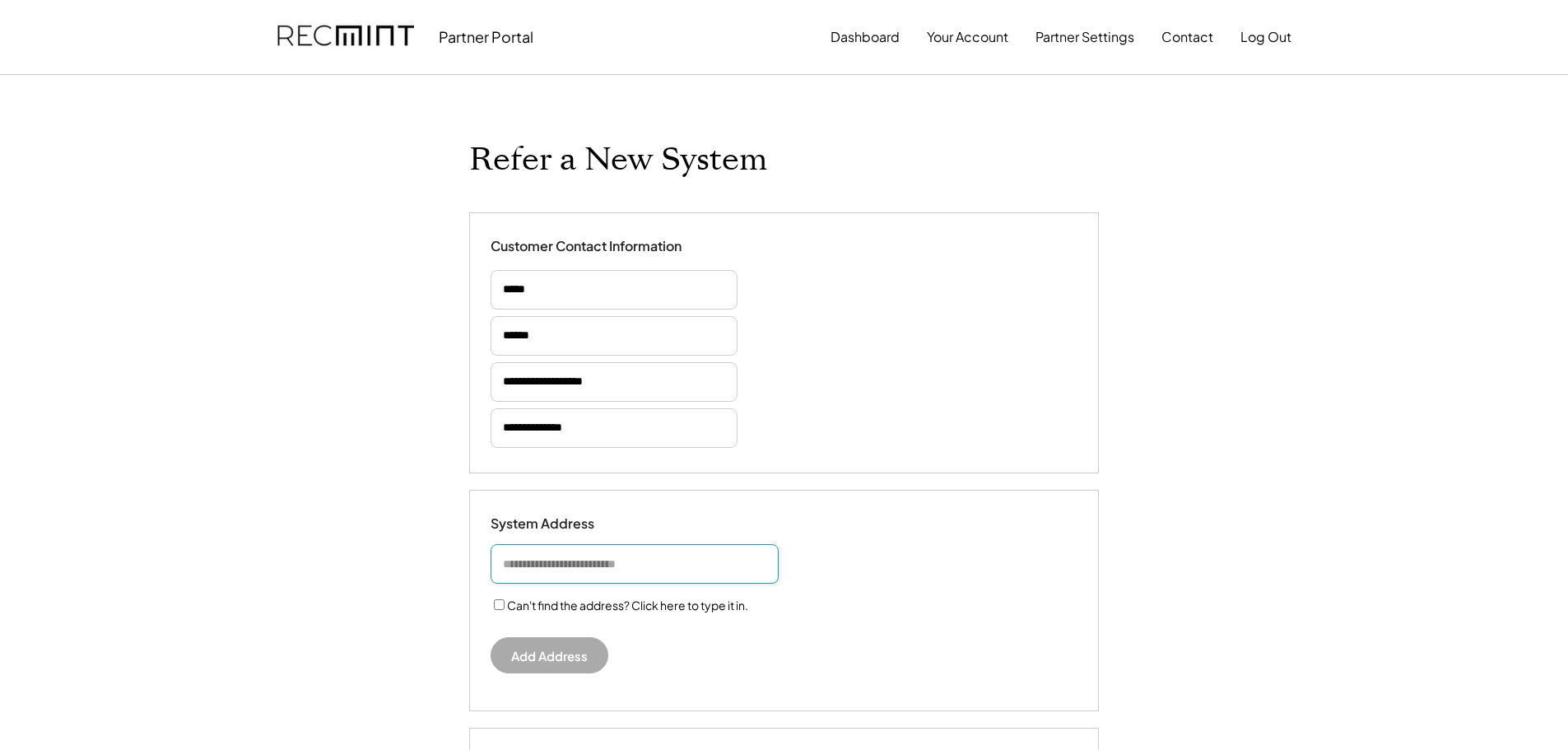 click at bounding box center (635, 564) 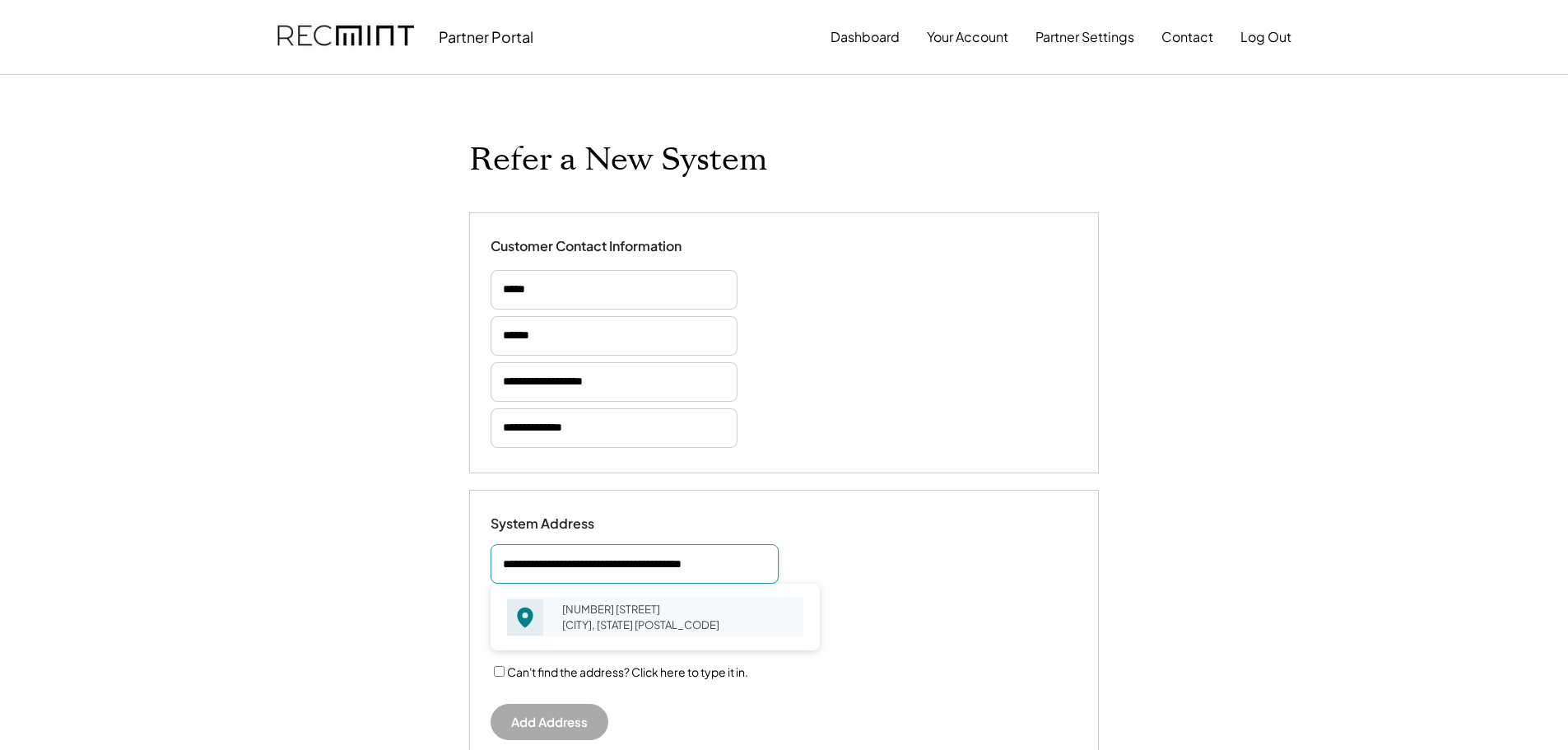 click on "1015 Poplar Spring Rd
Scottsville, VA 24590" at bounding box center (677, 617) 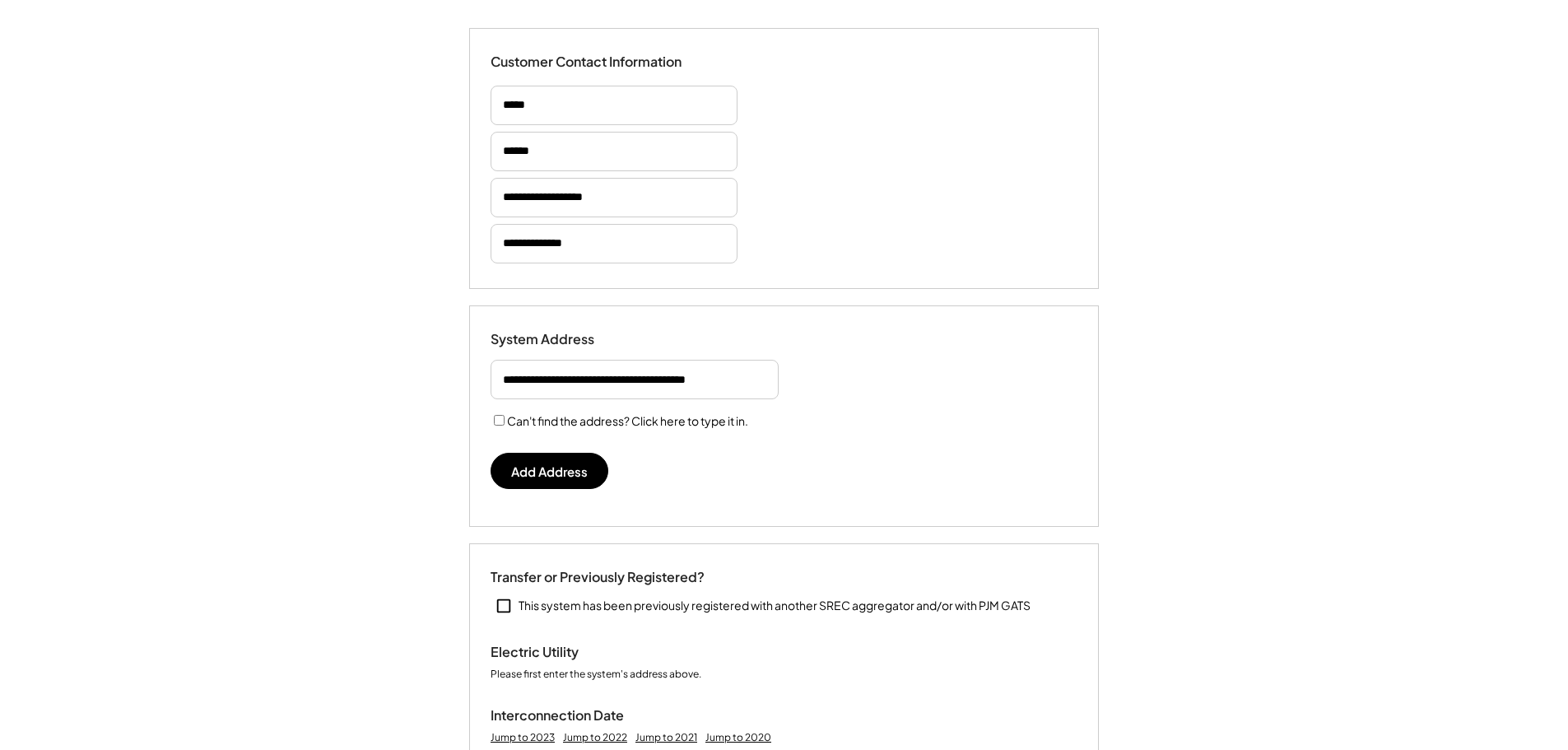 scroll, scrollTop: 190, scrollLeft: 0, axis: vertical 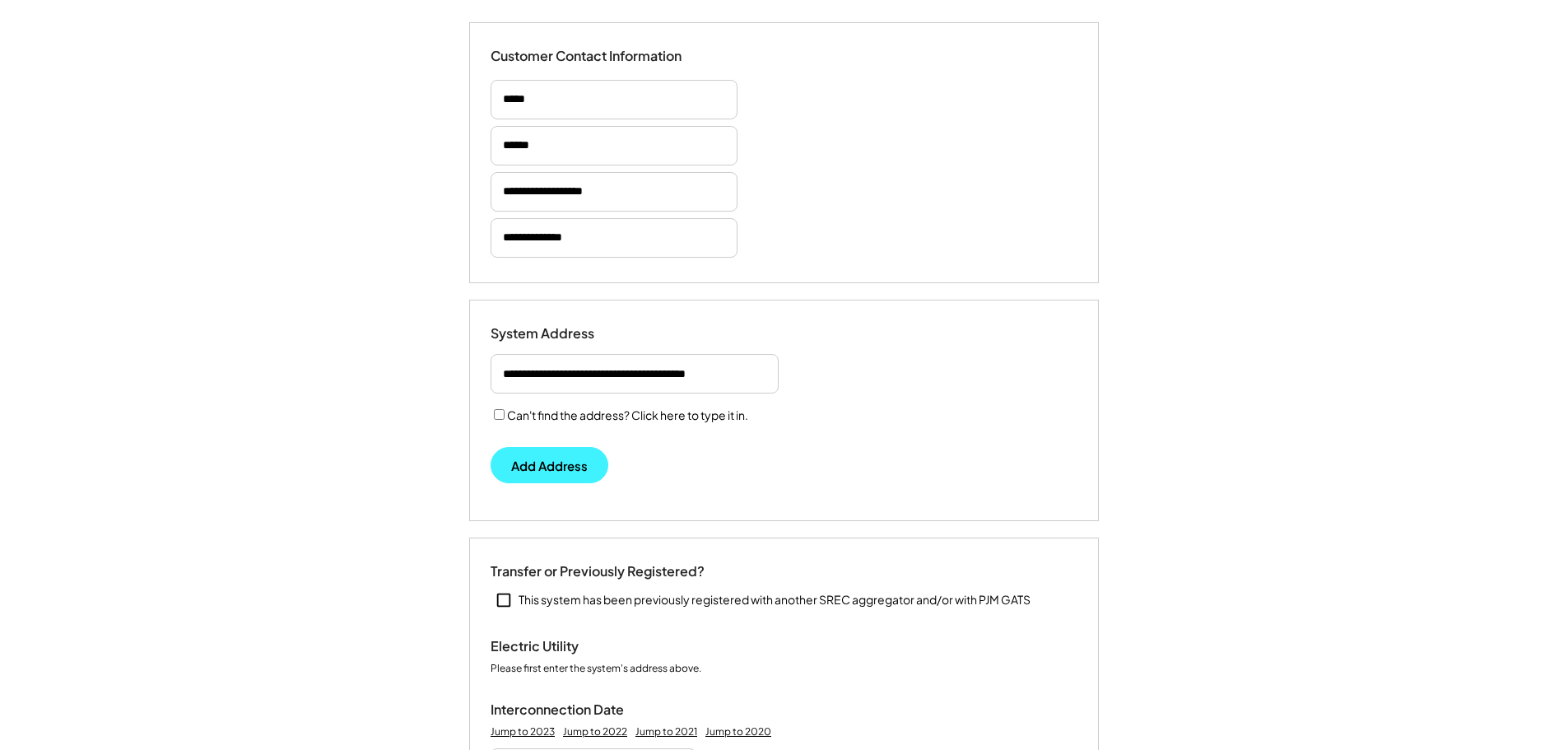 click on "Add Address" at bounding box center [549, 465] 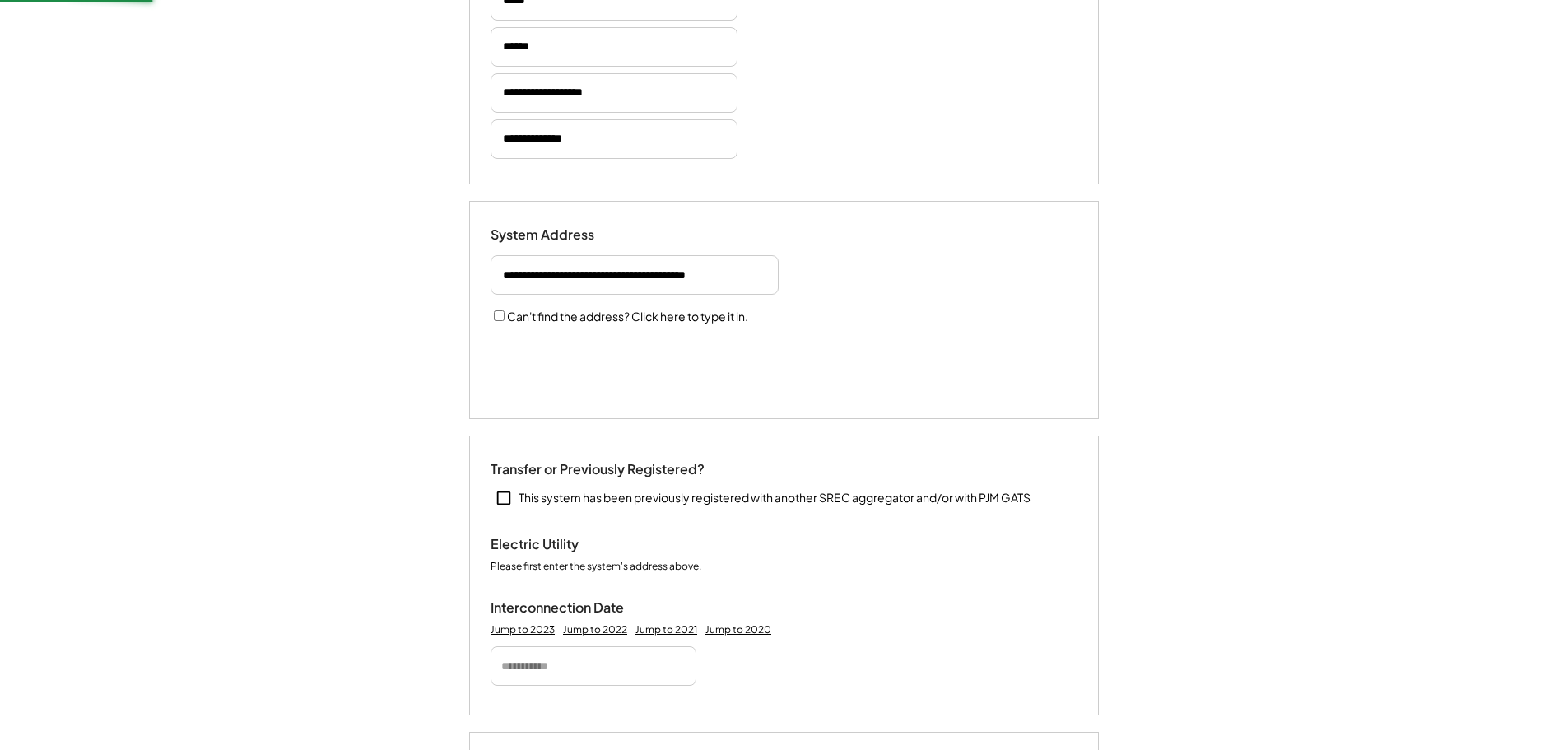 scroll, scrollTop: 291, scrollLeft: 0, axis: vertical 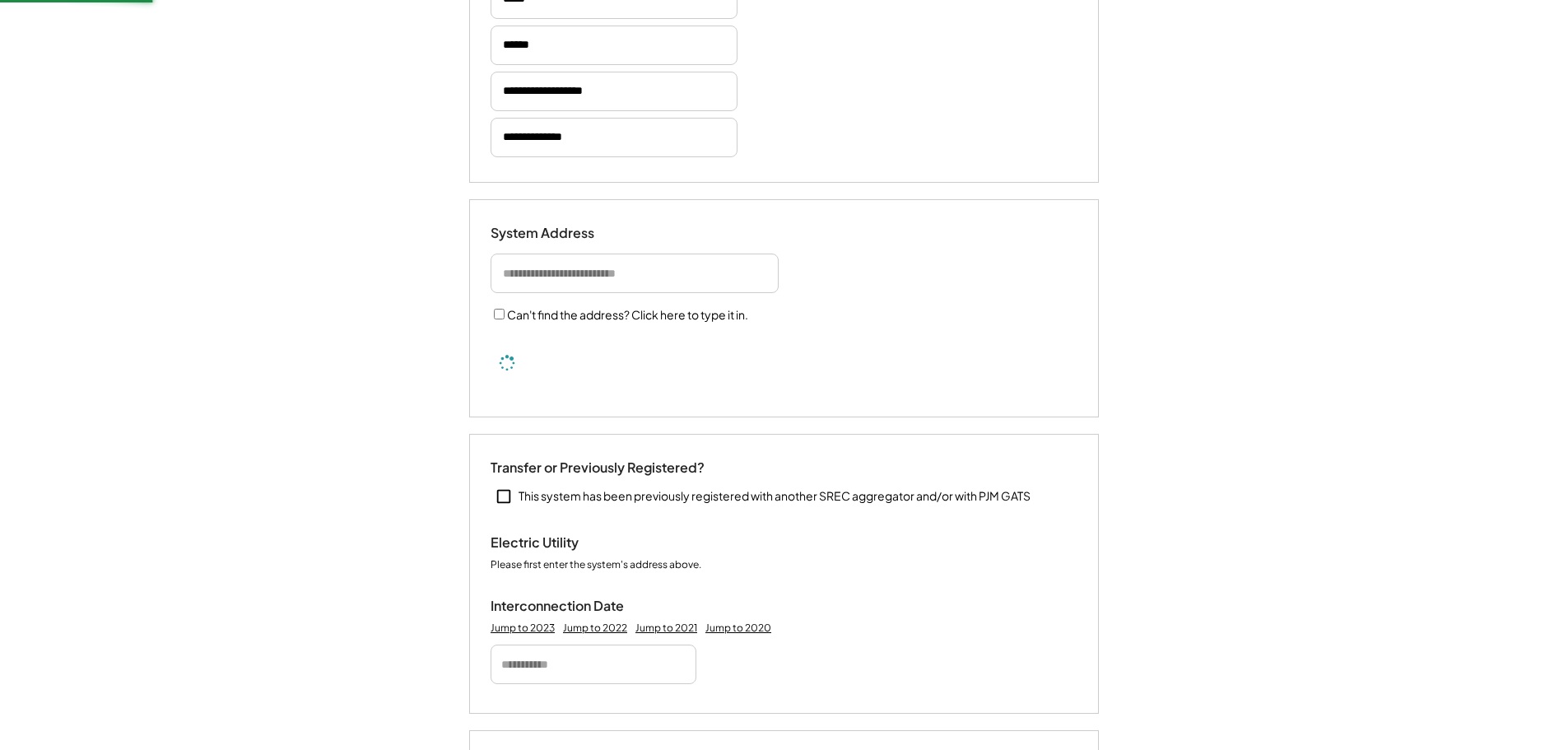 select on "**********" 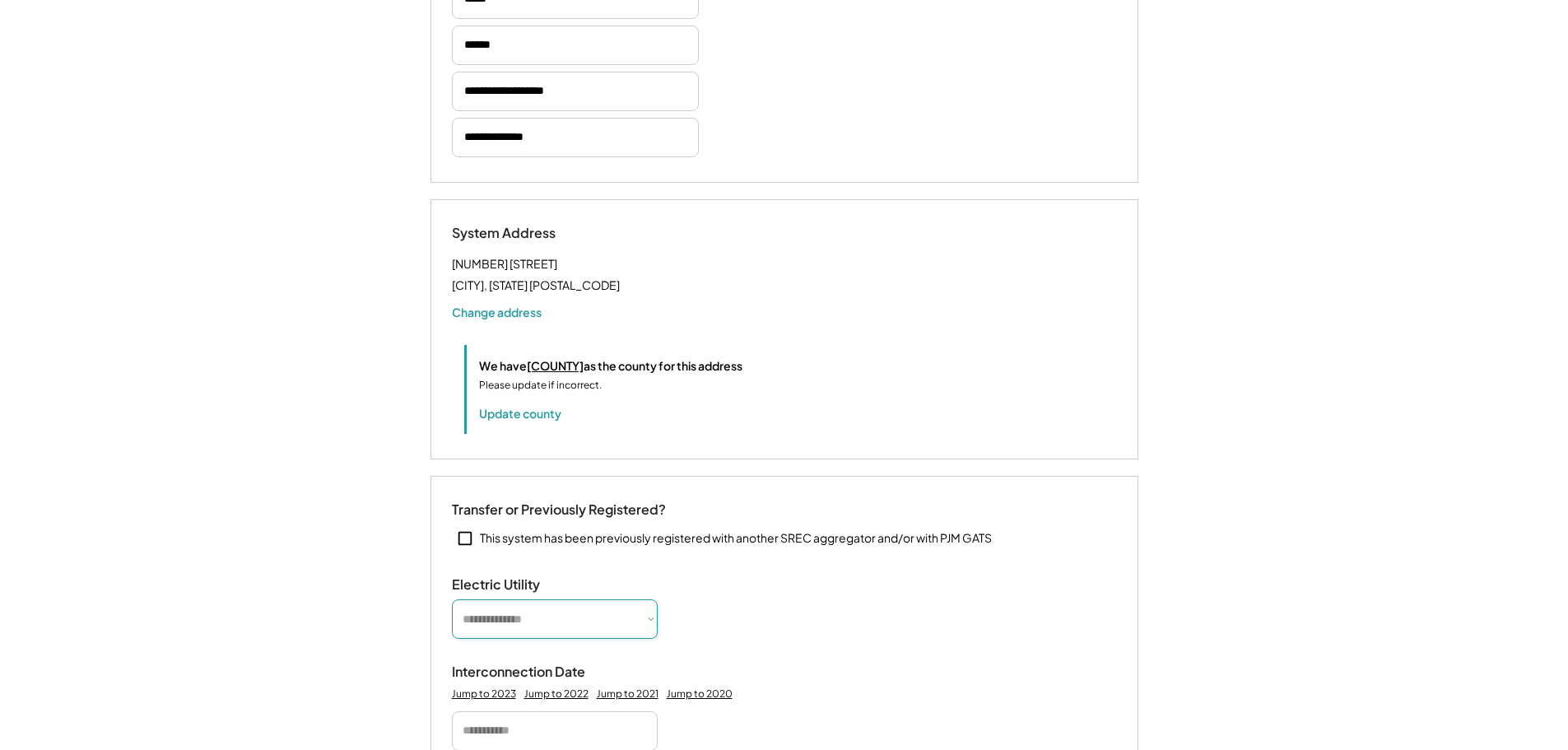 click on "**********" at bounding box center (555, 619) 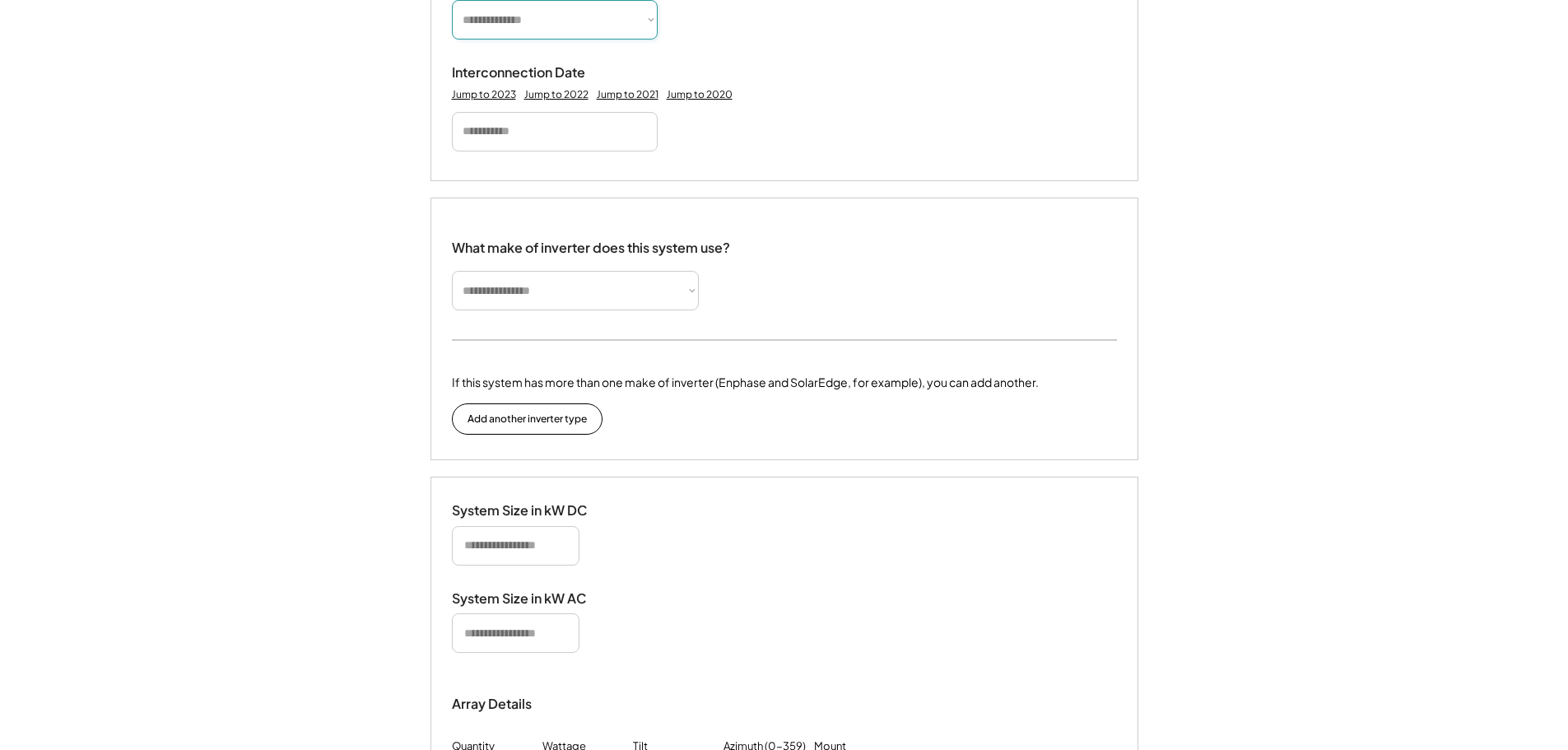scroll, scrollTop: 863, scrollLeft: 0, axis: vertical 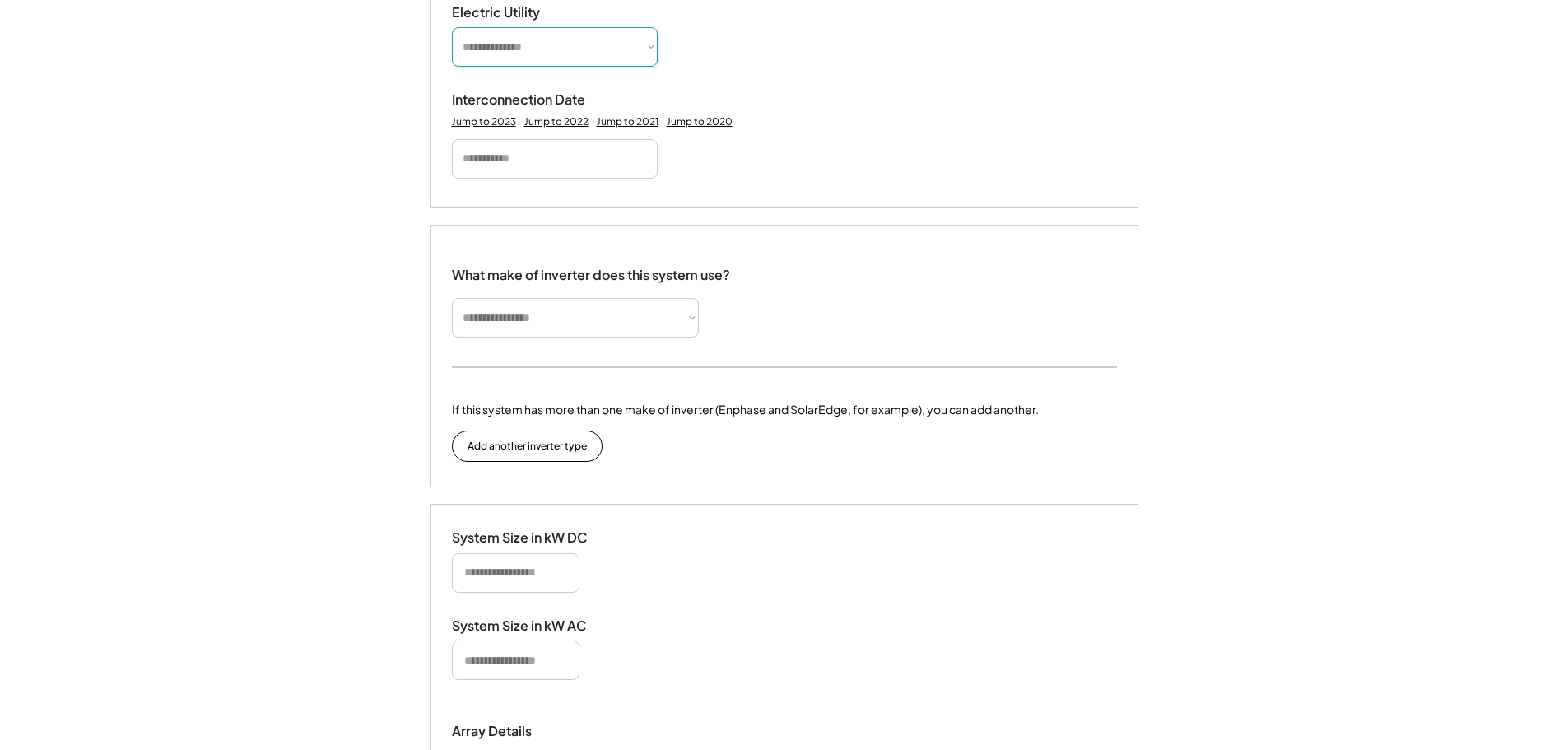 click on "**********" at bounding box center (575, 318) 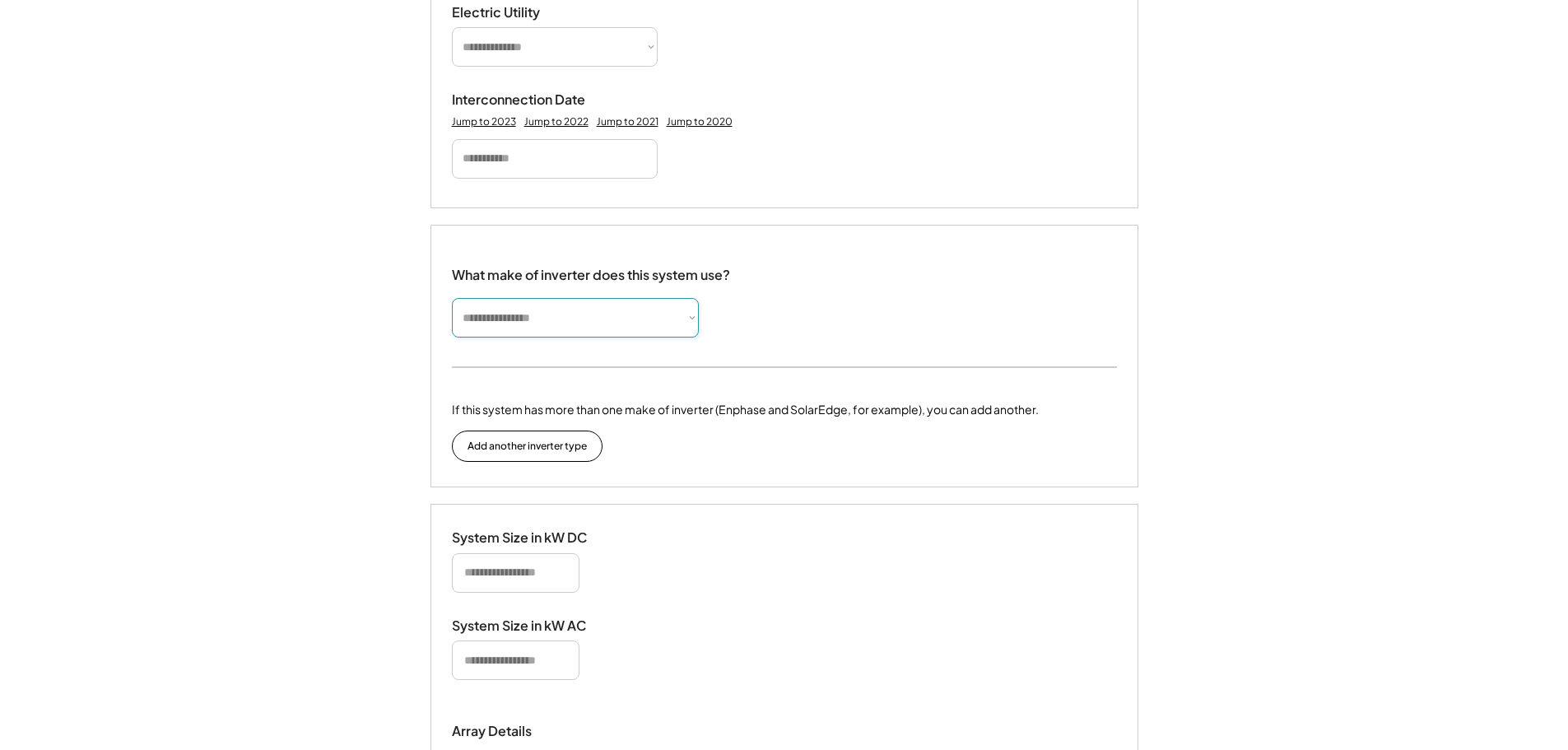 select on "*********" 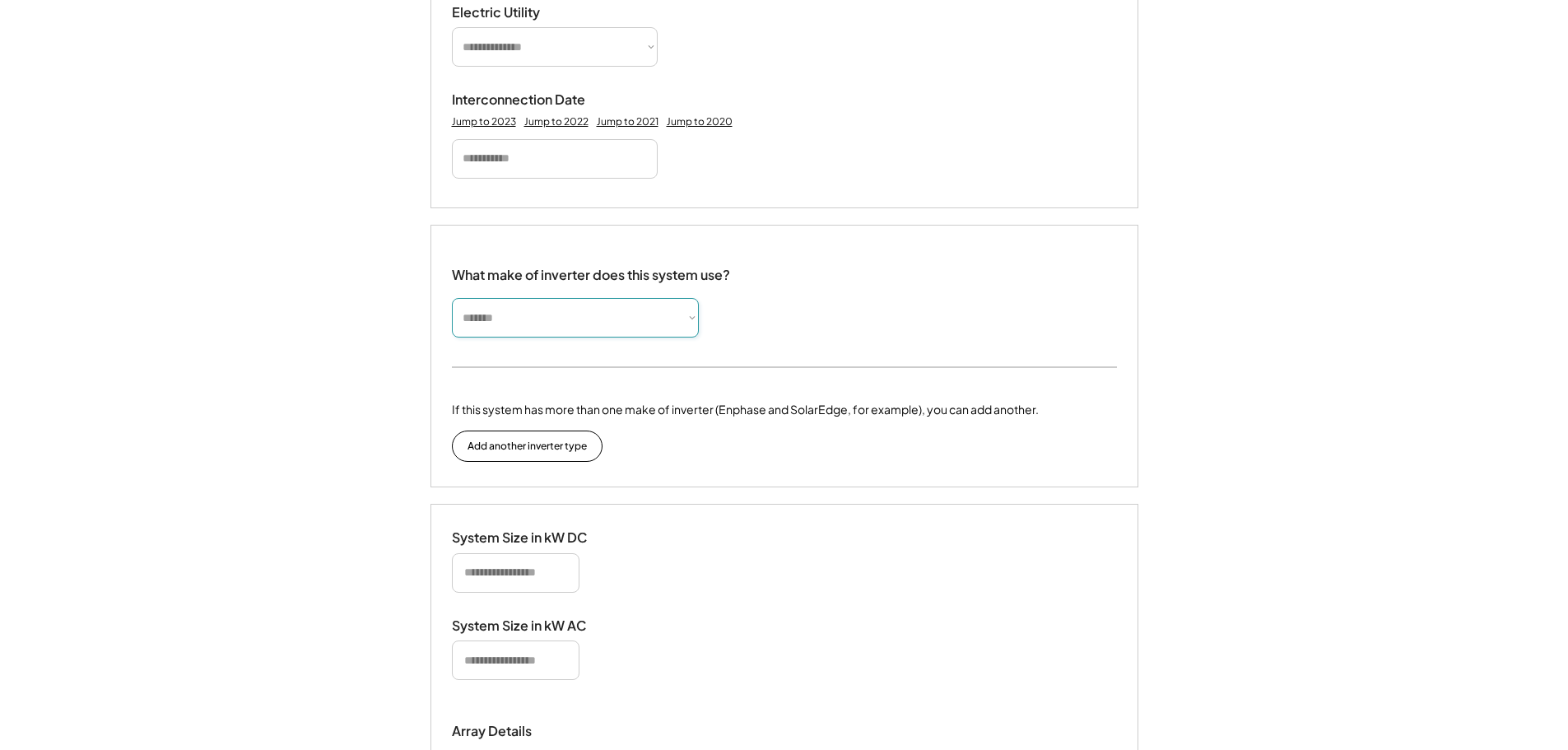click on "**********" at bounding box center [575, 318] 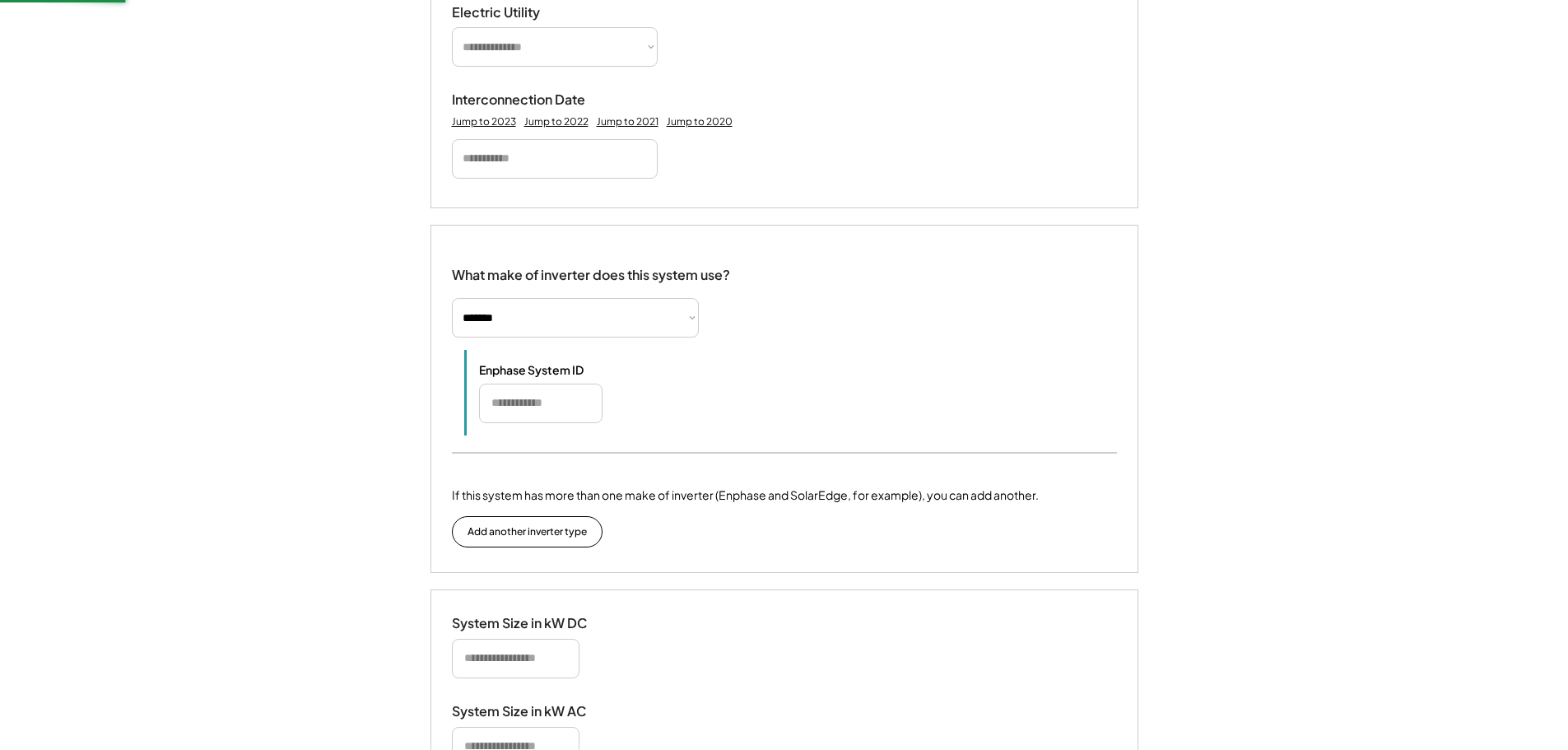 click at bounding box center (541, 403) 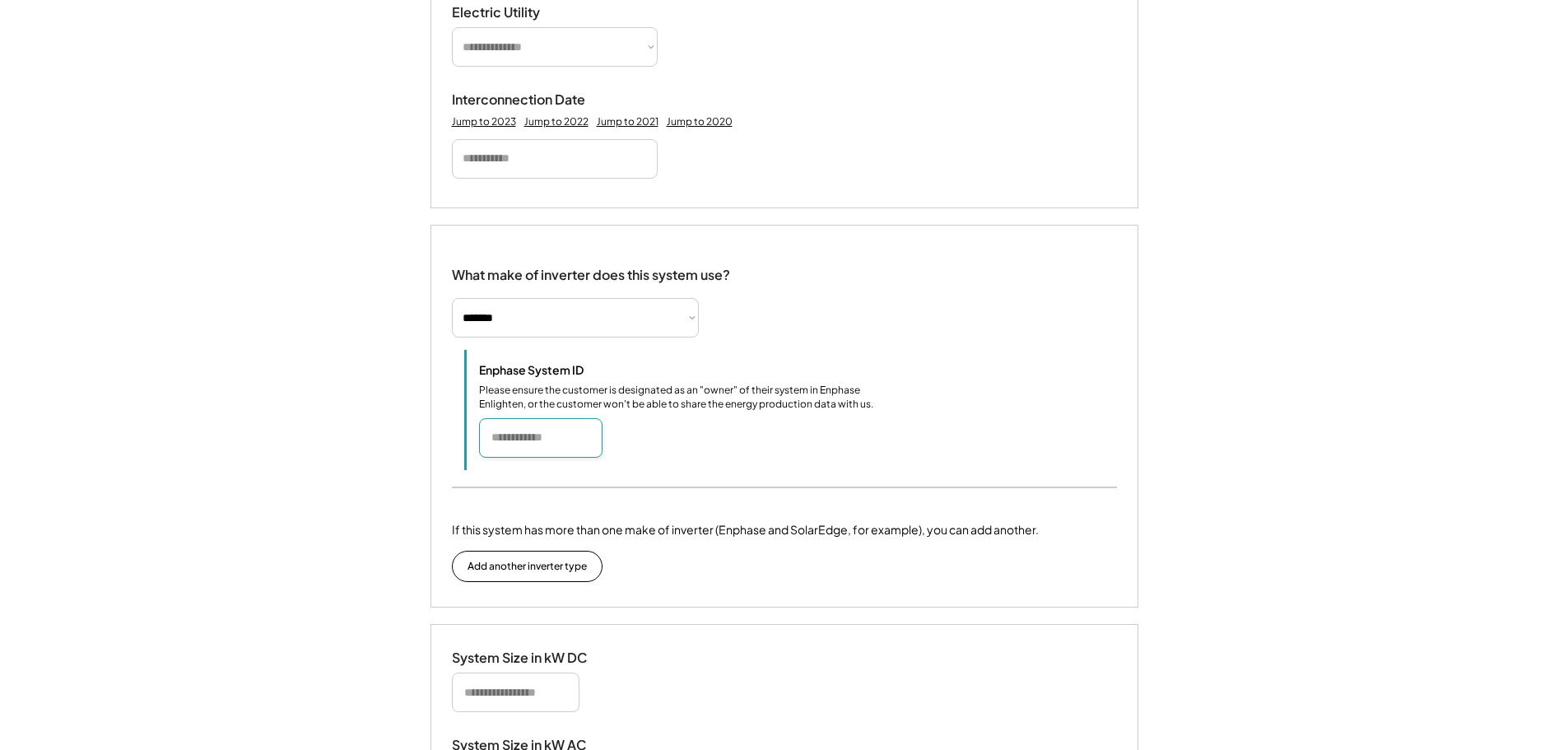 paste on "*******" 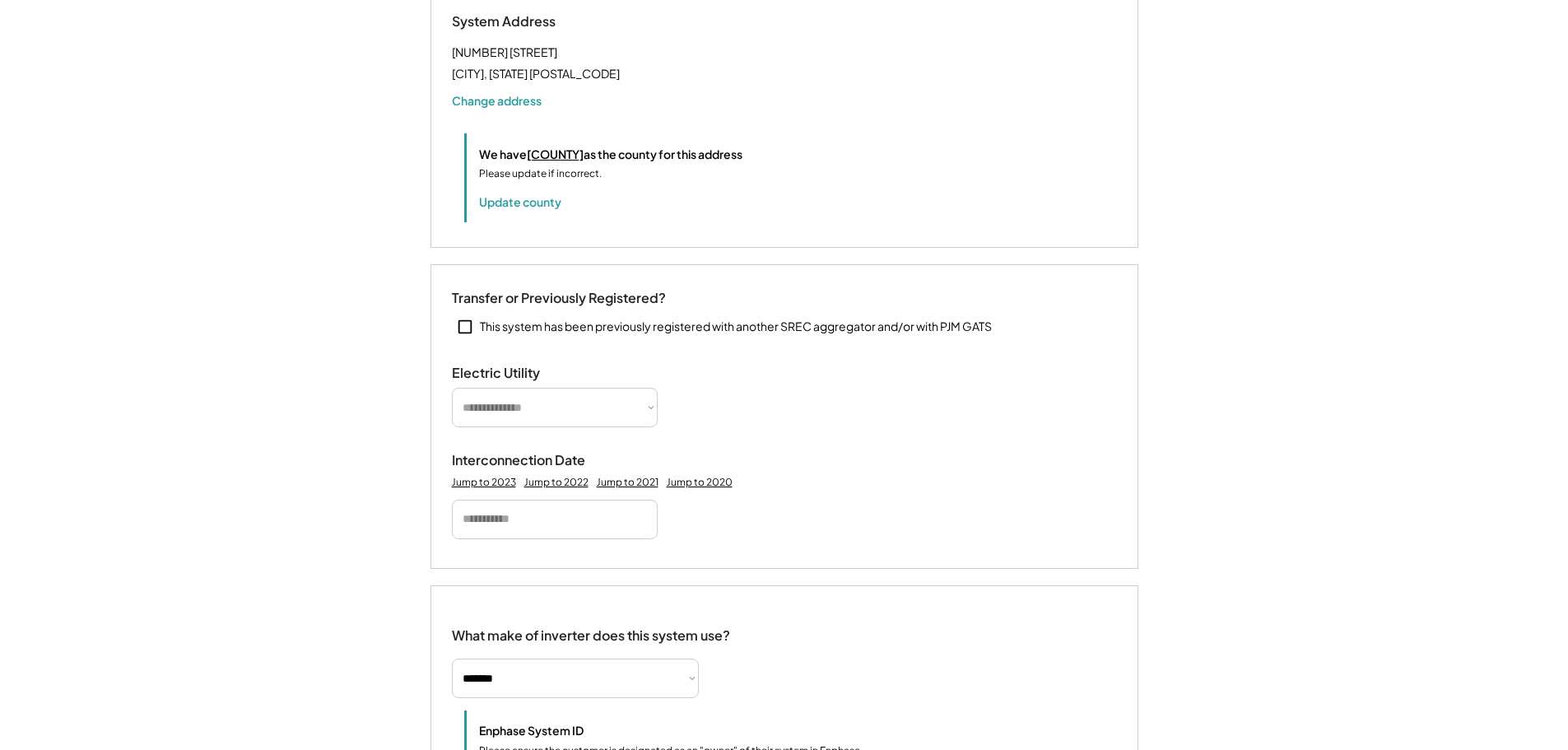 scroll, scrollTop: 503, scrollLeft: 0, axis: vertical 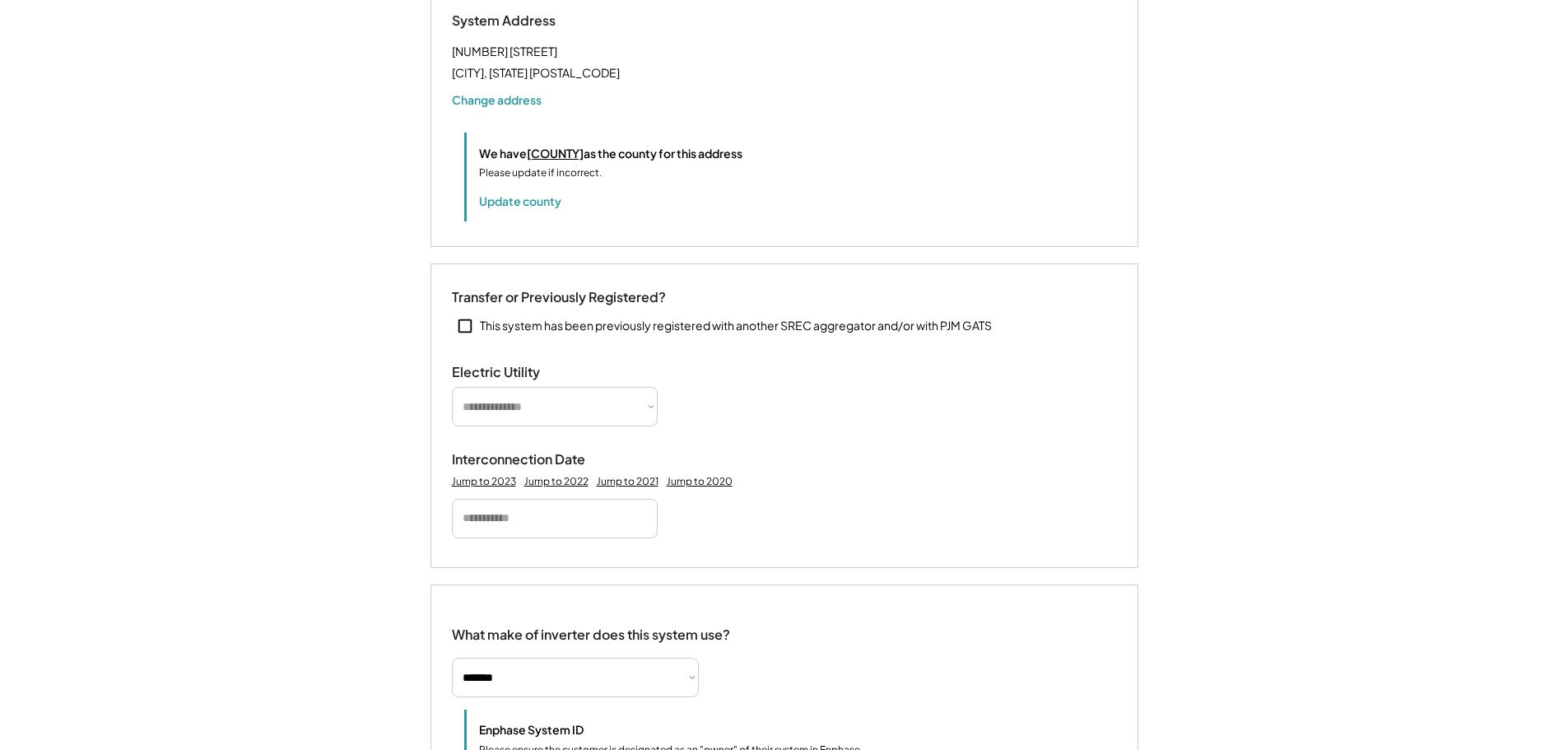 type on "*******" 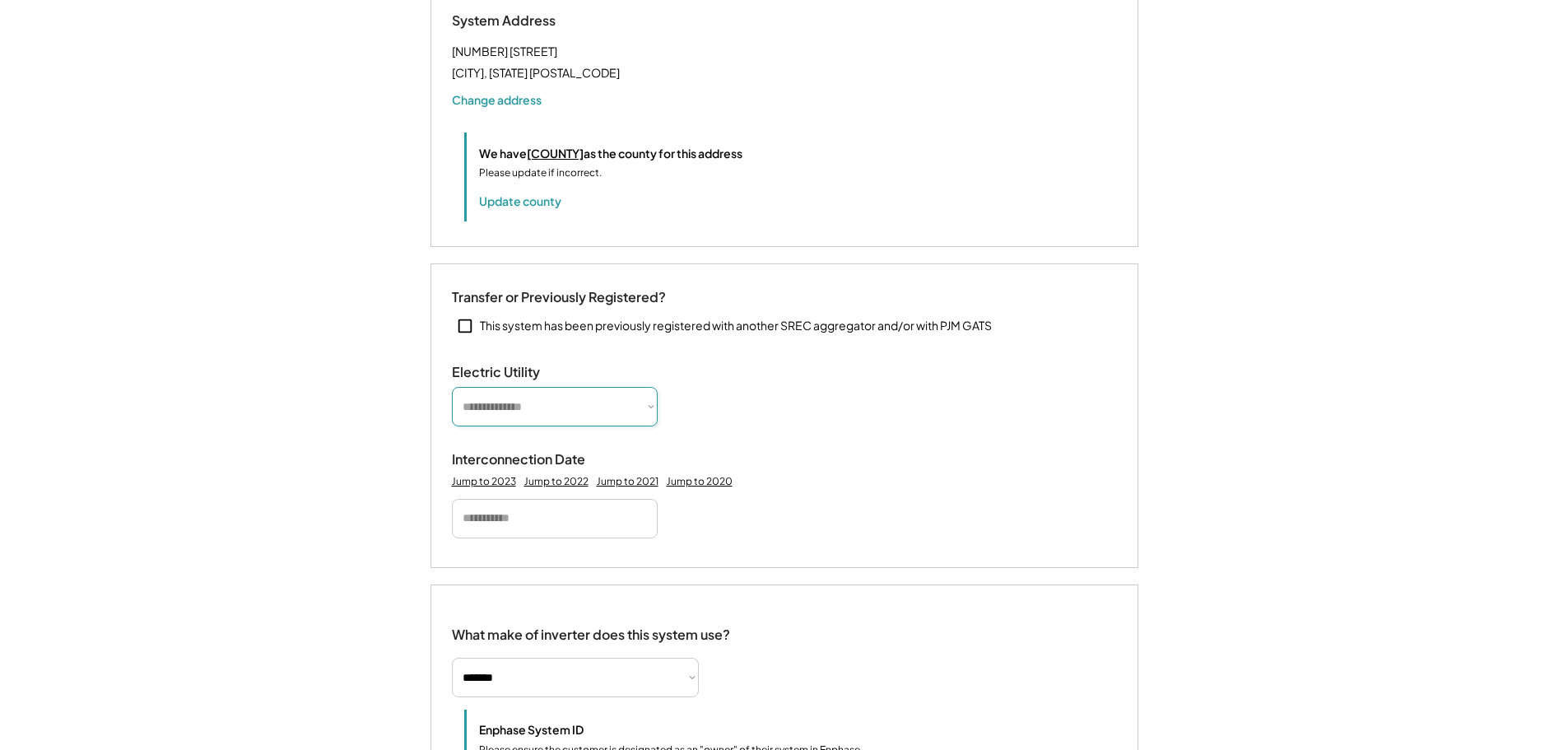 select on "**********" 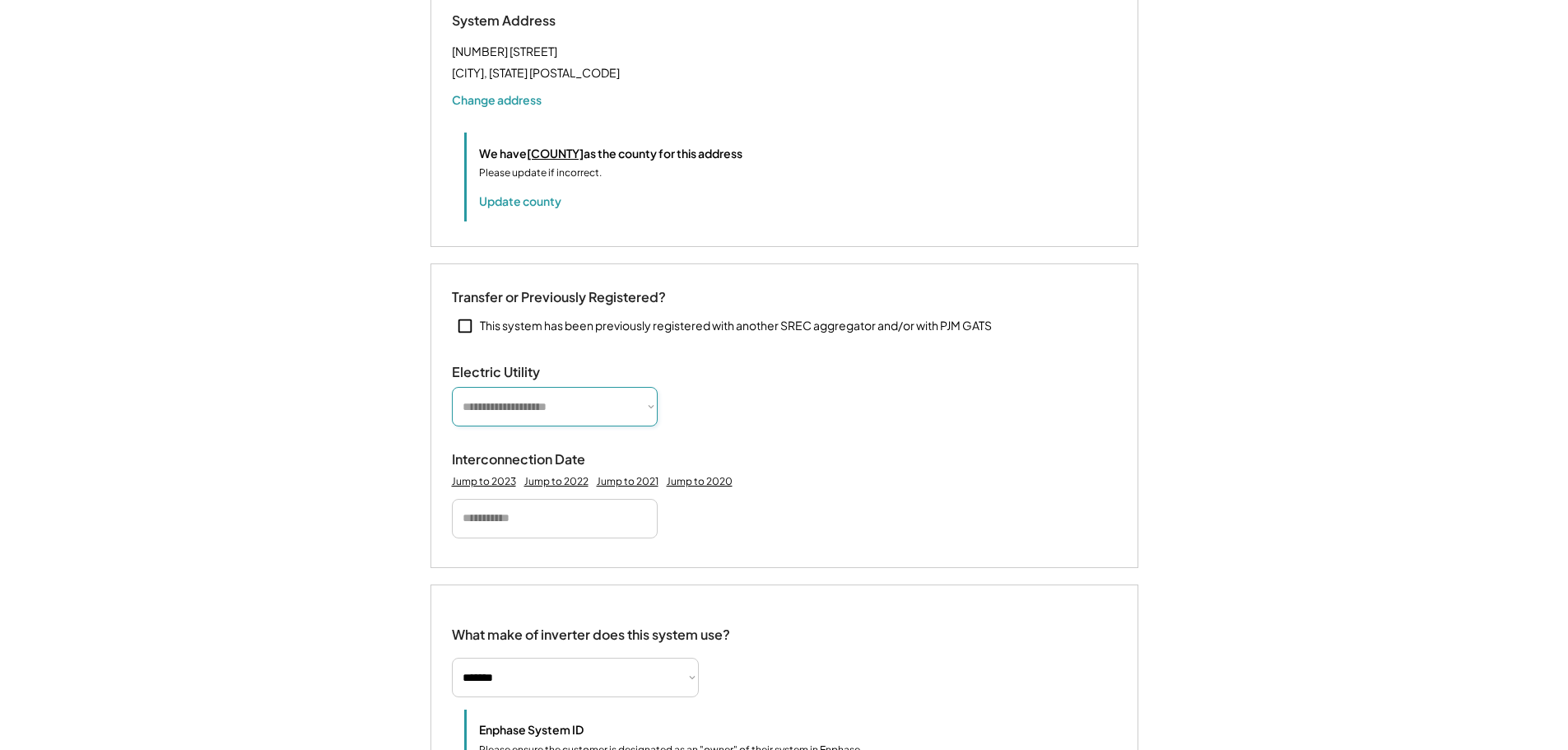 click on "**********" at bounding box center (555, 407) 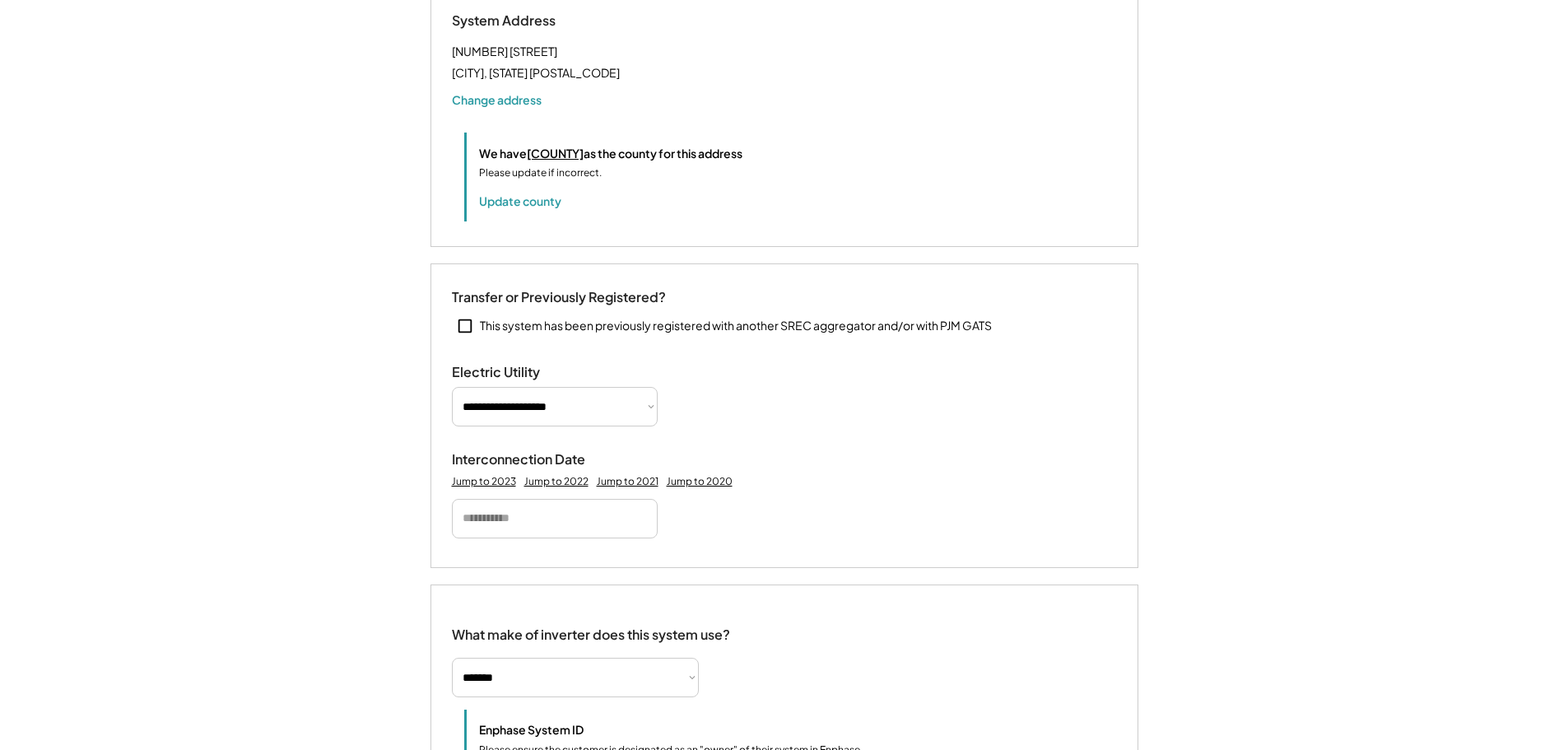 click at bounding box center (555, 519) 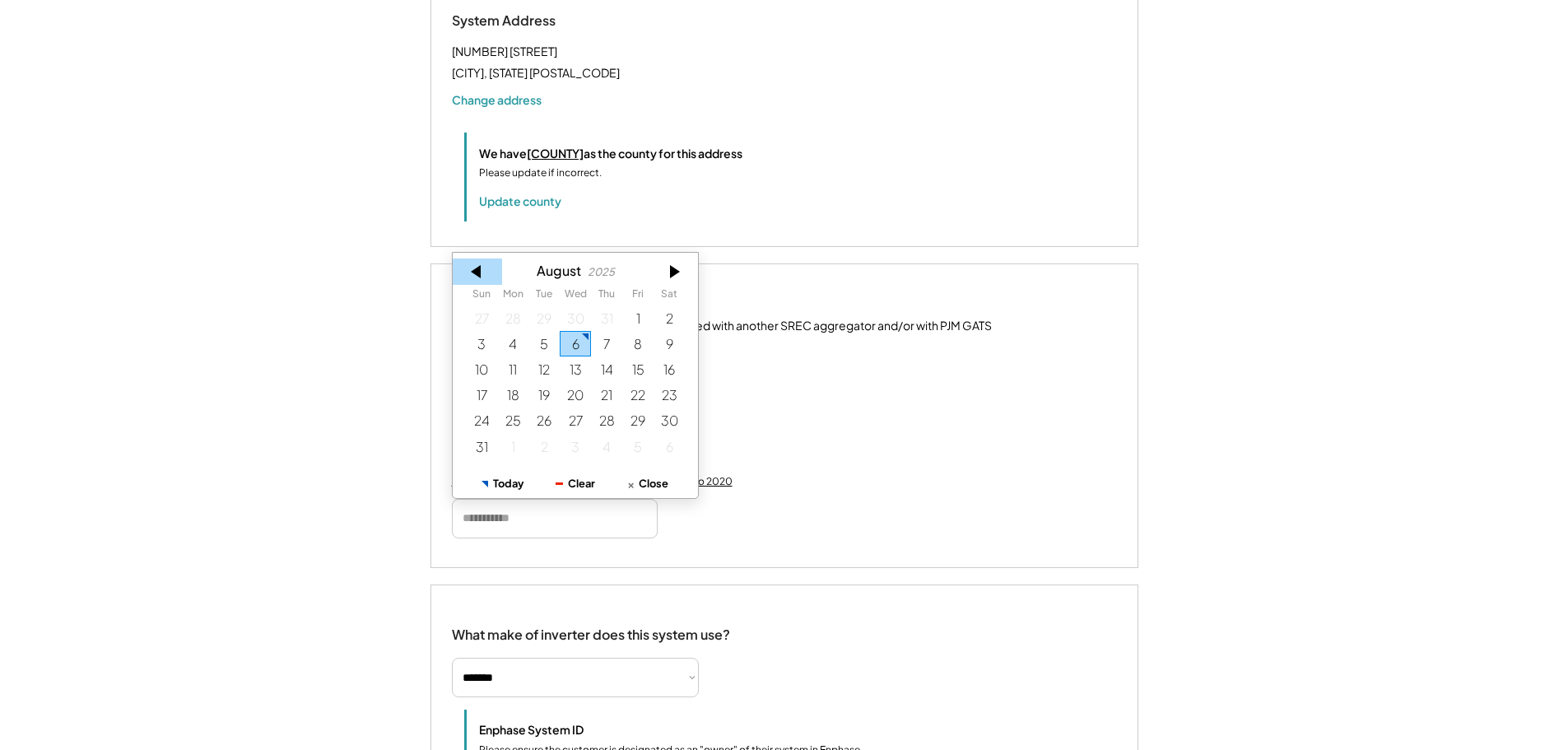 click at bounding box center [477, 272] 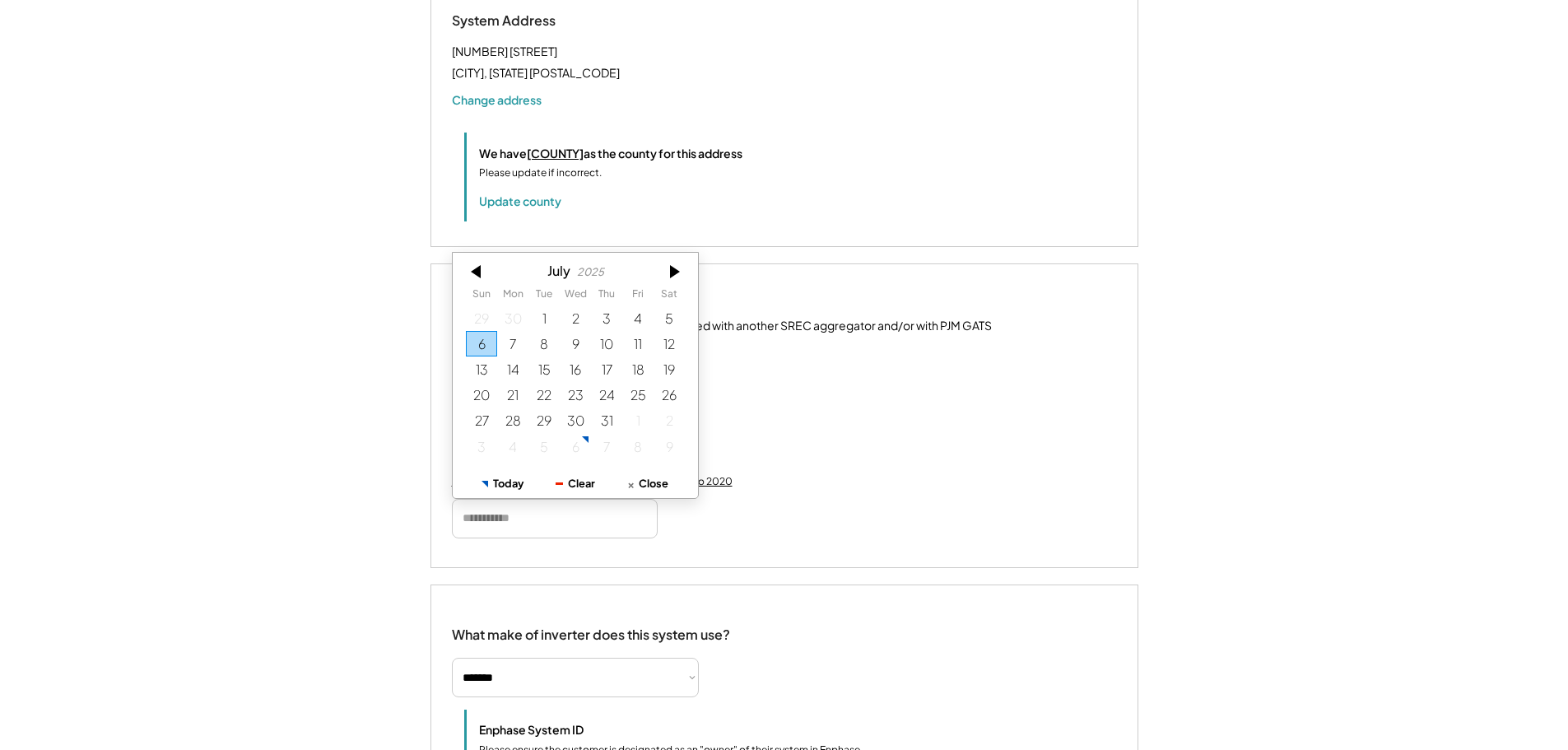 click at bounding box center (477, 272) 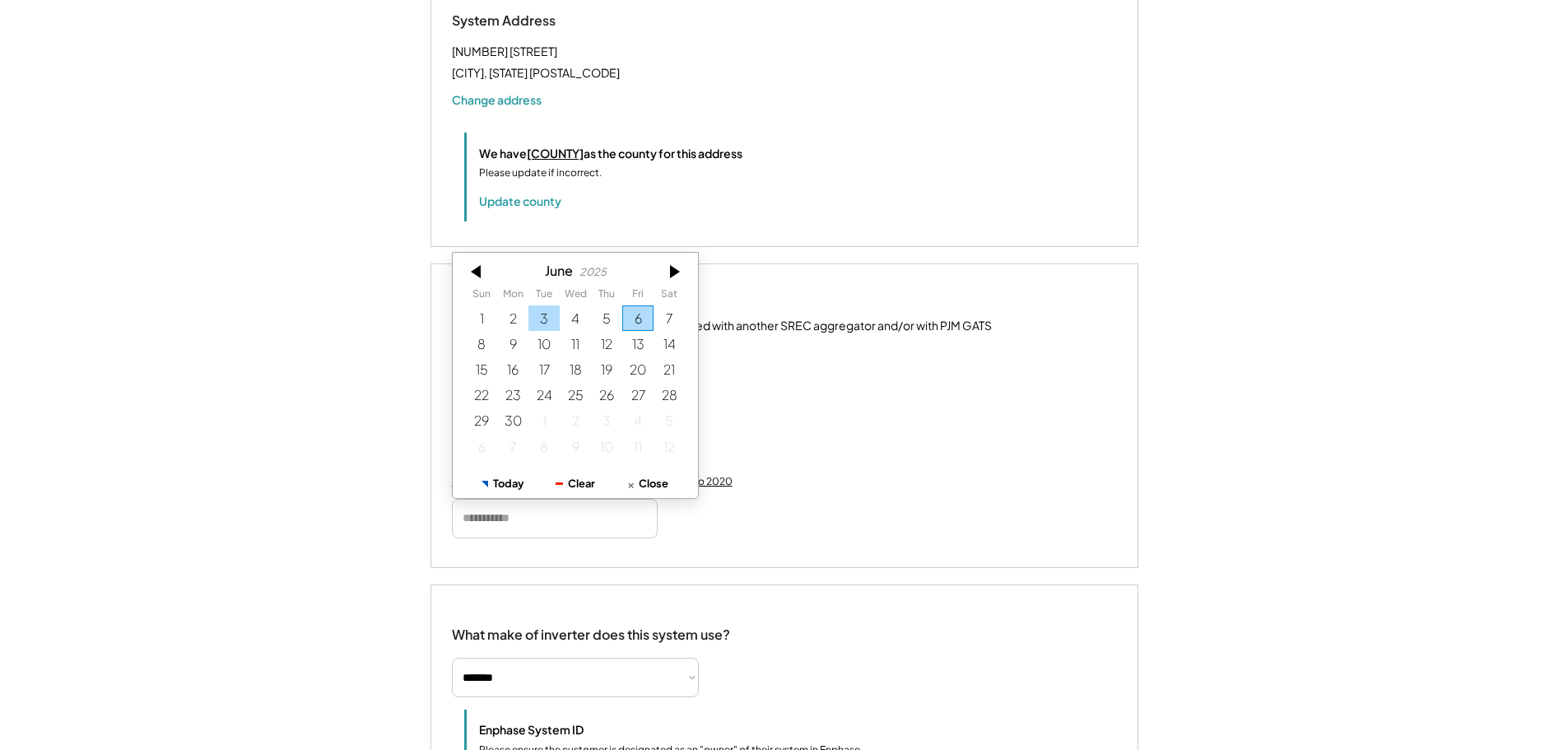 click on "3" at bounding box center [544, 318] 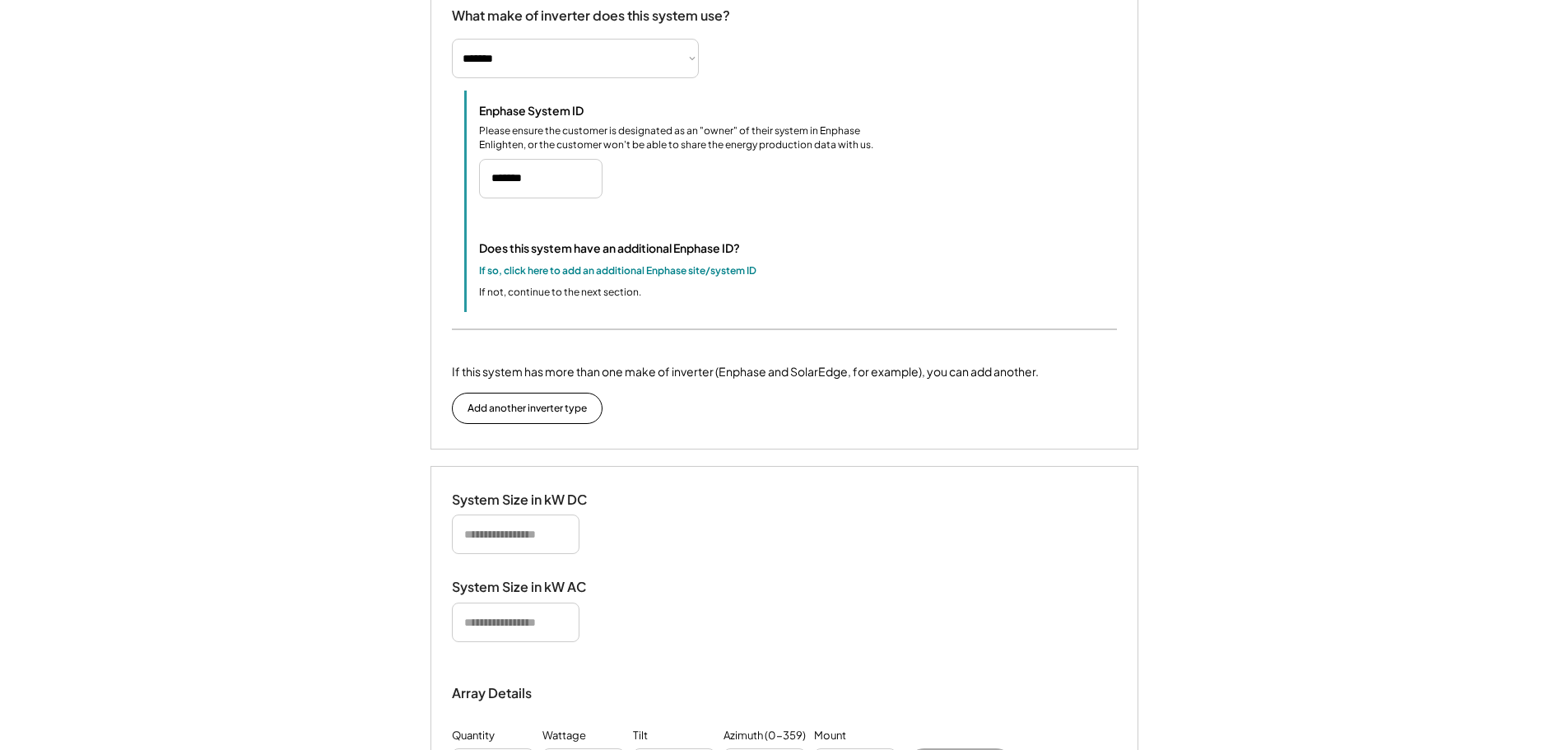 scroll, scrollTop: 1123, scrollLeft: 0, axis: vertical 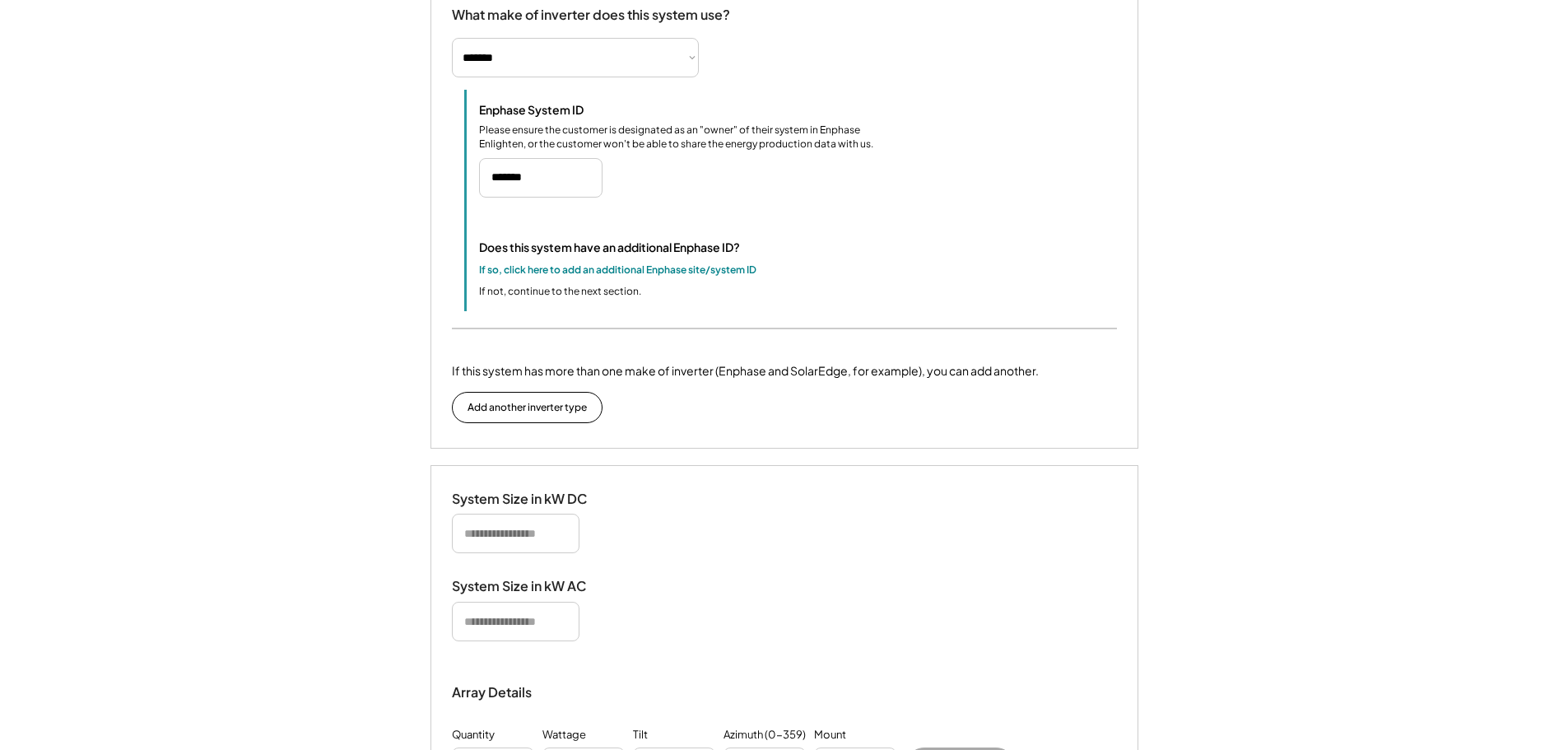 click at bounding box center [515, 533] 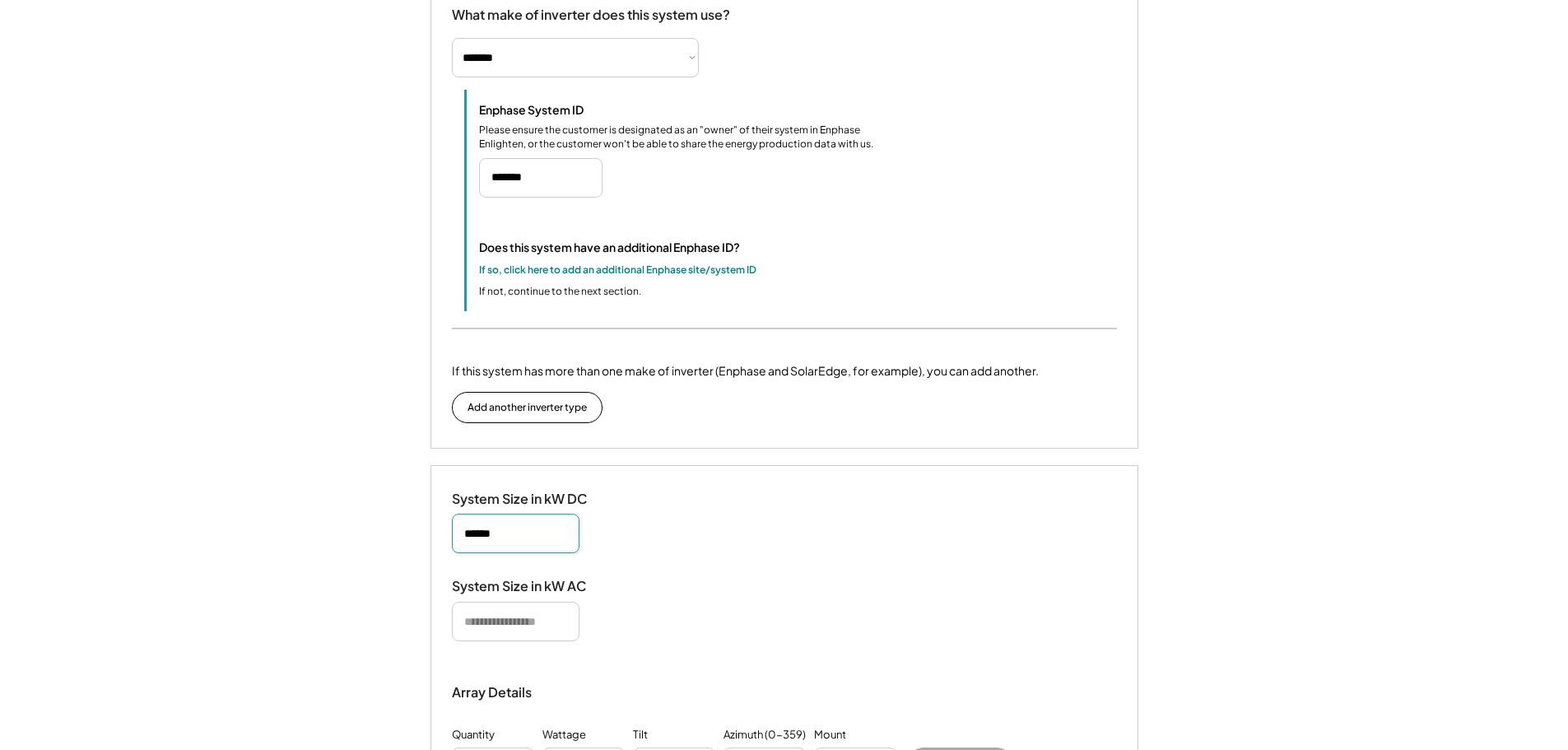 type on "******" 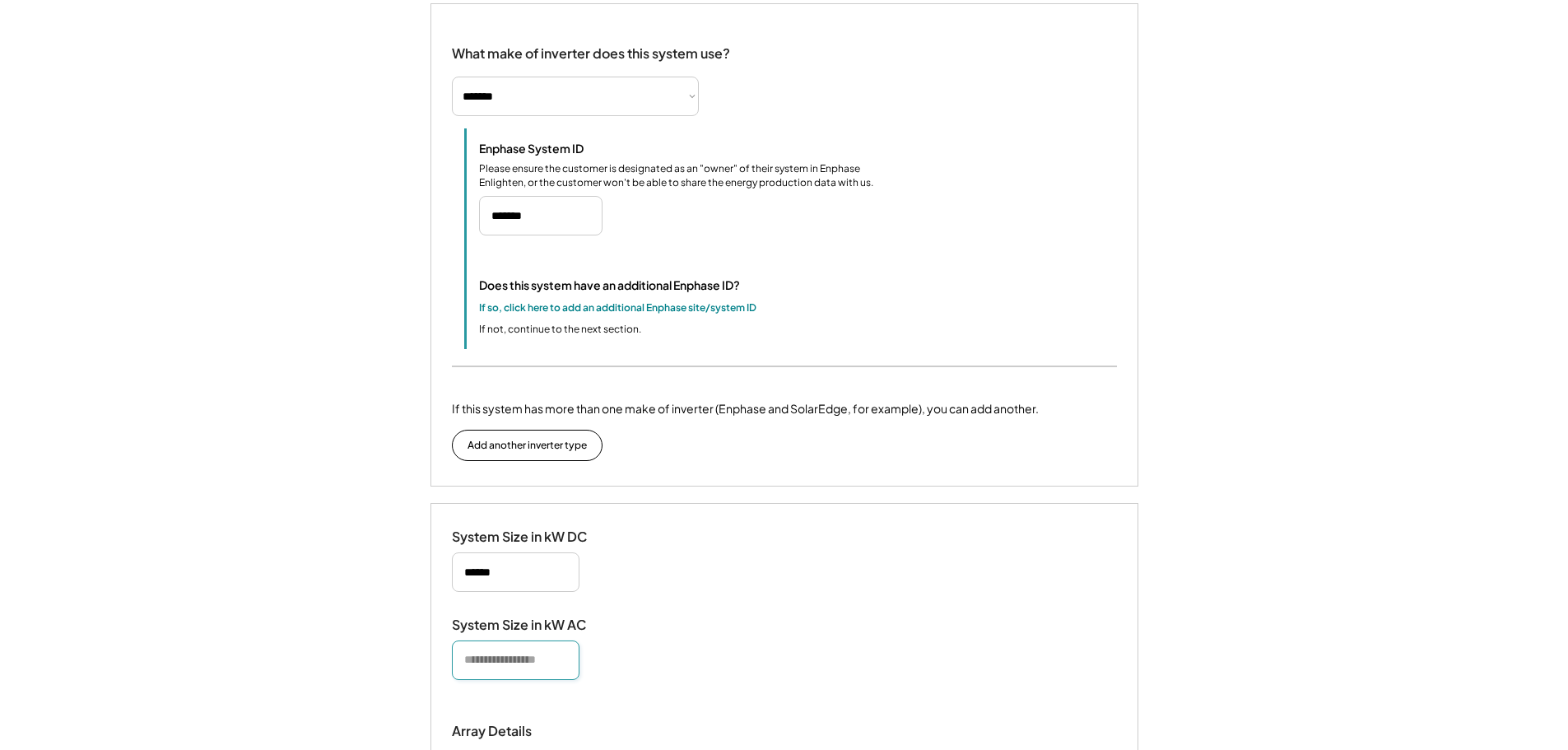 scroll, scrollTop: 1162, scrollLeft: 0, axis: vertical 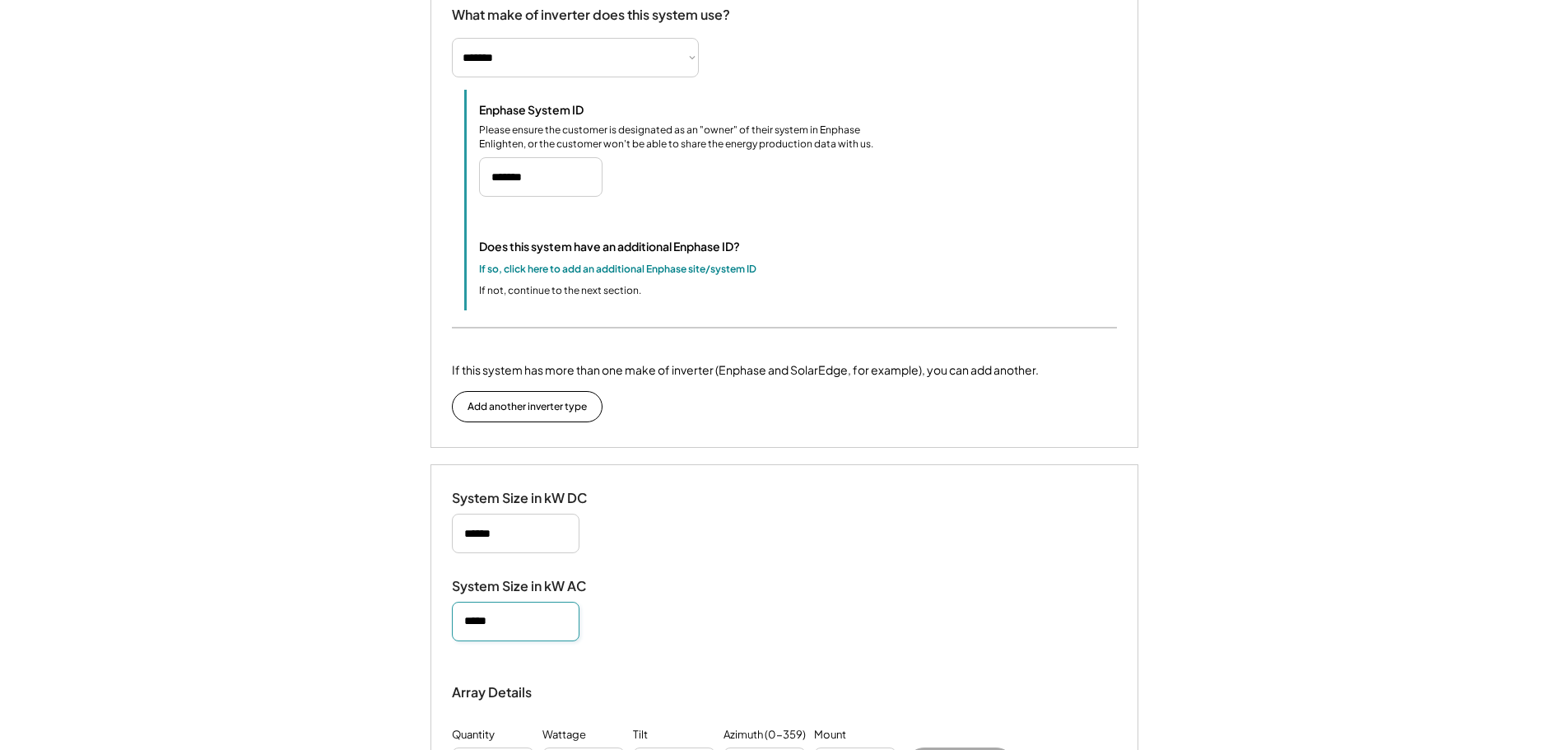 type on "*****" 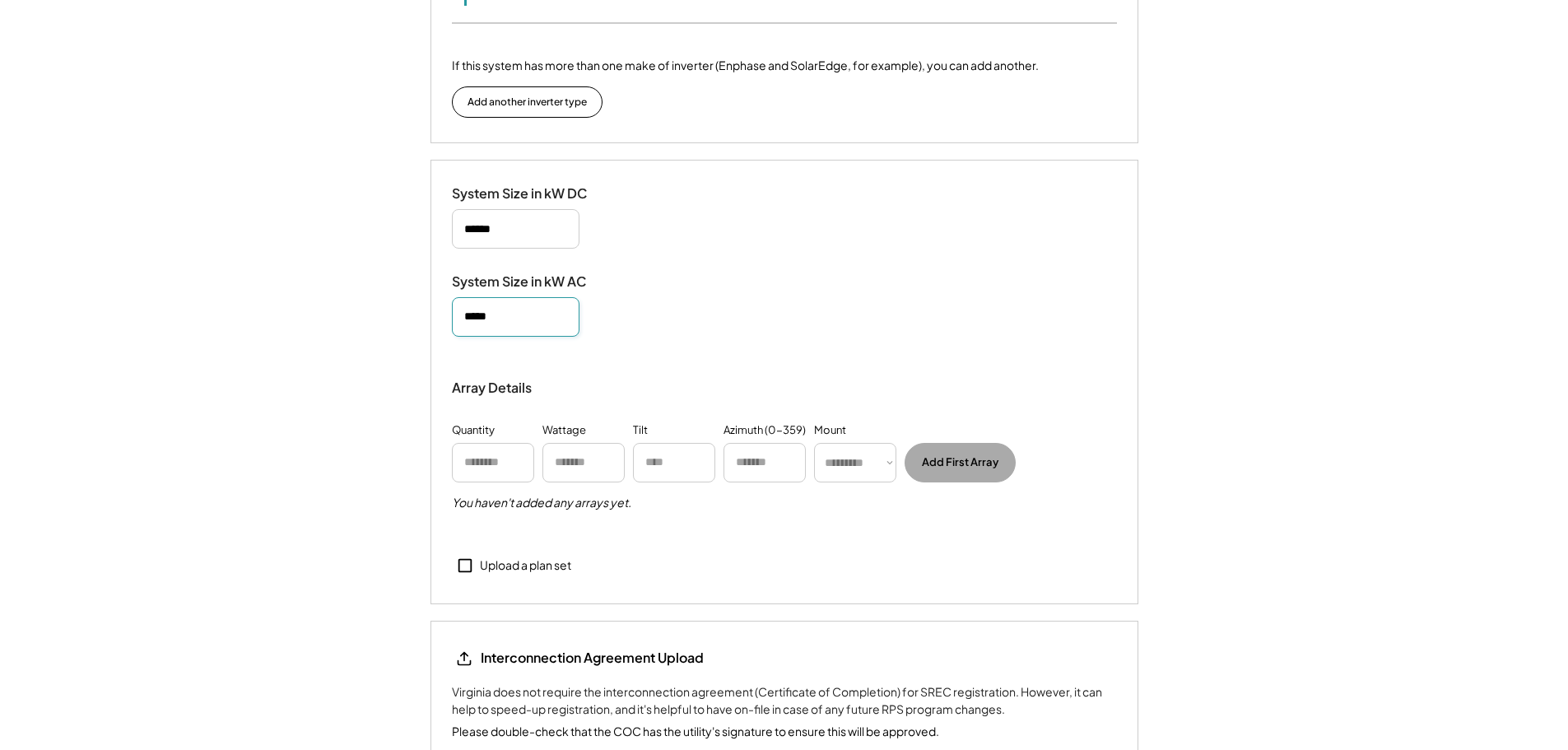 scroll, scrollTop: 1476, scrollLeft: 0, axis: vertical 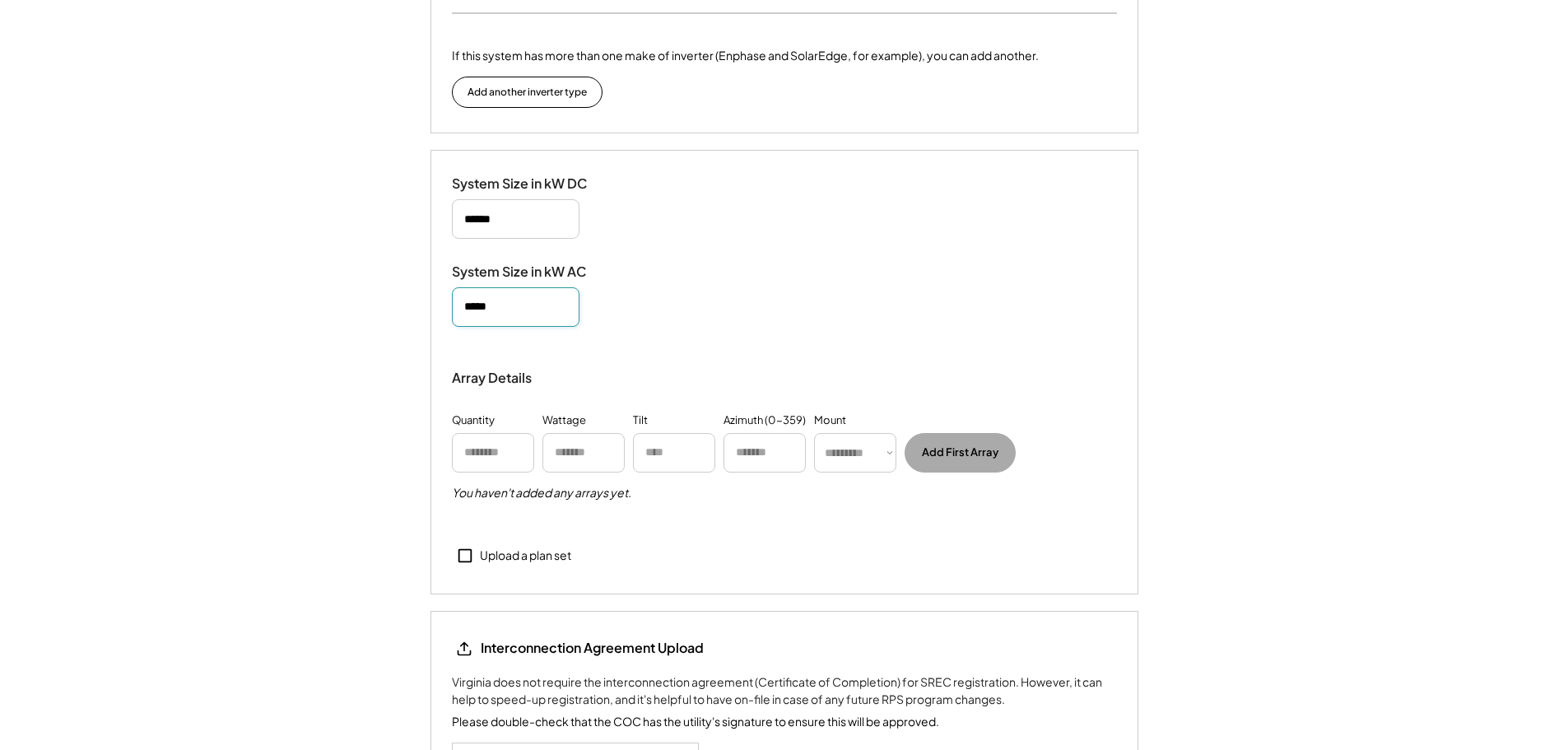 click at bounding box center (493, 453) 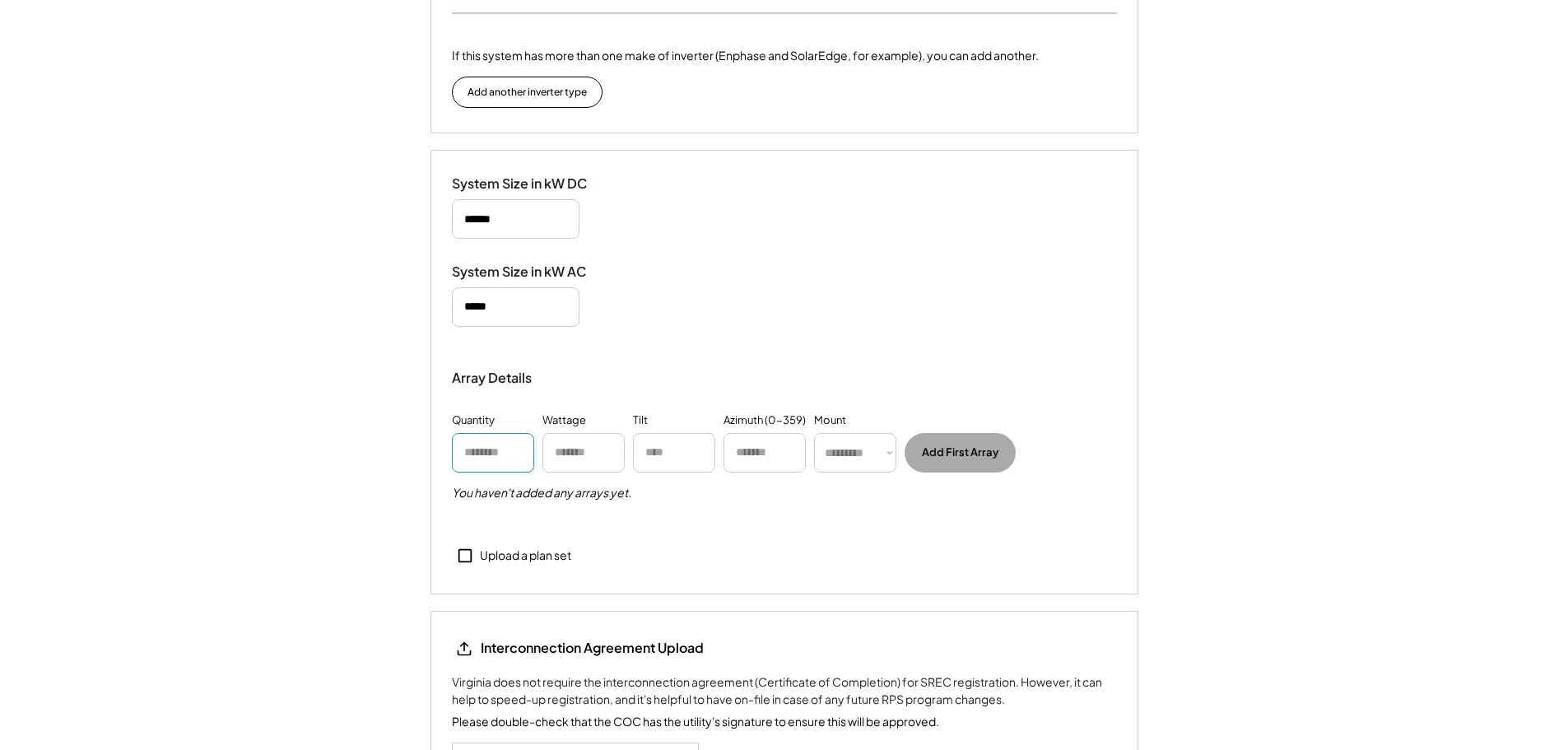 type on "*" 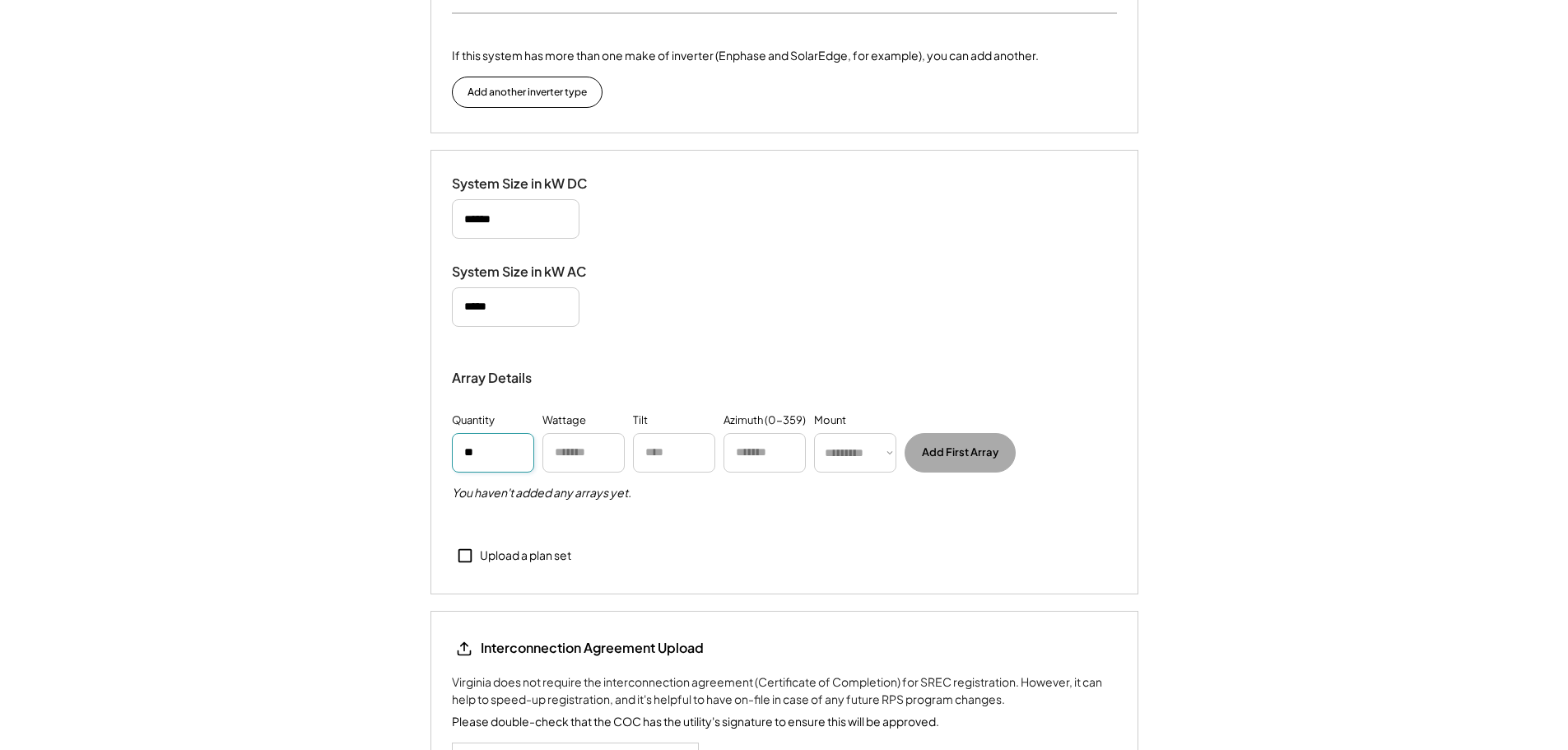 type on "**" 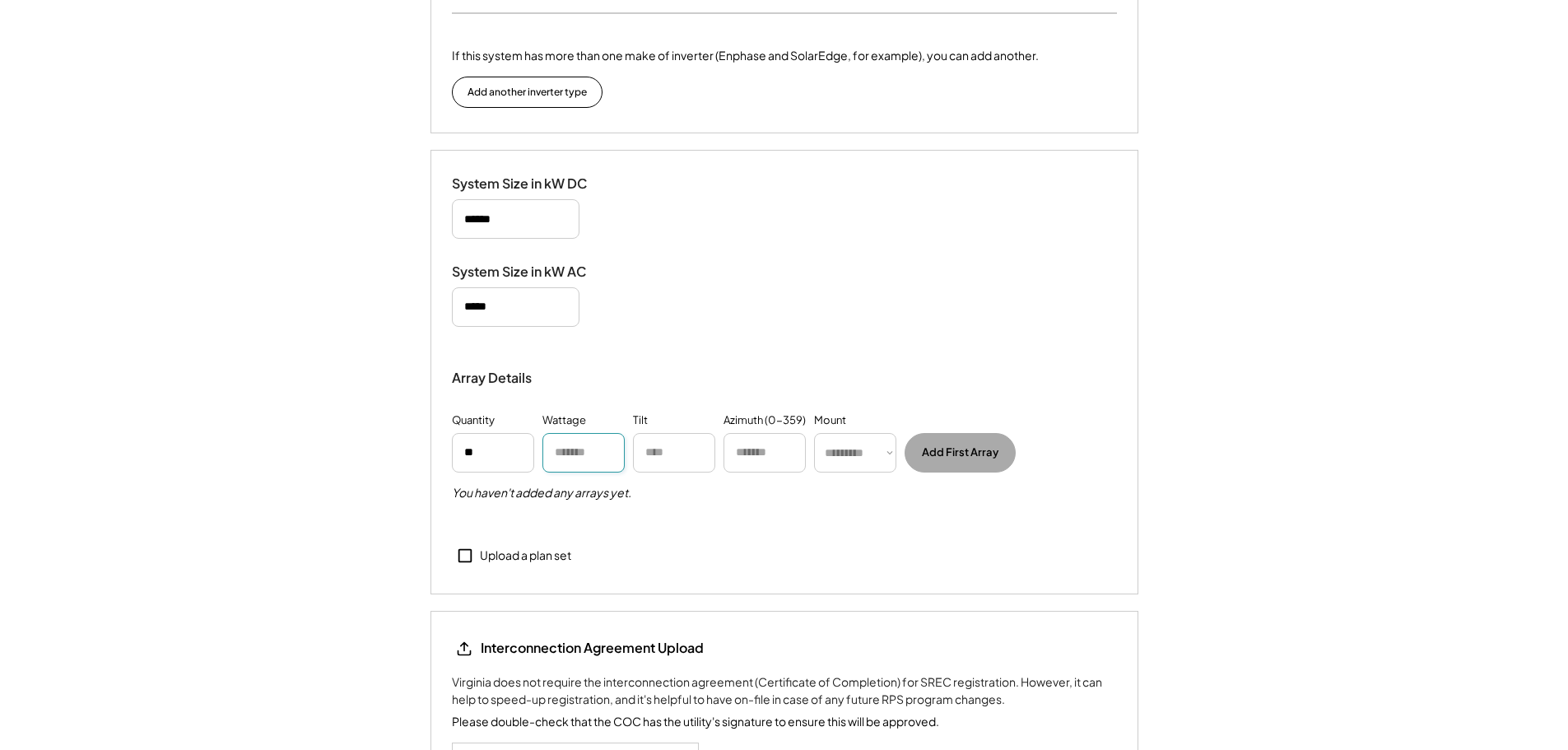 click at bounding box center (584, 453) 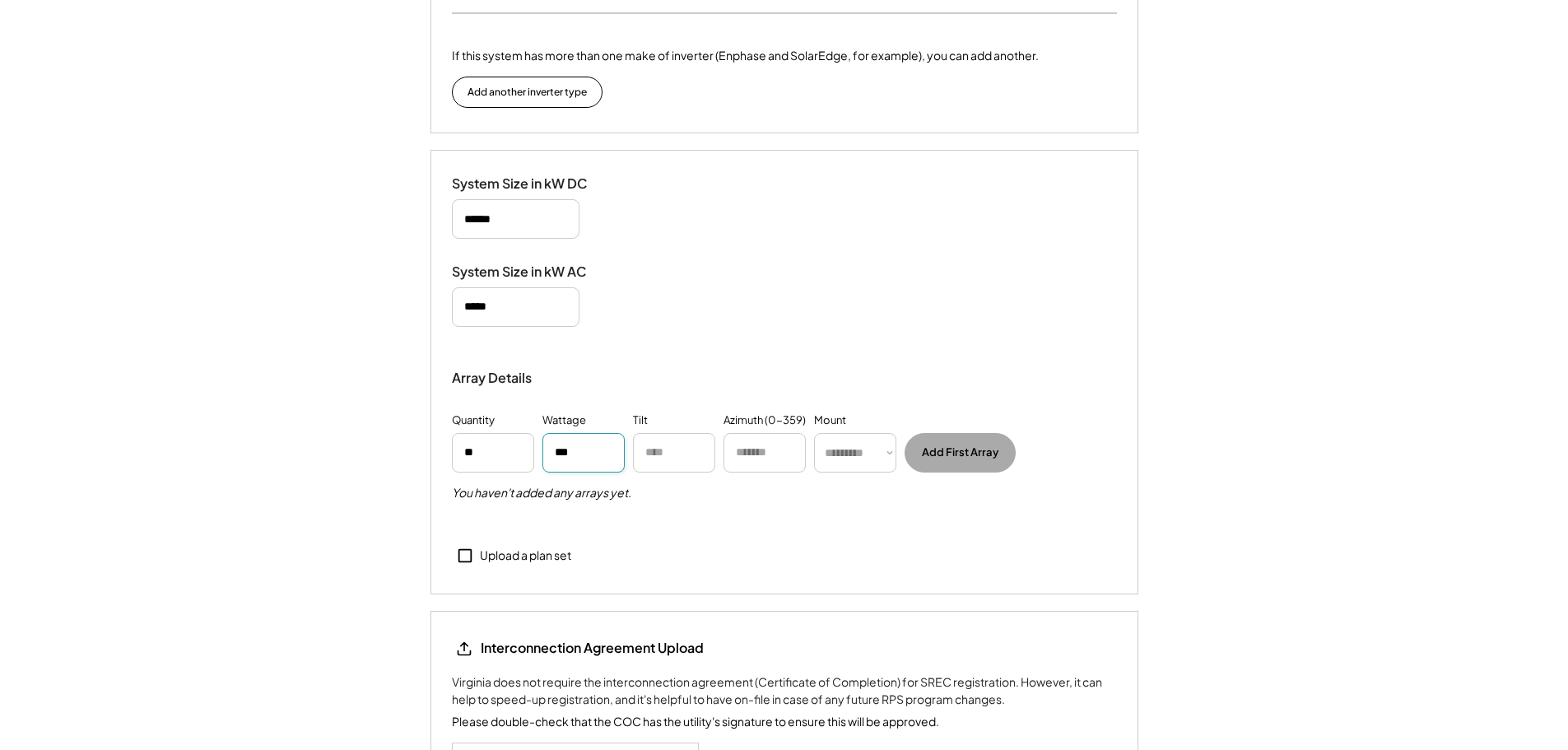 type on "***" 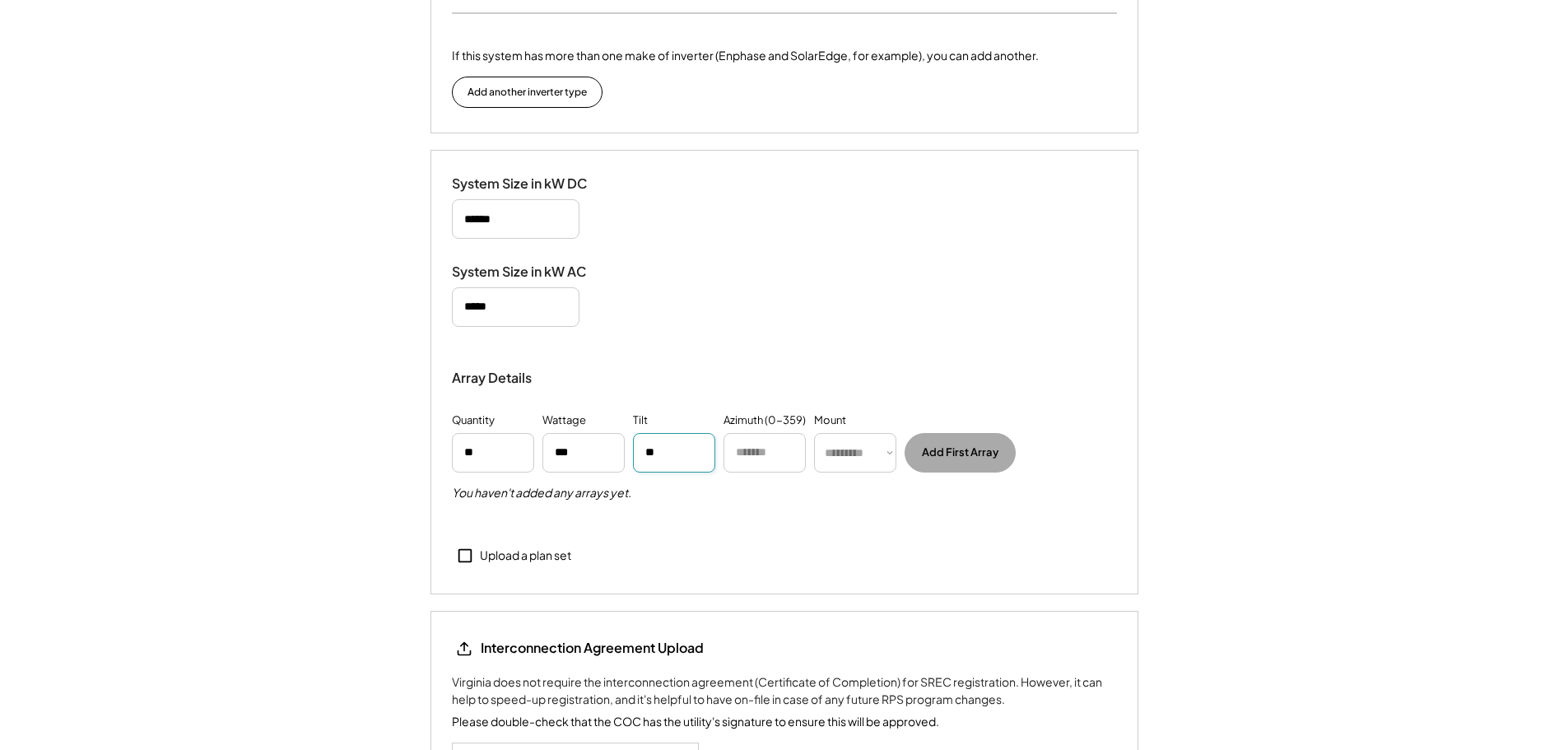 type on "**" 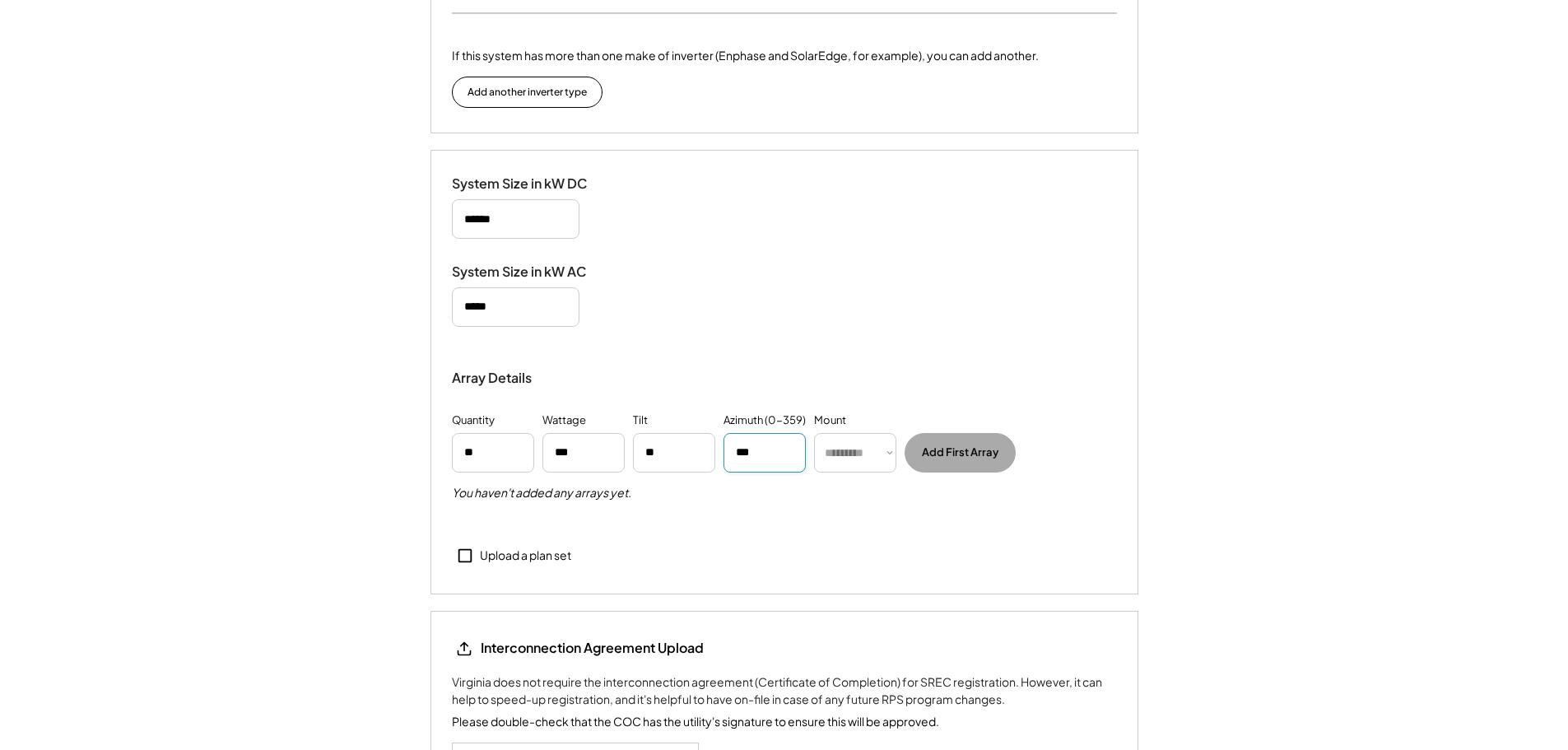 type on "***" 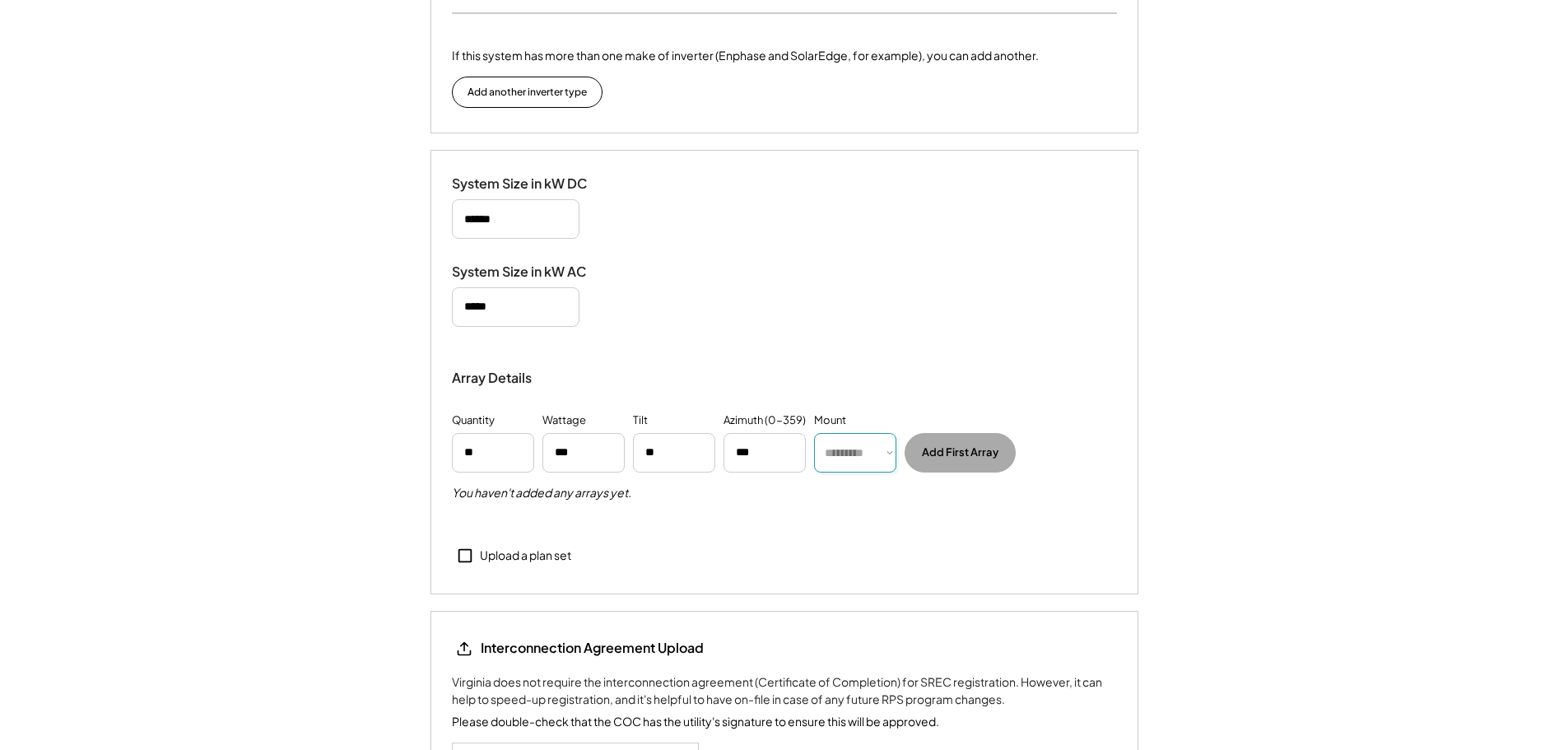 click on "********* **** ******" at bounding box center [855, 453] 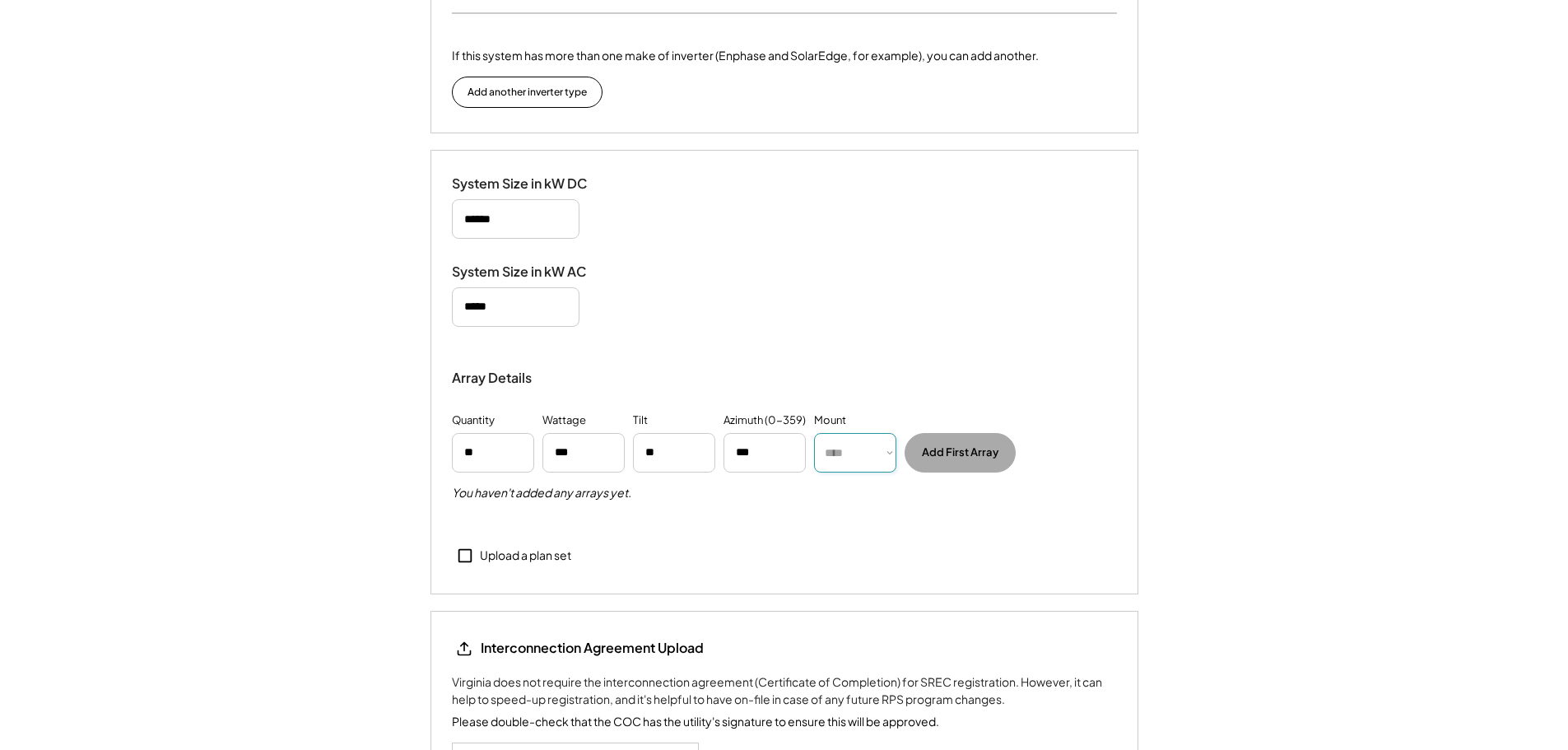 click on "********* **** ******" at bounding box center [855, 453] 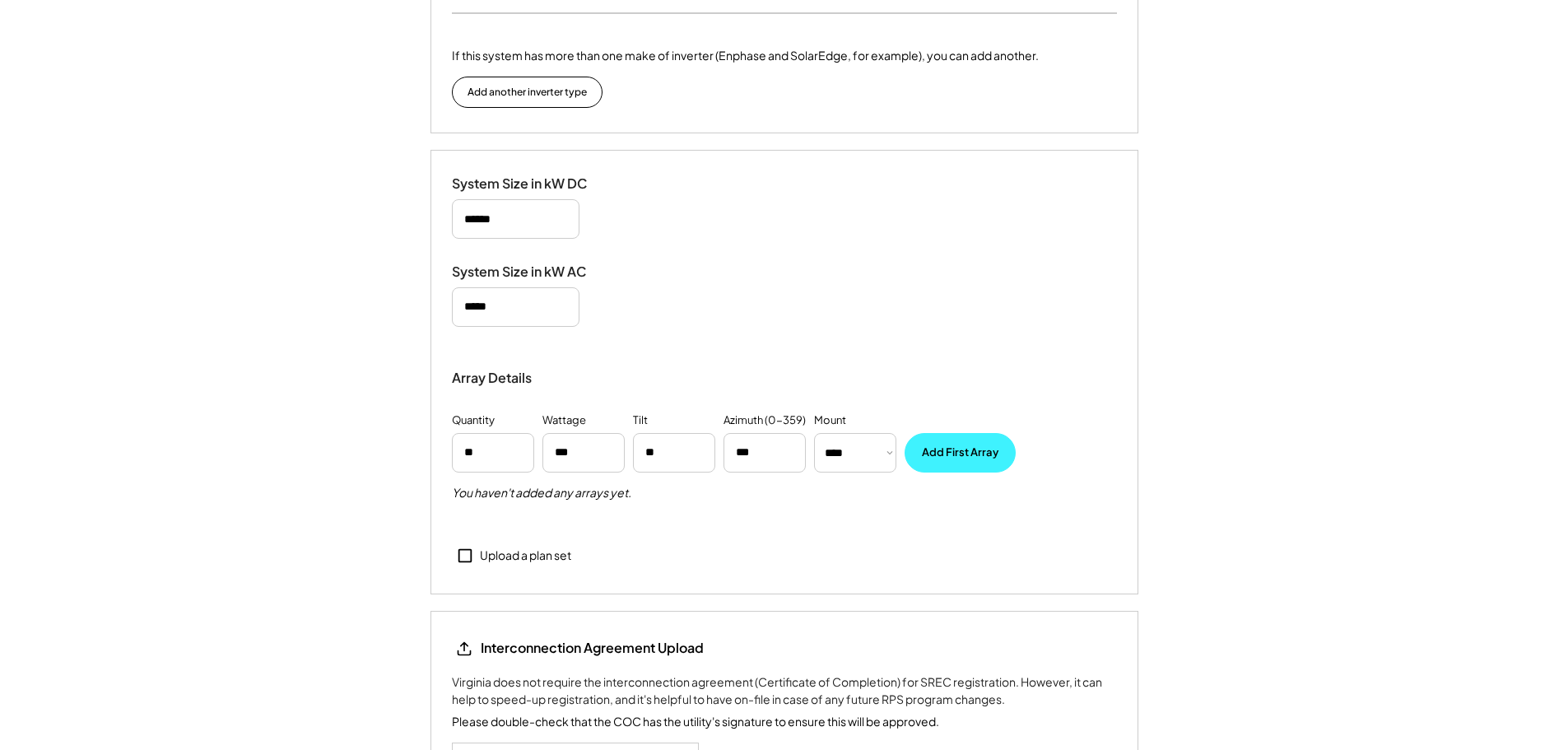 click on "Add First Array" at bounding box center [960, 453] 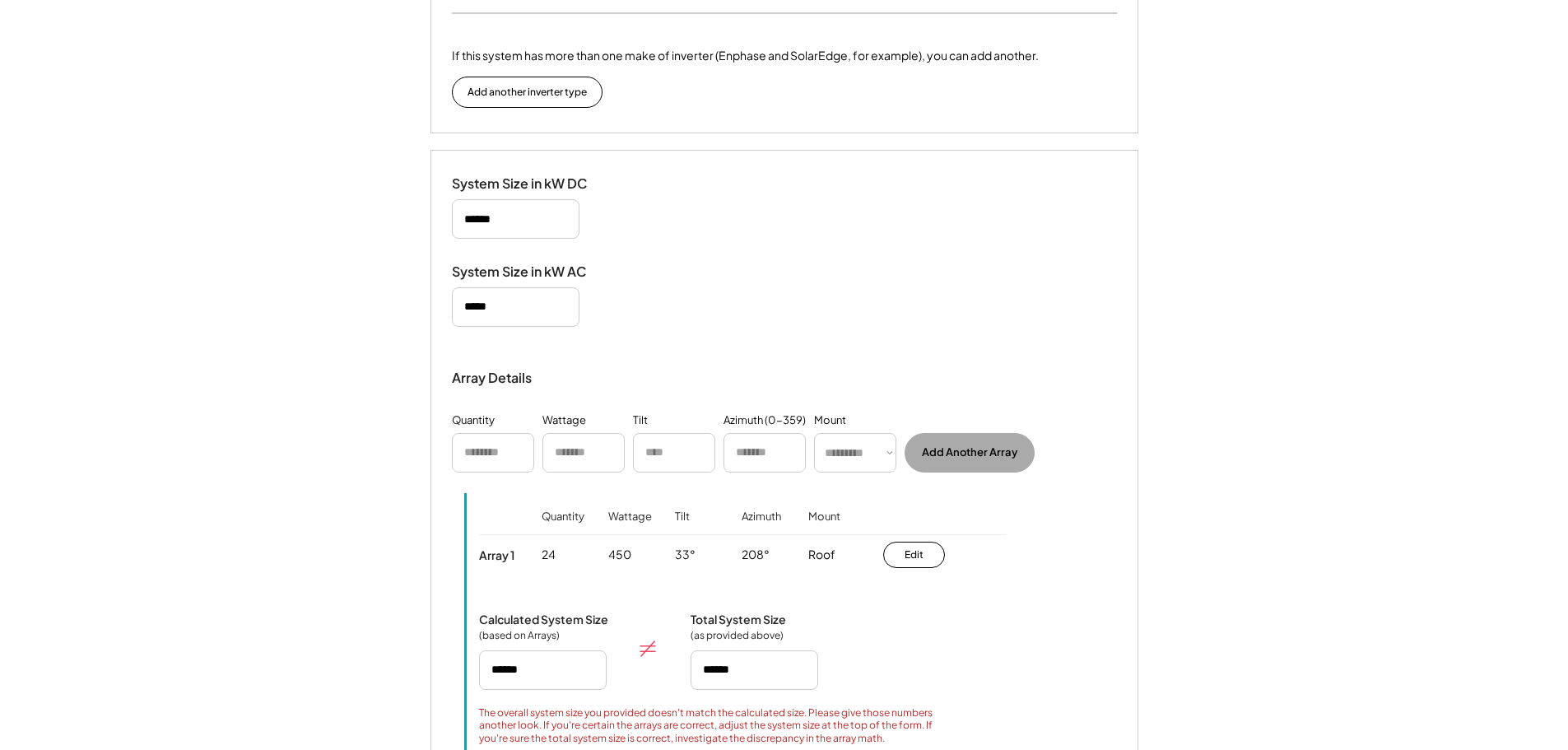 click at bounding box center [493, 453] 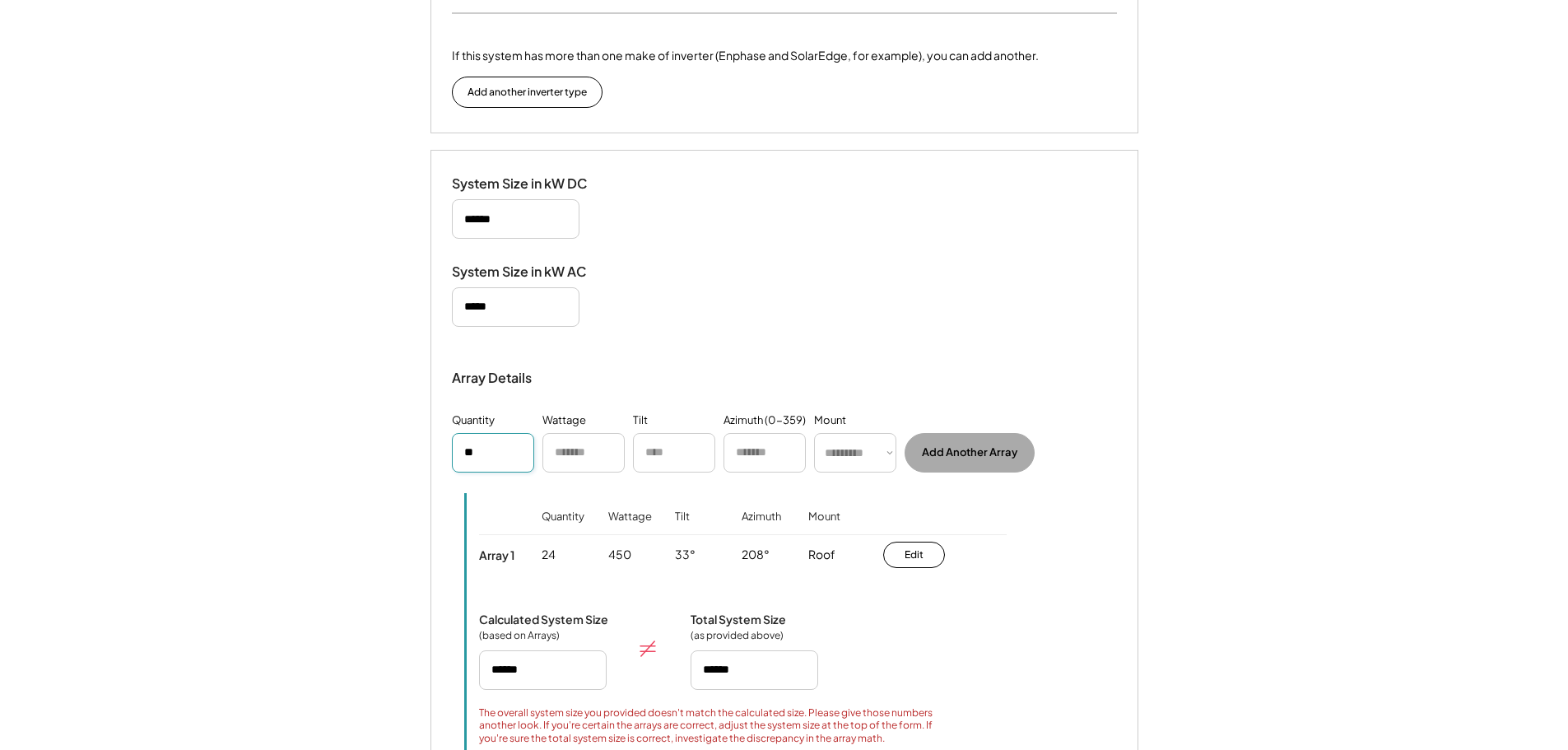 type on "**" 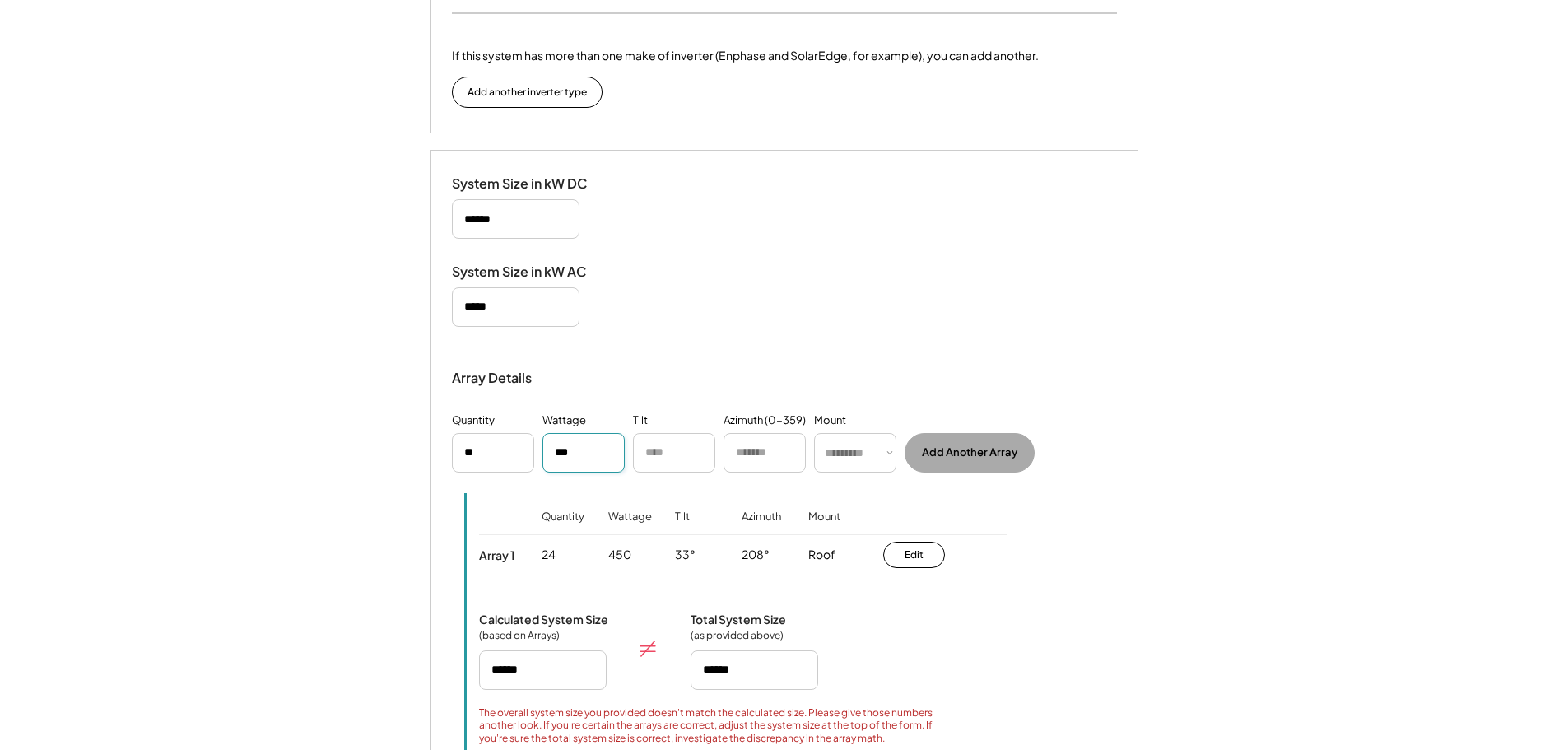 type on "***" 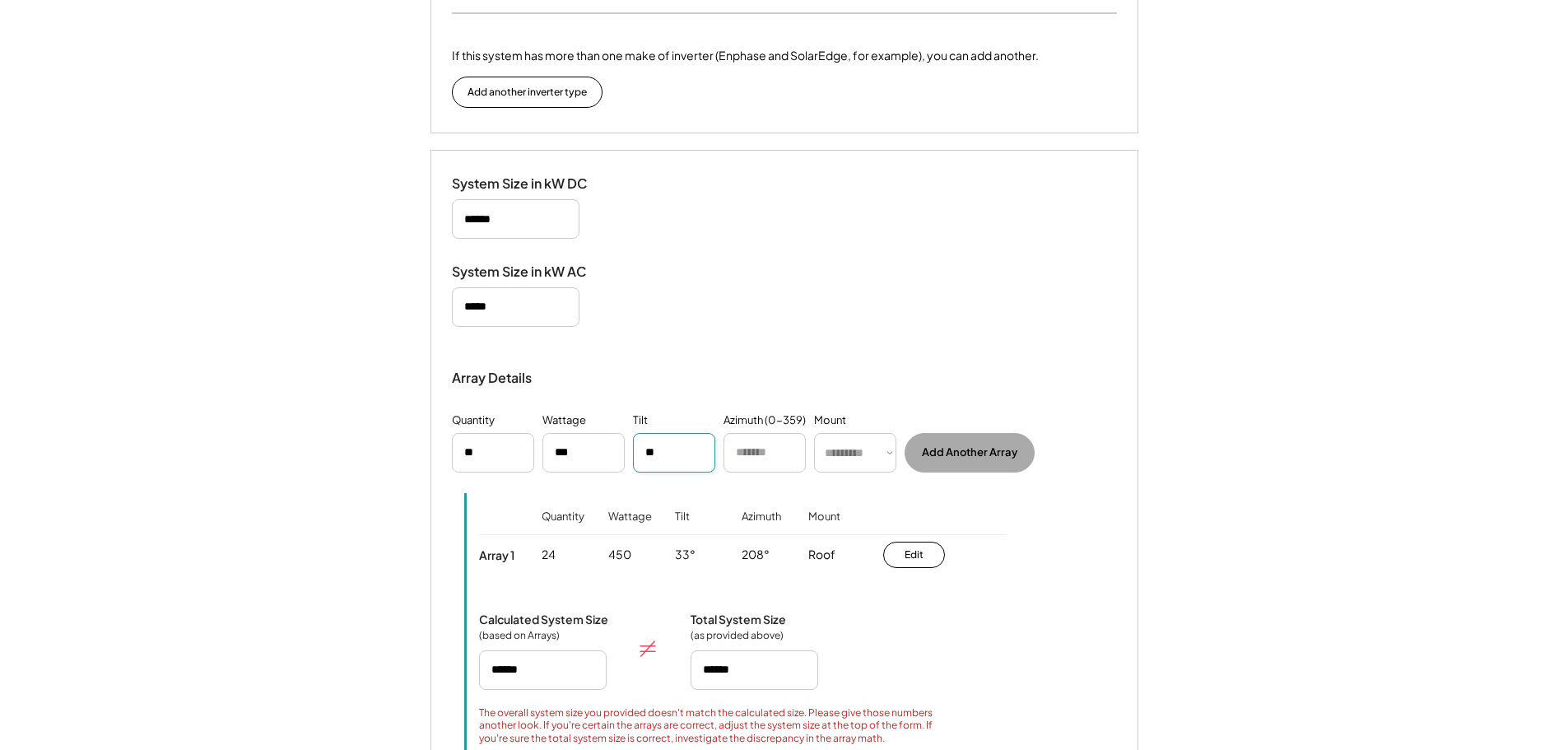 type on "**" 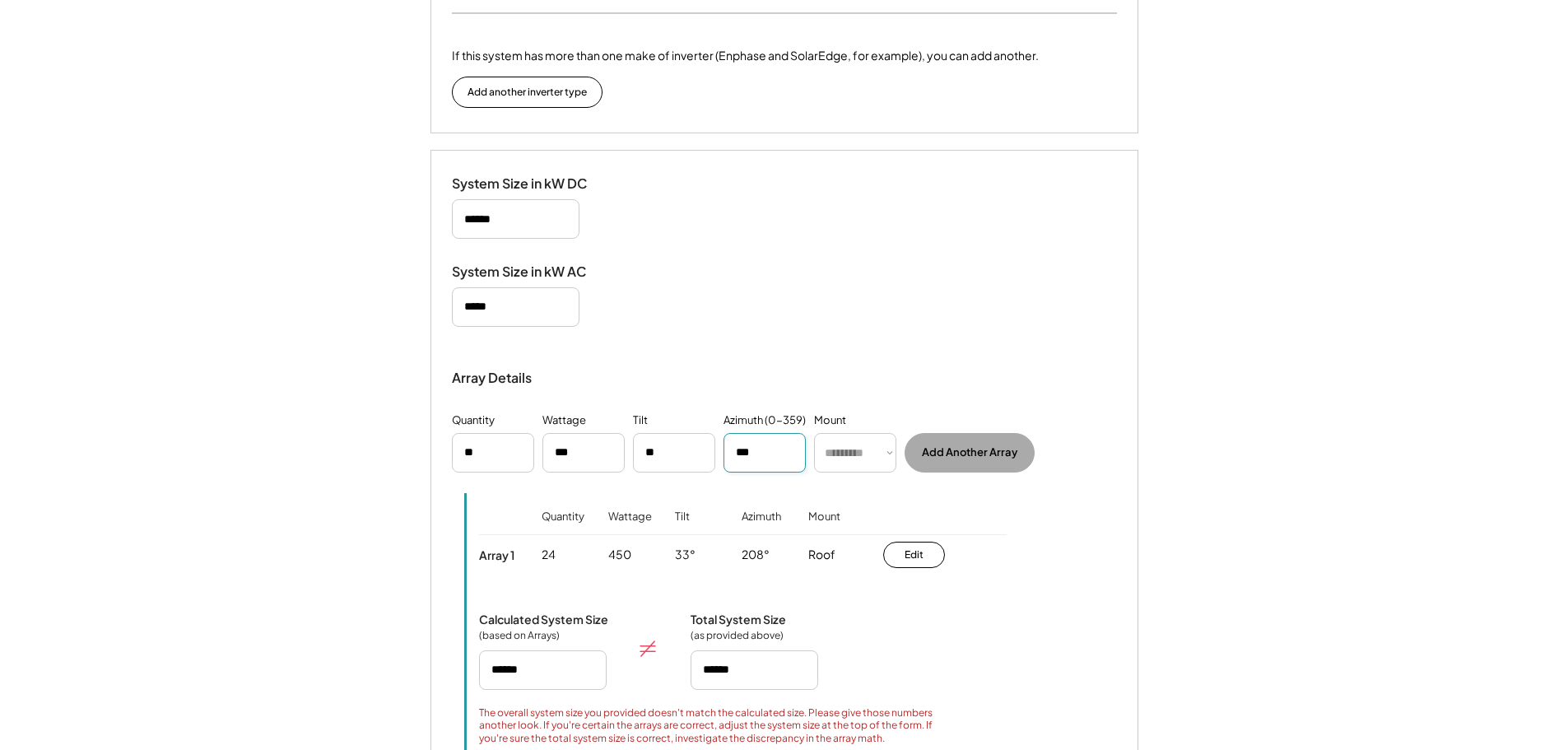 type on "***" 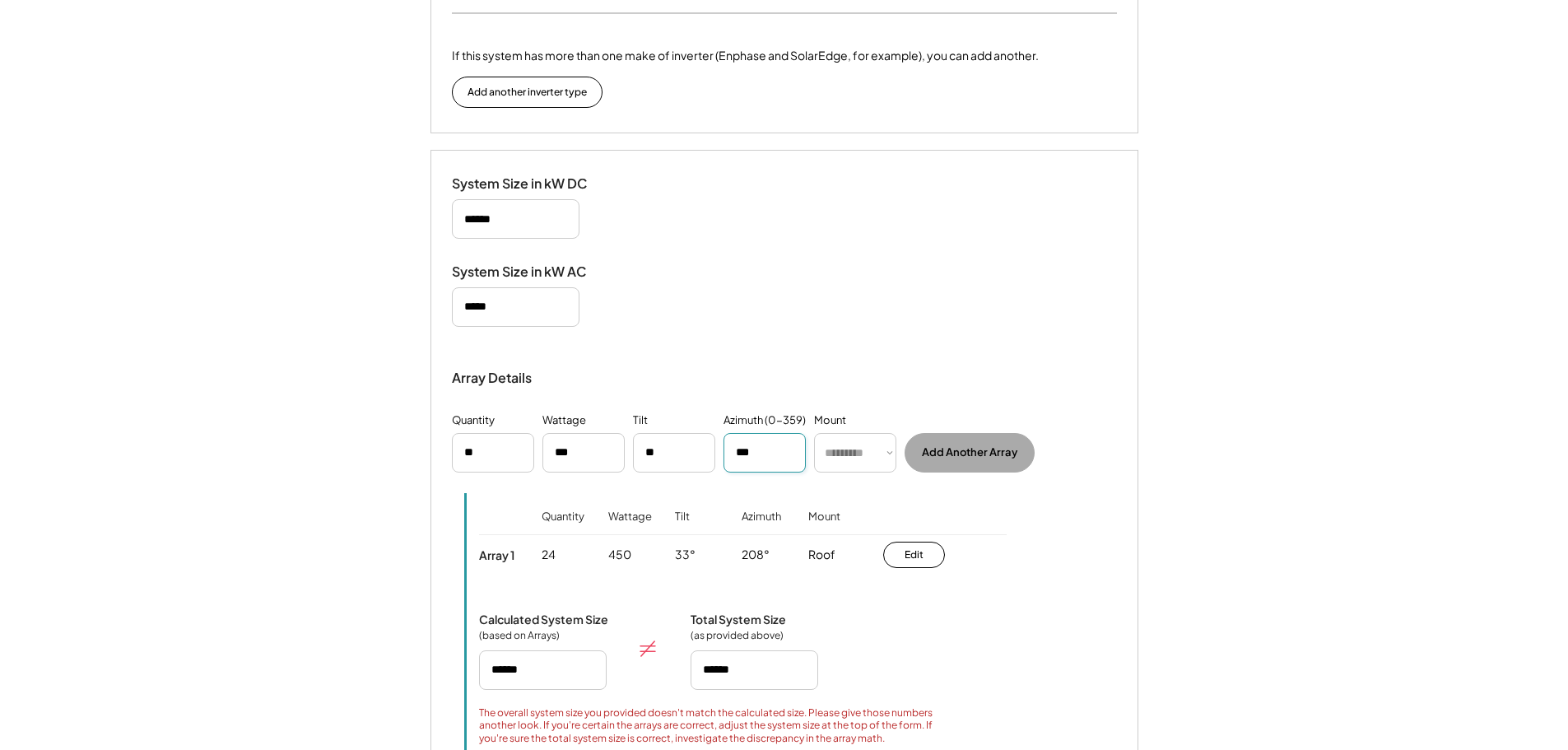 click on "********* **** ******" at bounding box center (855, 453) 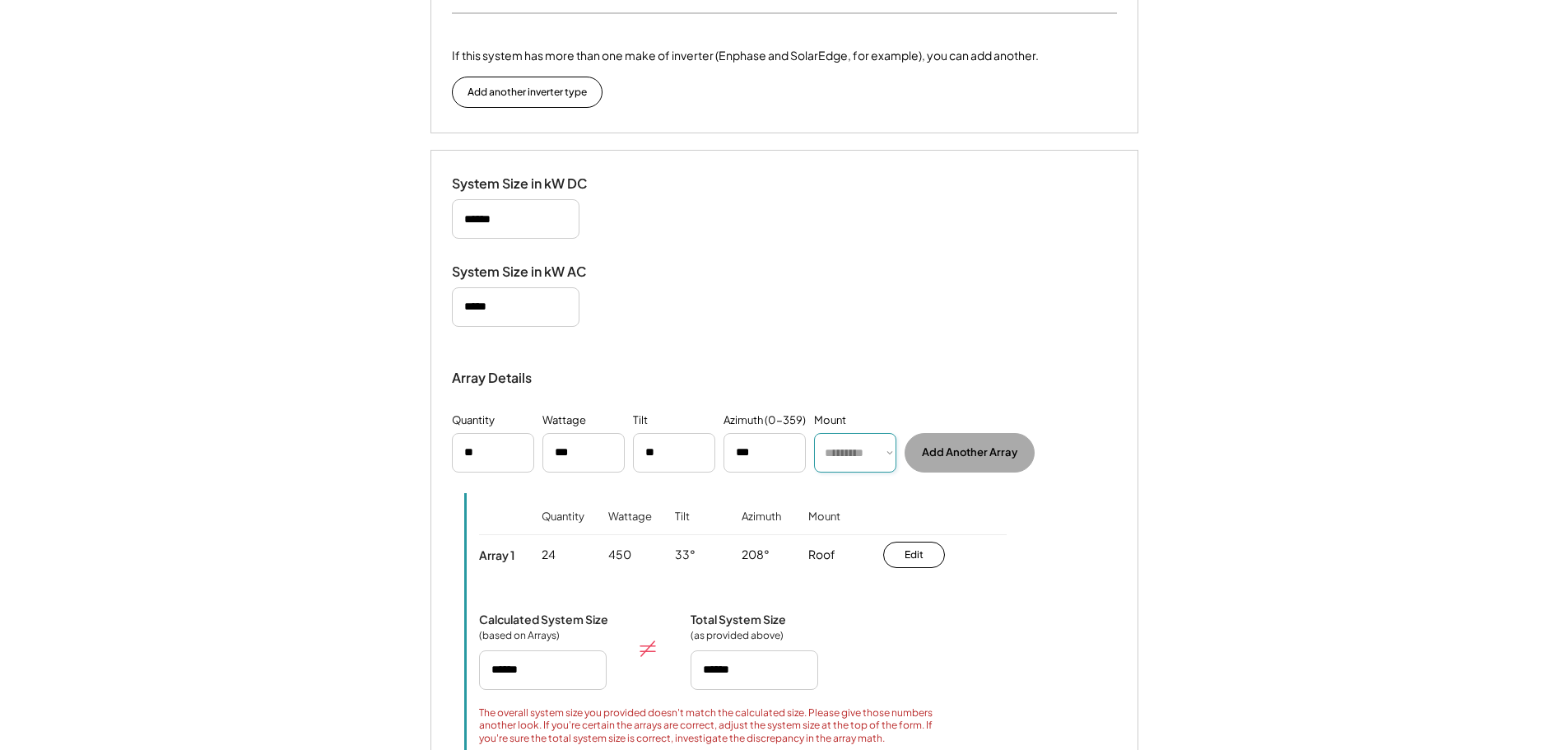 select on "******" 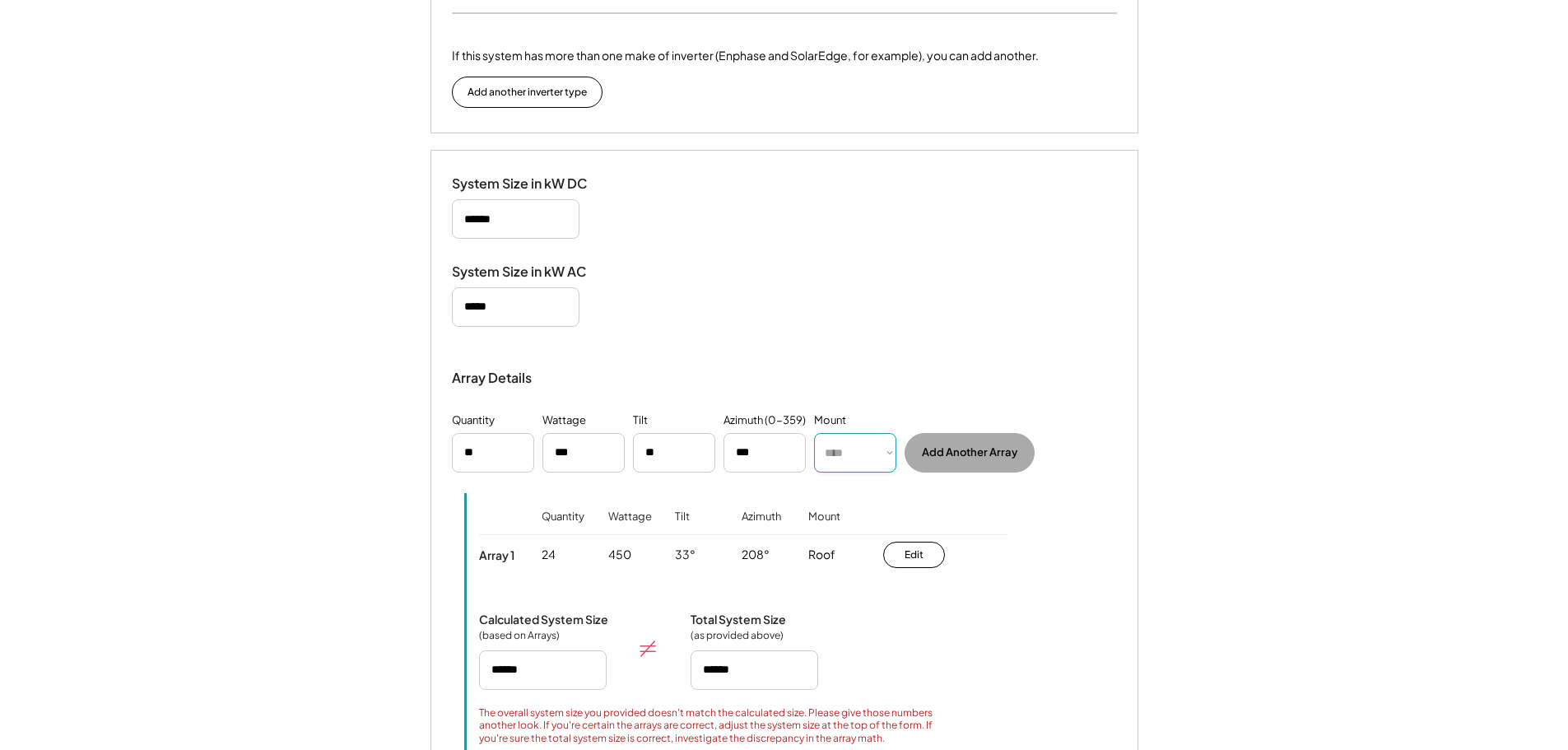 click on "********* **** ******" at bounding box center (855, 453) 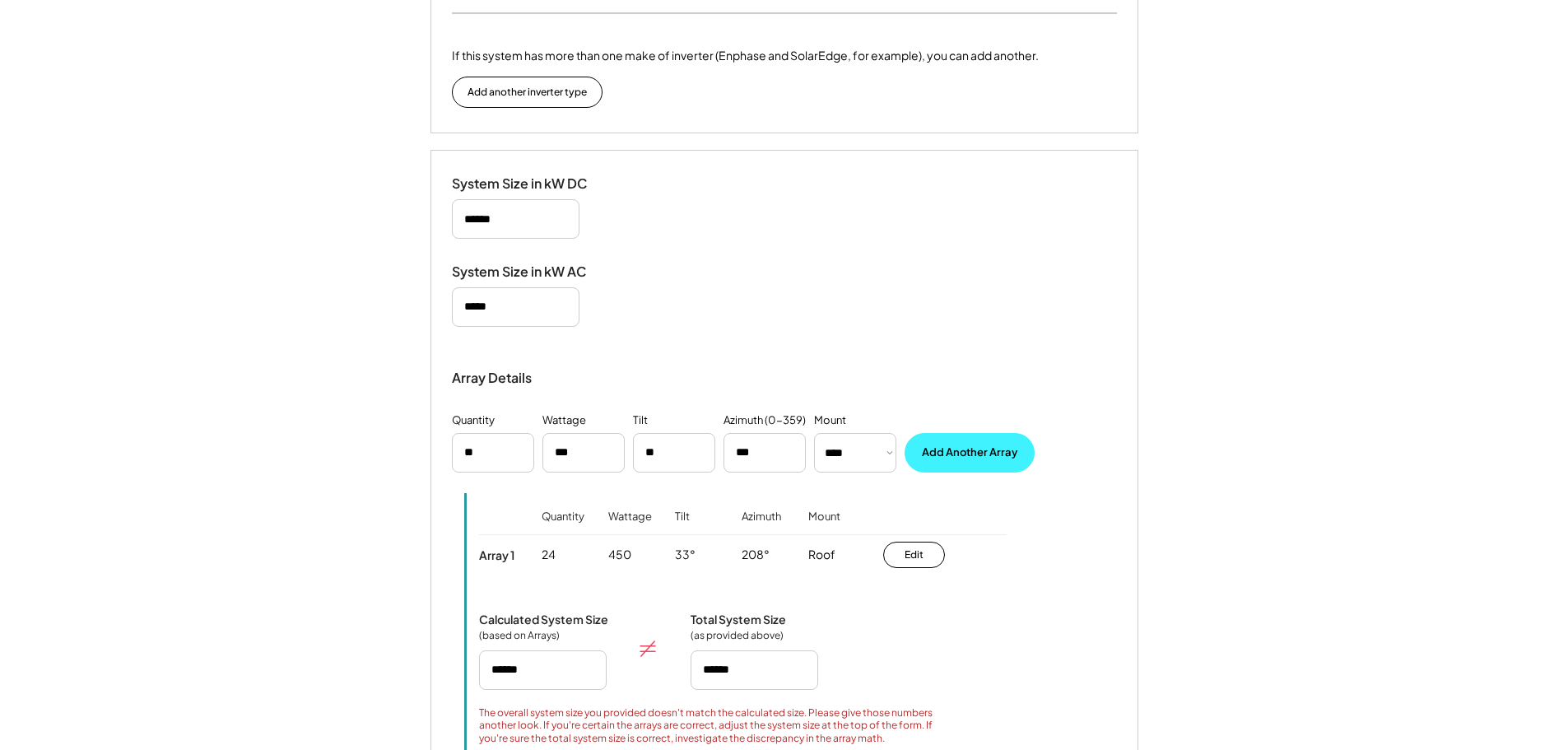 click on "Add Another Array" at bounding box center (970, 453) 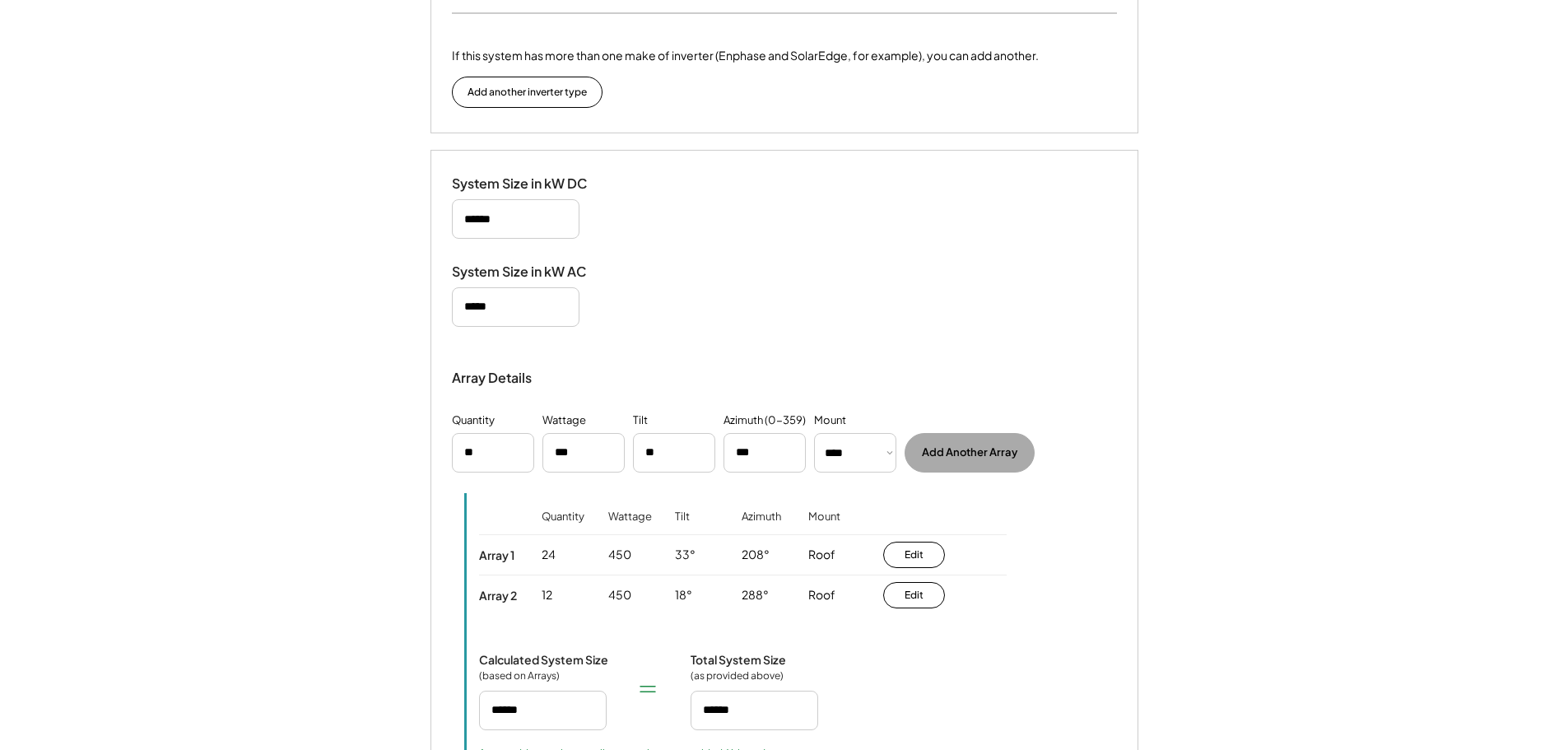 type 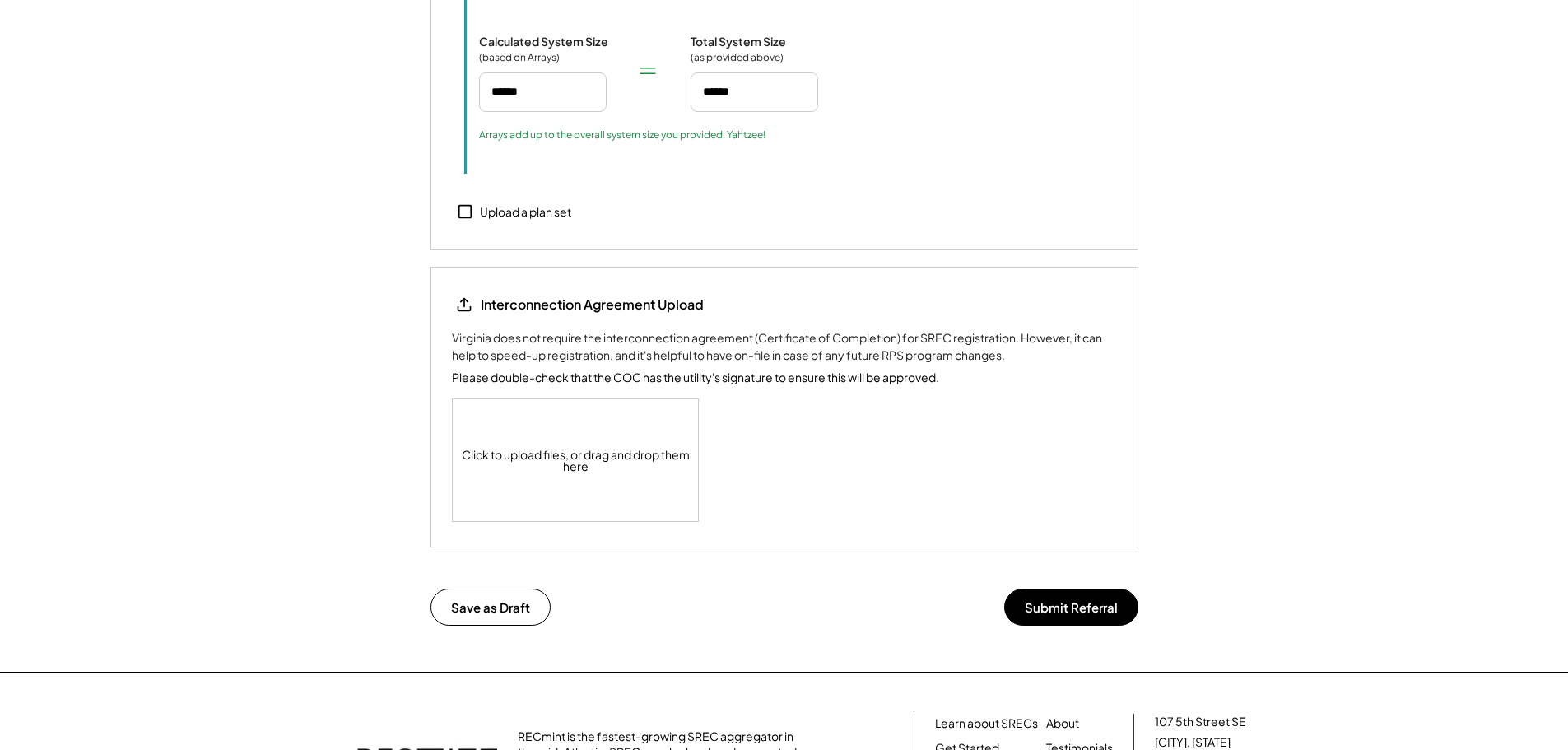 scroll, scrollTop: 2095, scrollLeft: 0, axis: vertical 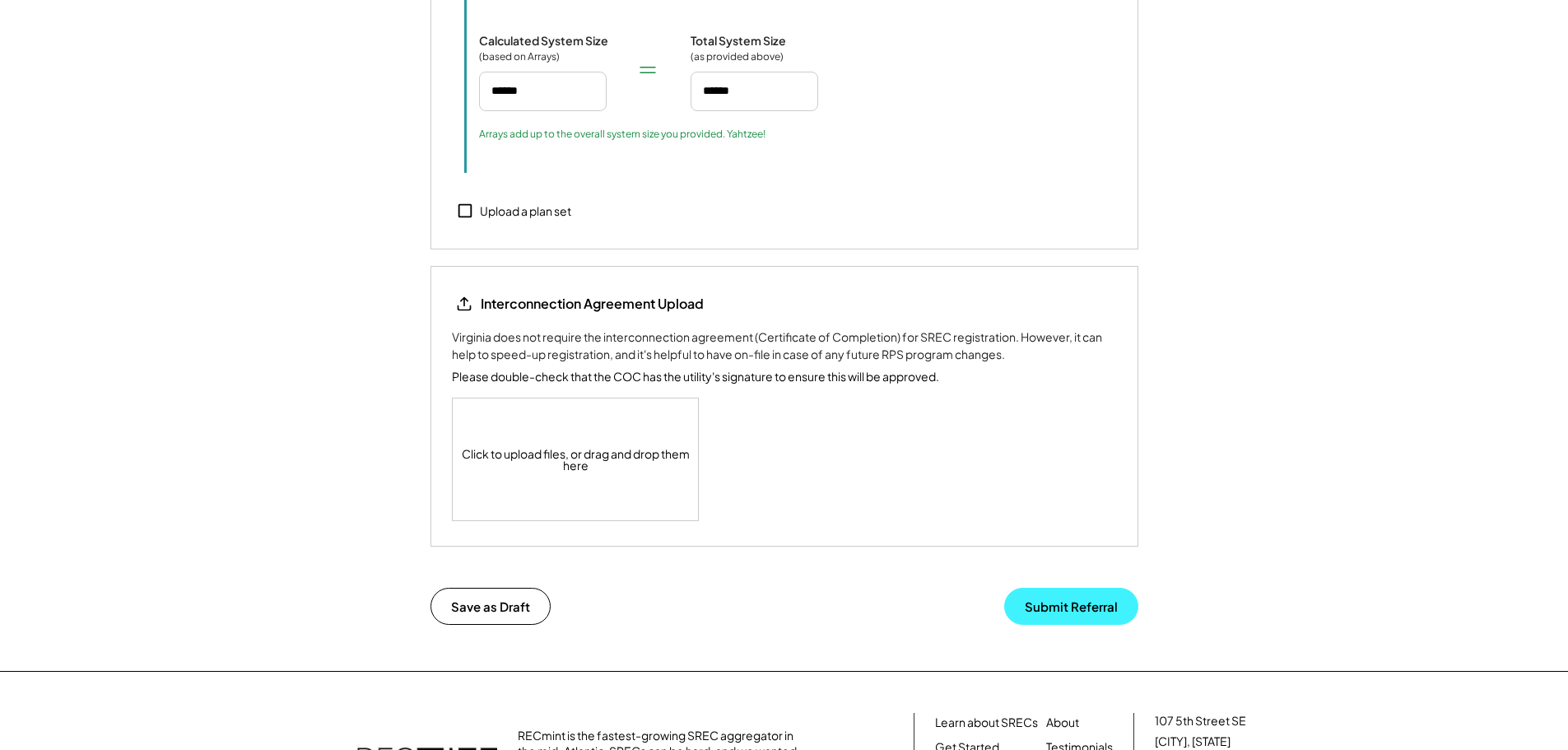 click on "Submit Referral" at bounding box center (1071, 606) 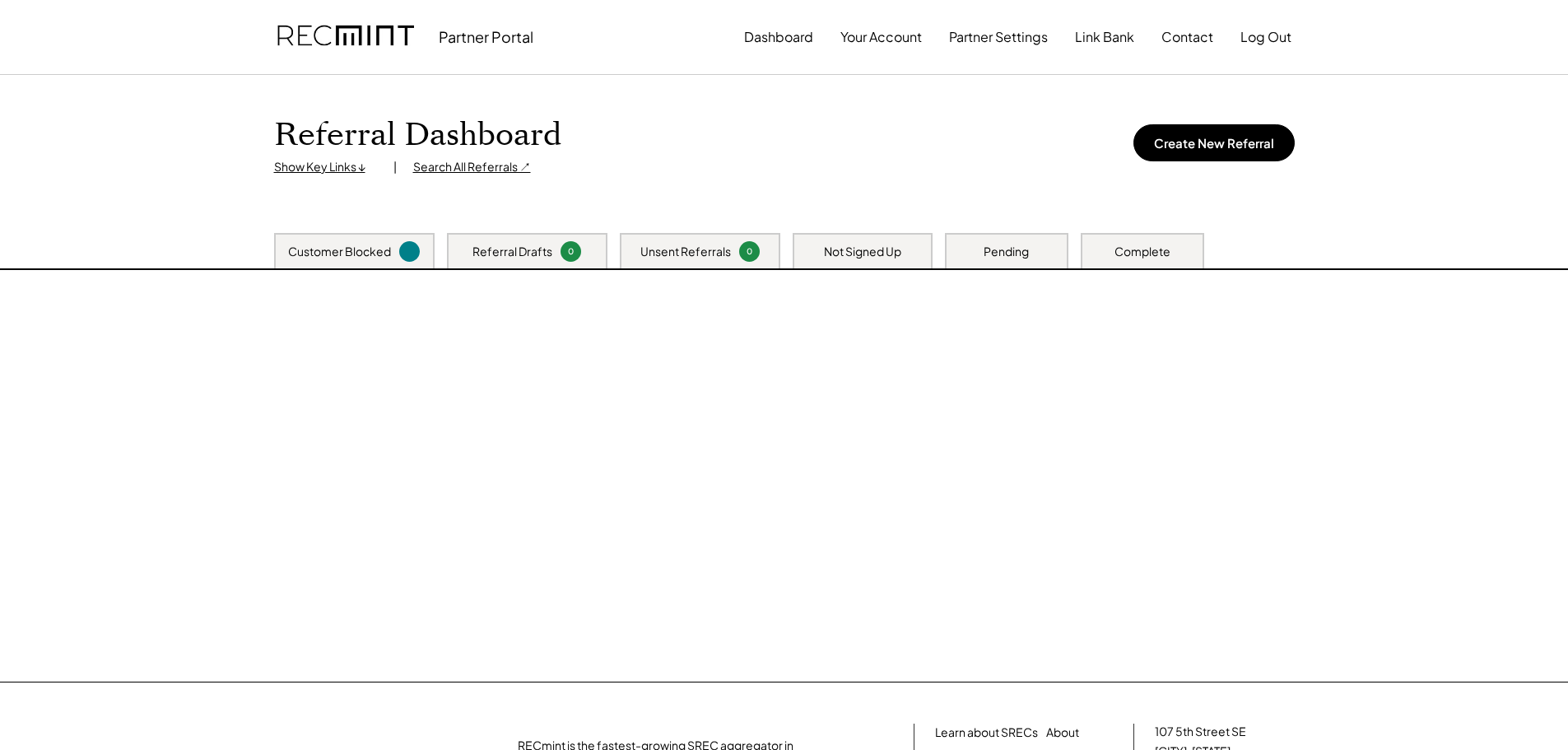 scroll, scrollTop: 0, scrollLeft: 0, axis: both 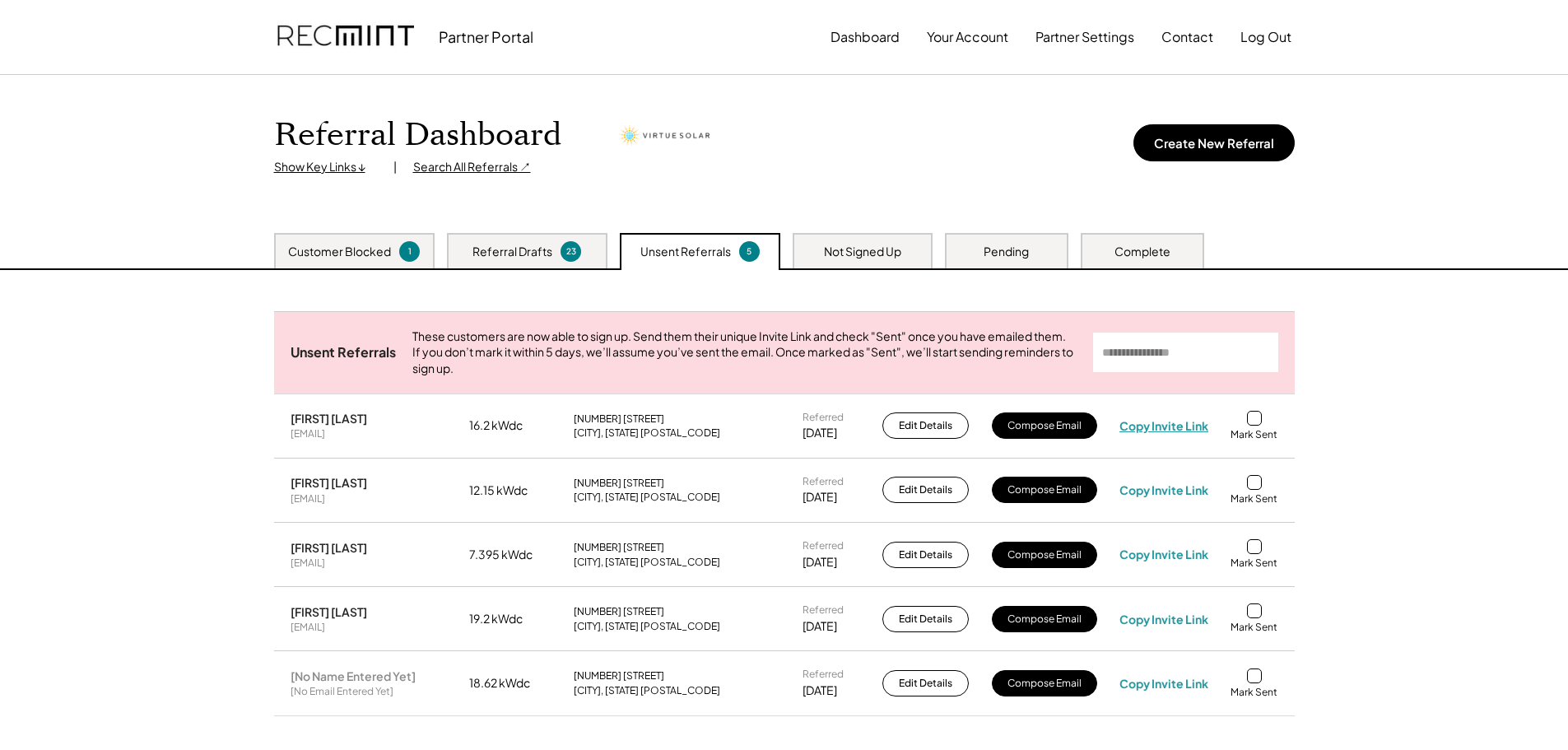 click on "Copy Invite Link" at bounding box center [1164, 426] 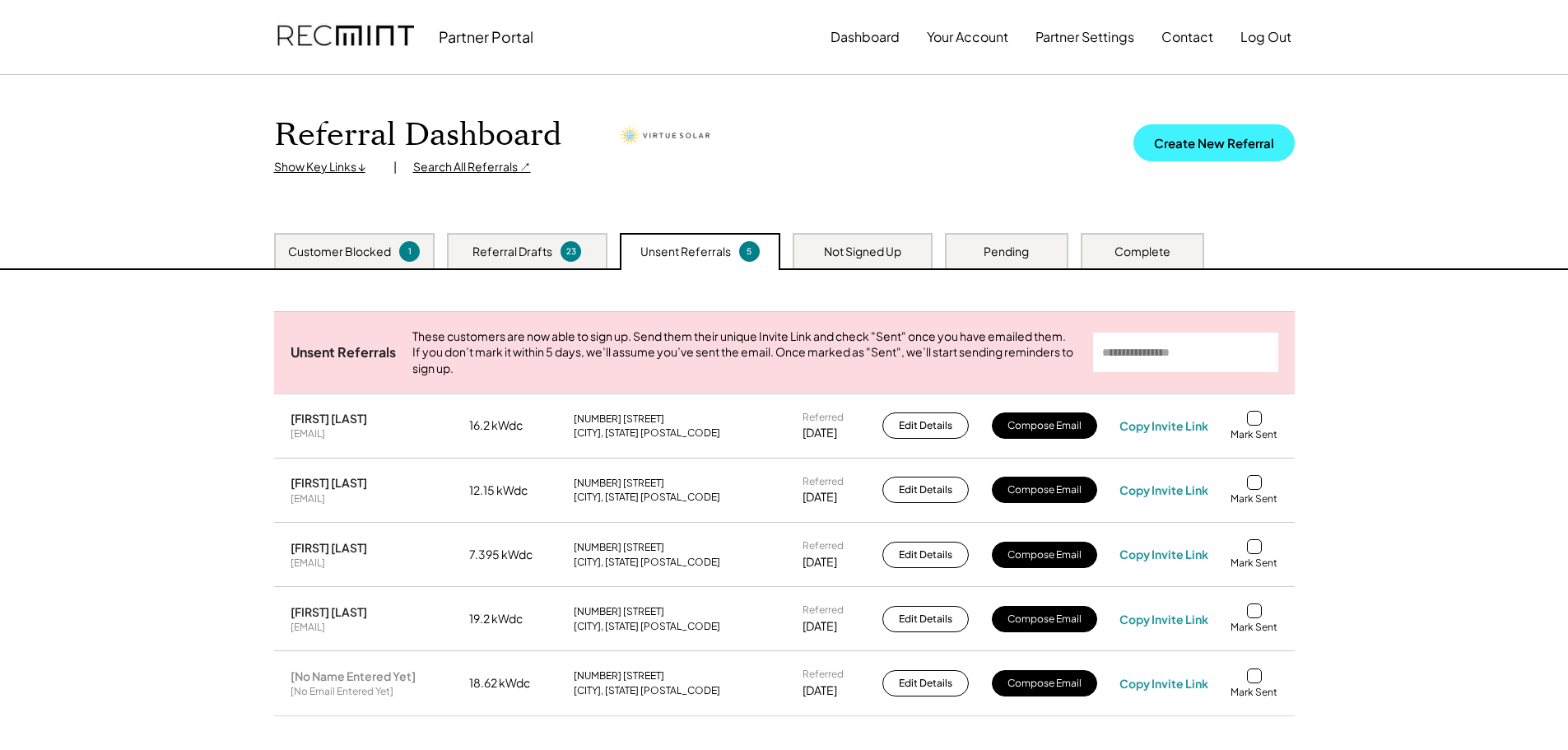click on "Create New Referral" at bounding box center [1214, 142] 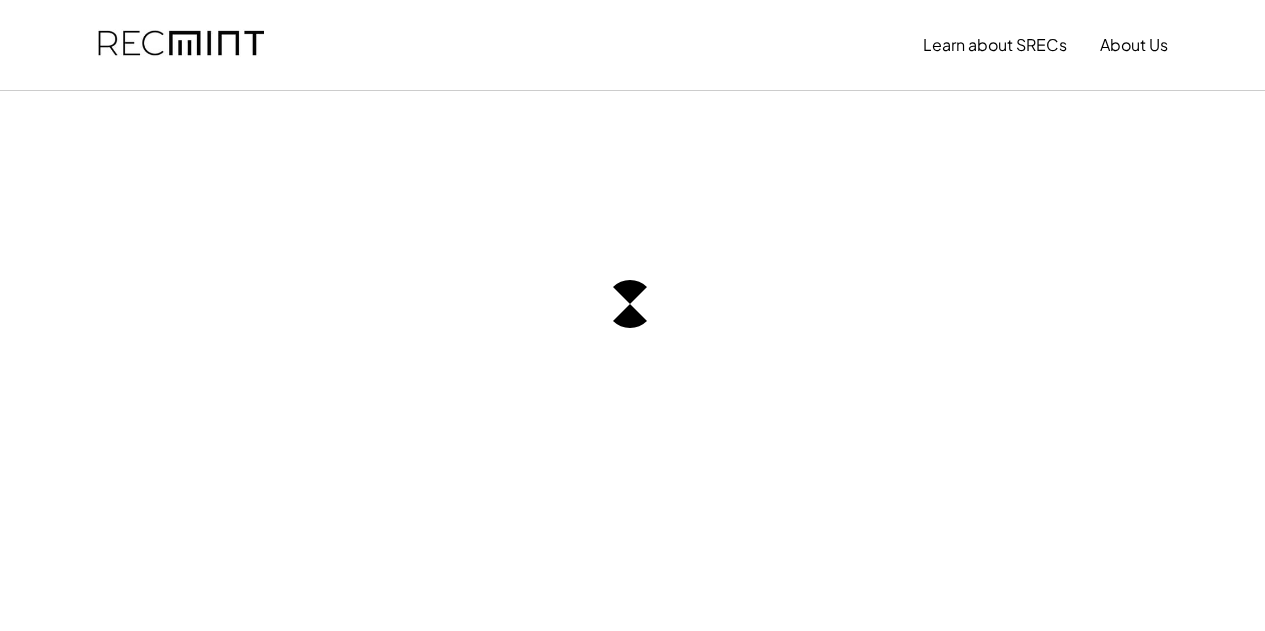 scroll, scrollTop: 0, scrollLeft: 0, axis: both 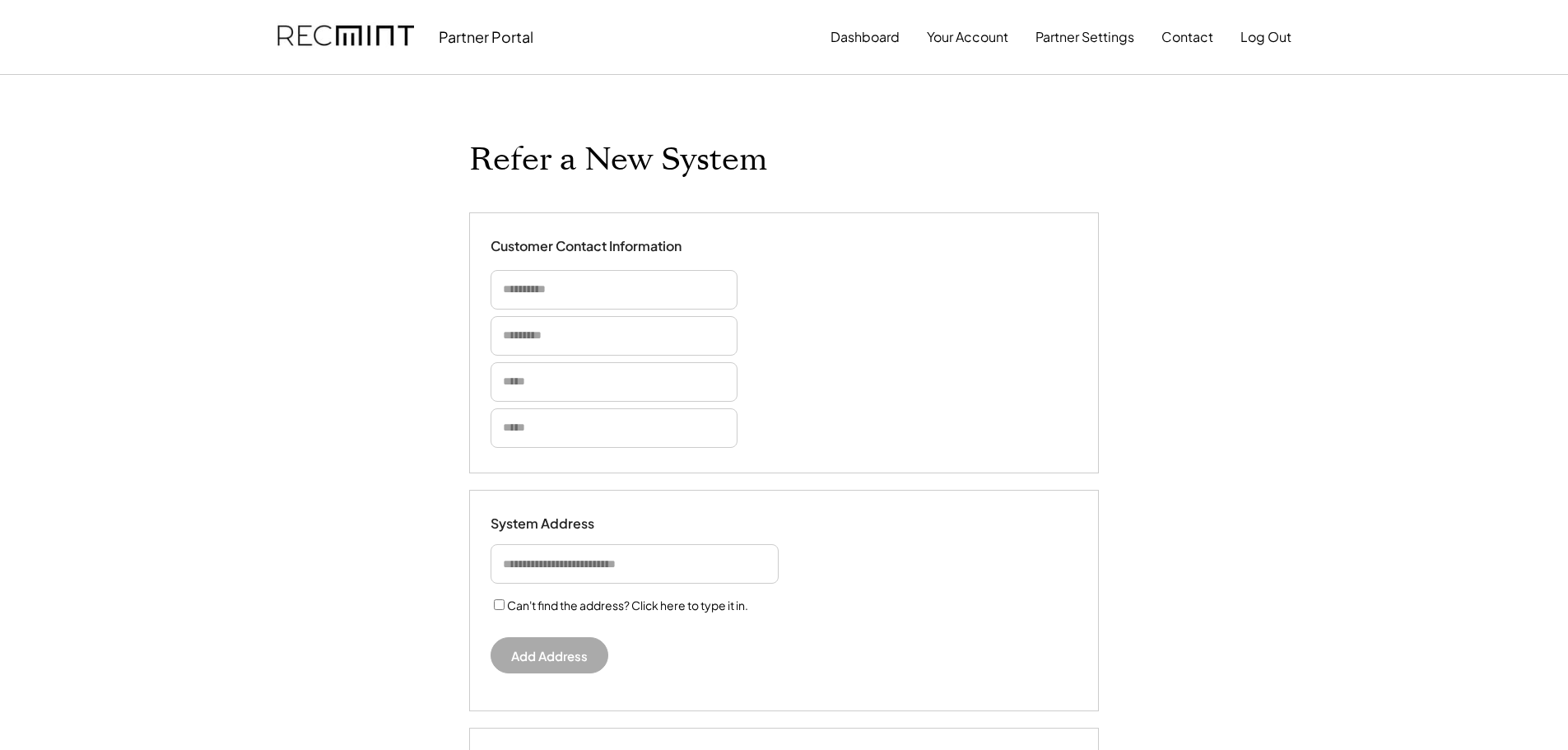 select on "**********" 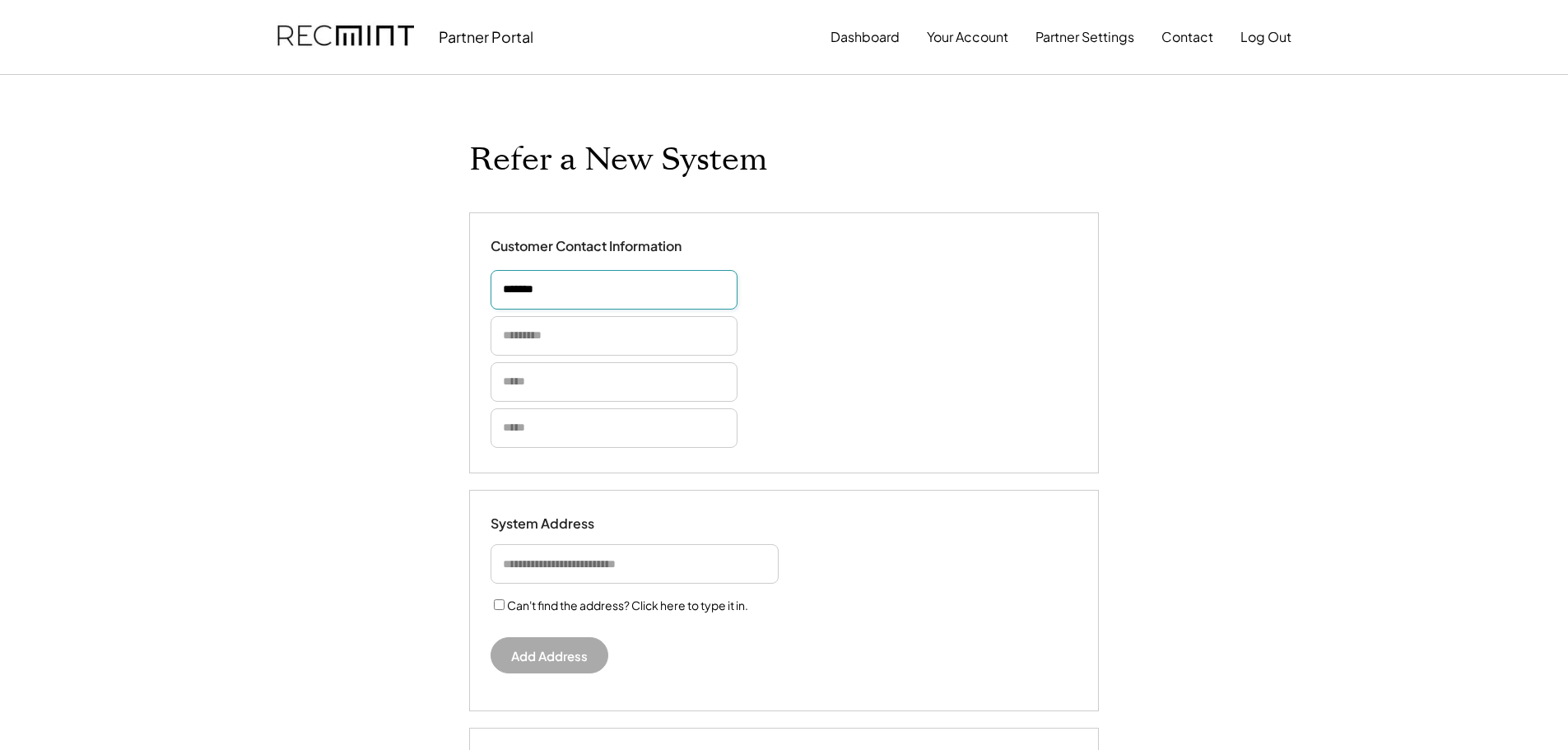 type on "*******" 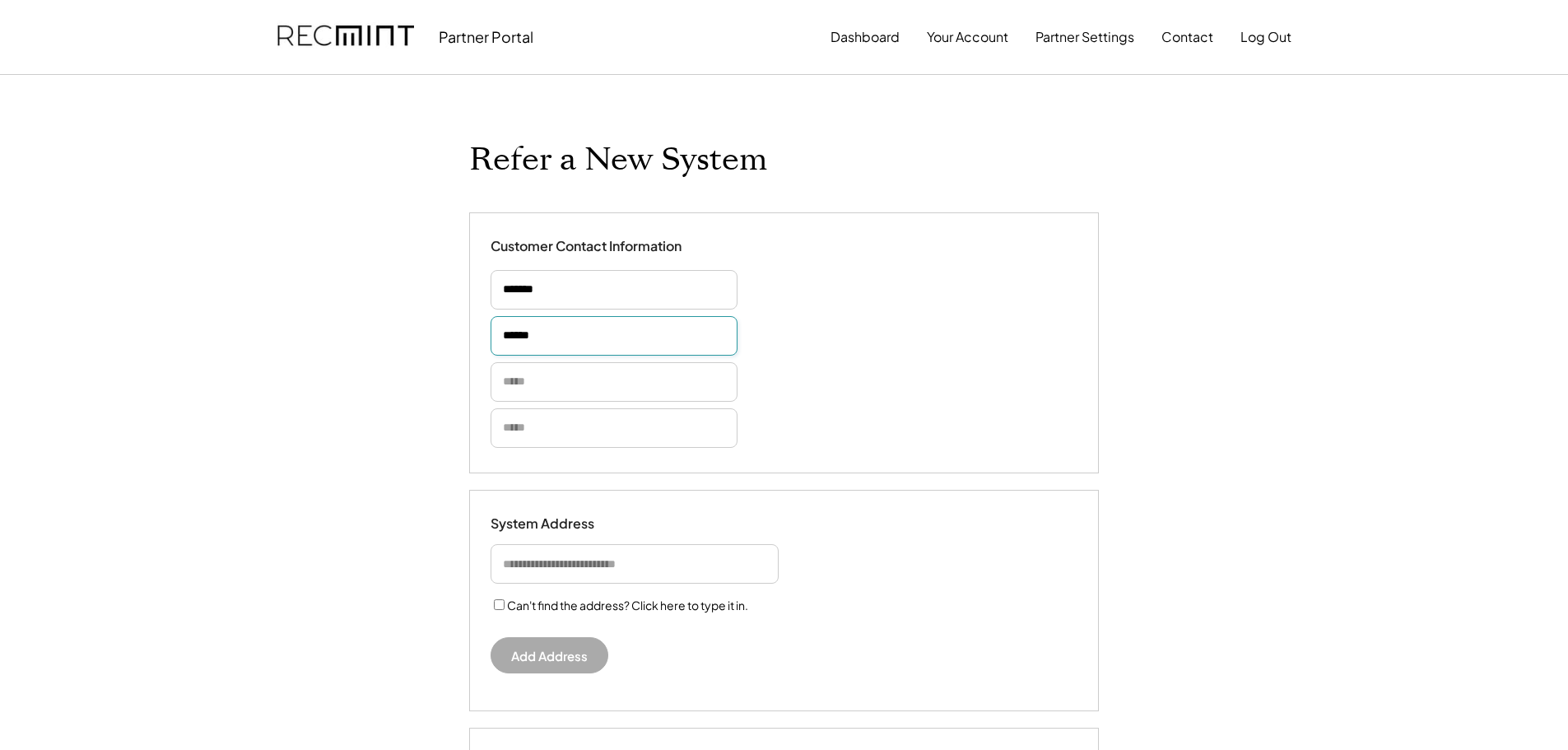 type on "******" 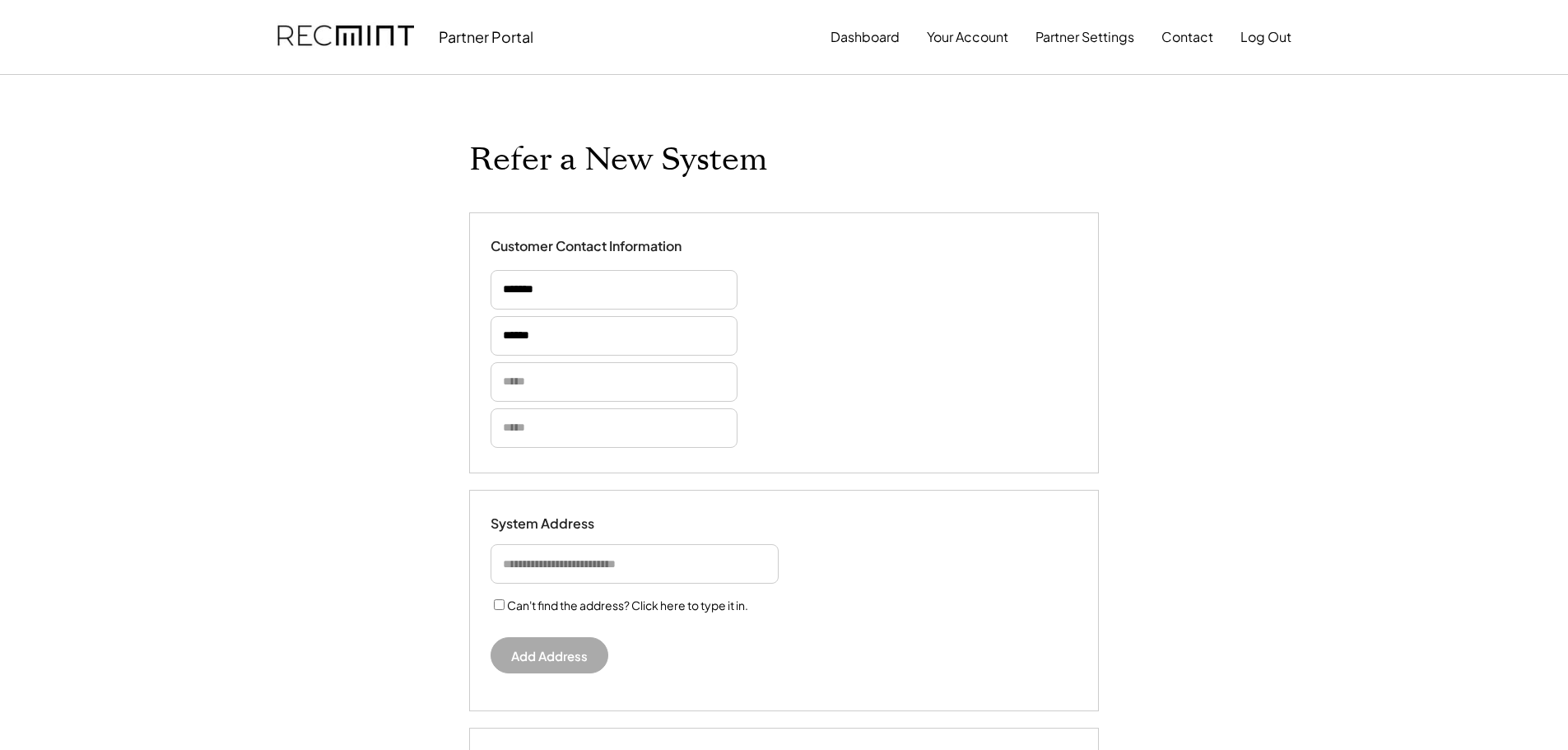 click on "Customer Contact Information" at bounding box center [784, 342] 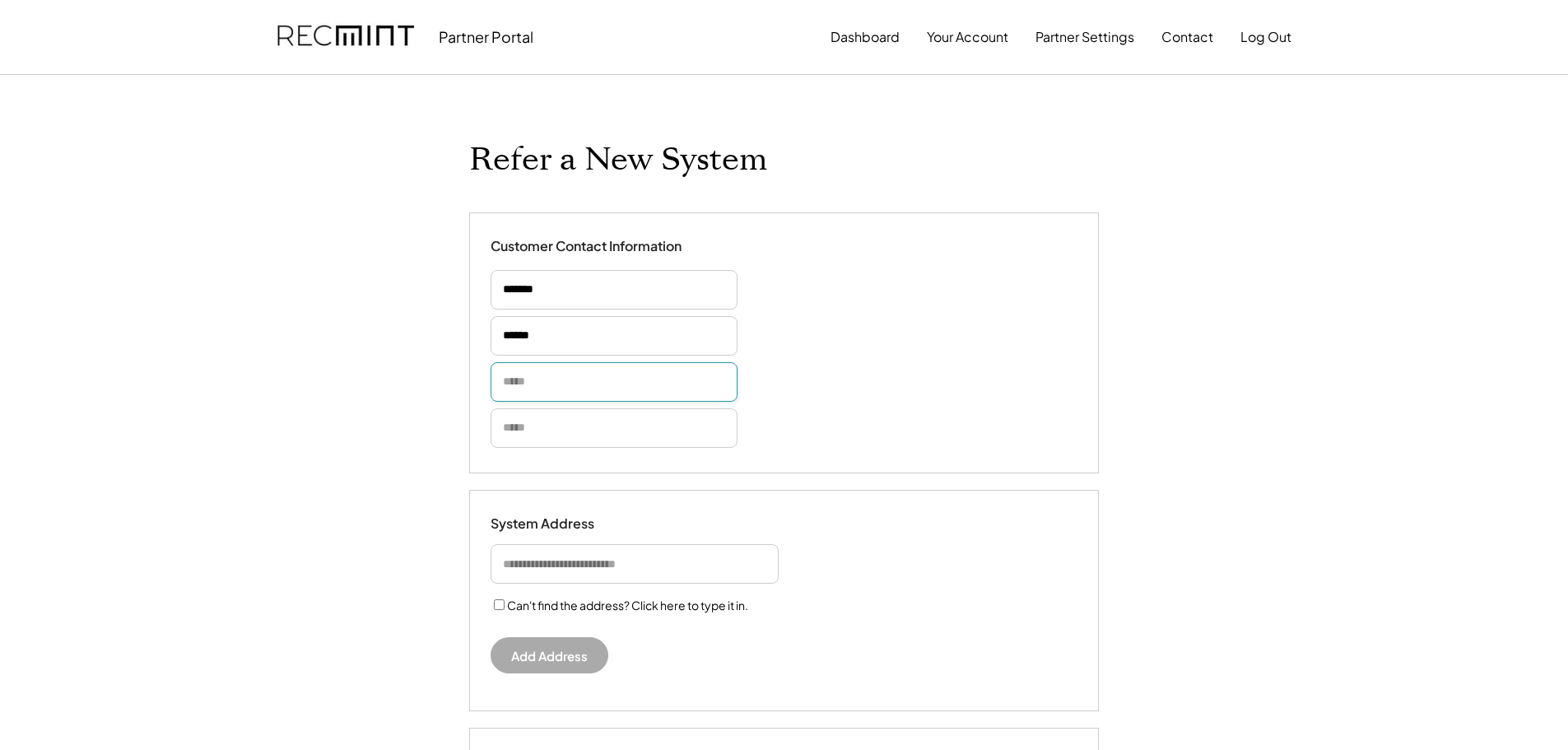 click at bounding box center [614, 382] 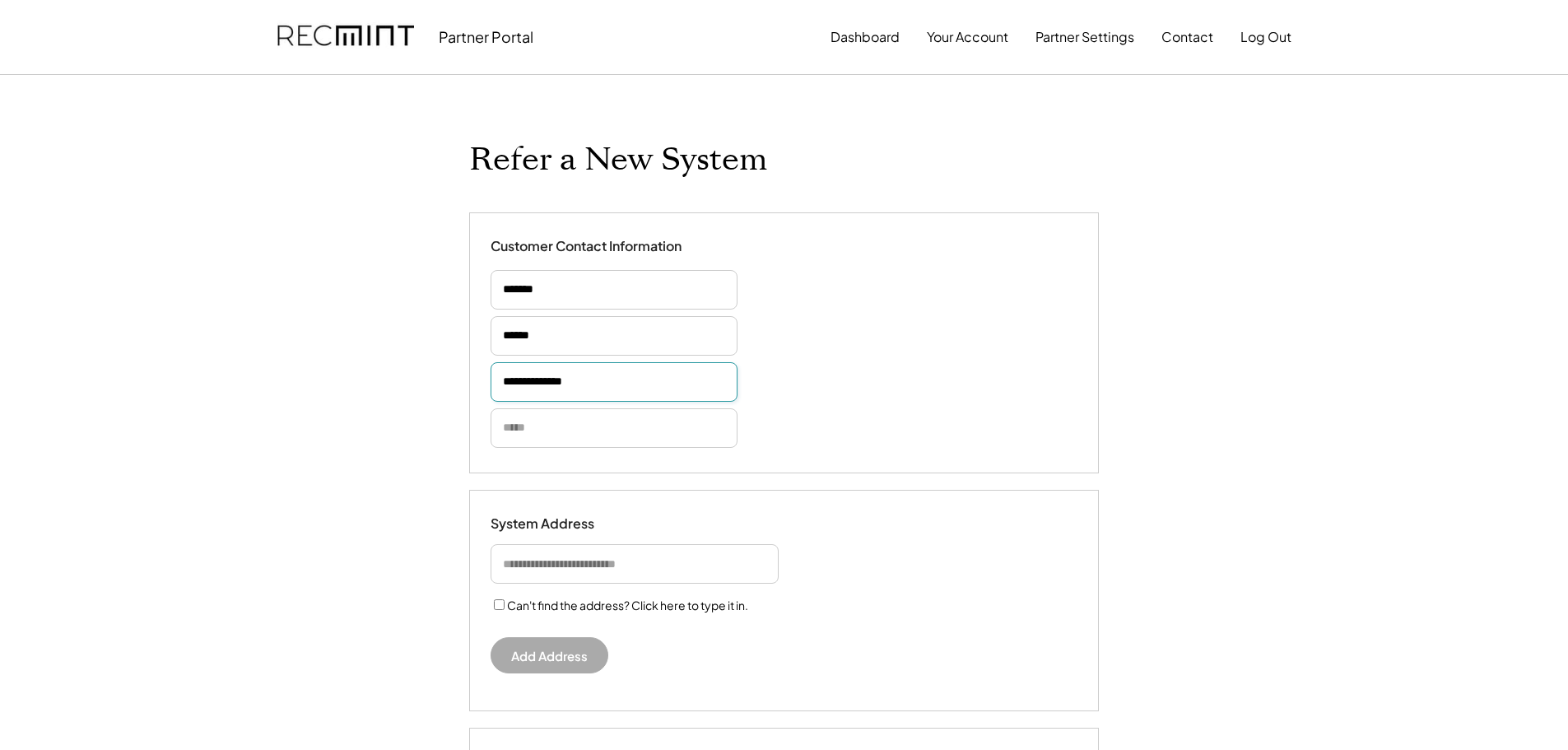 type on "**********" 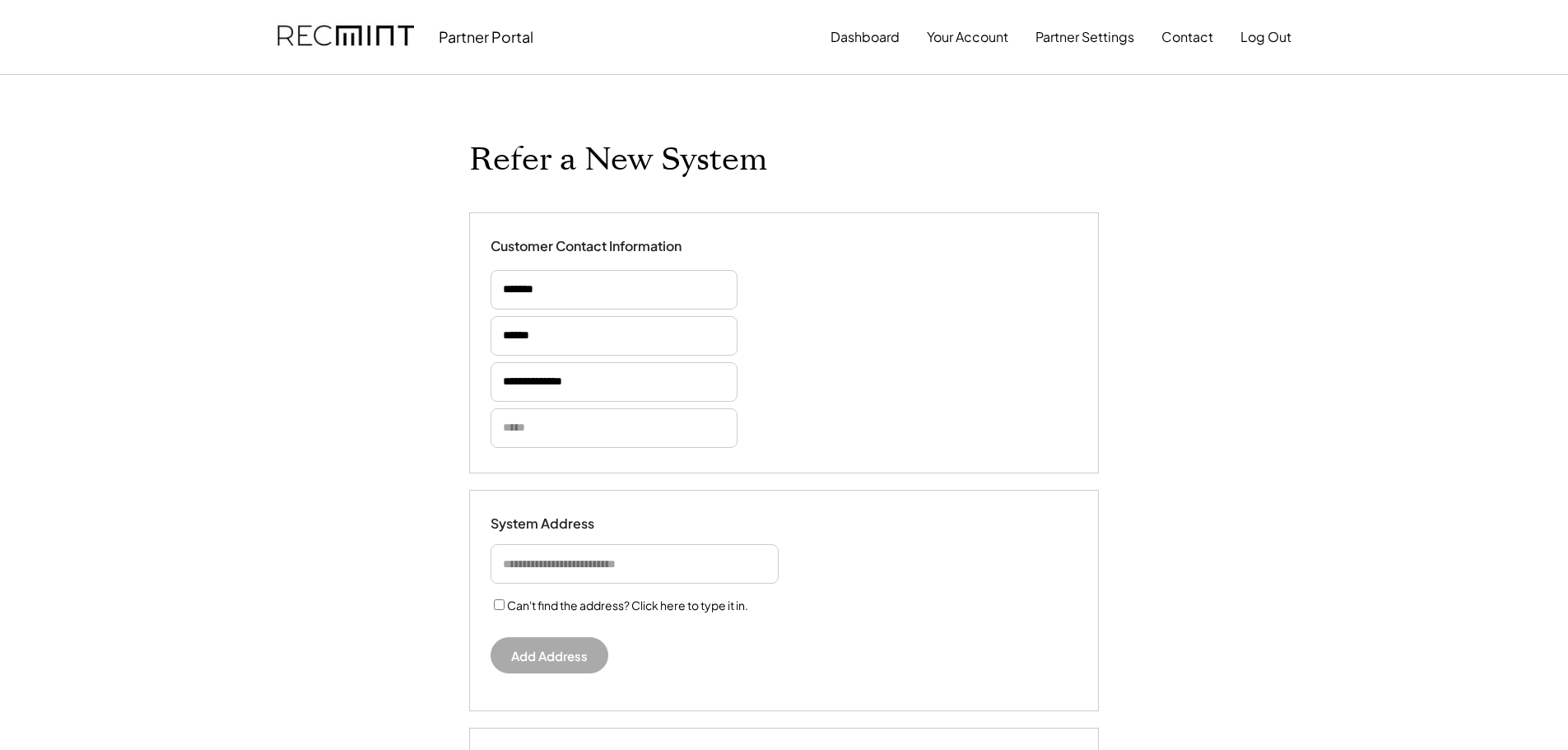 click at bounding box center [635, 564] 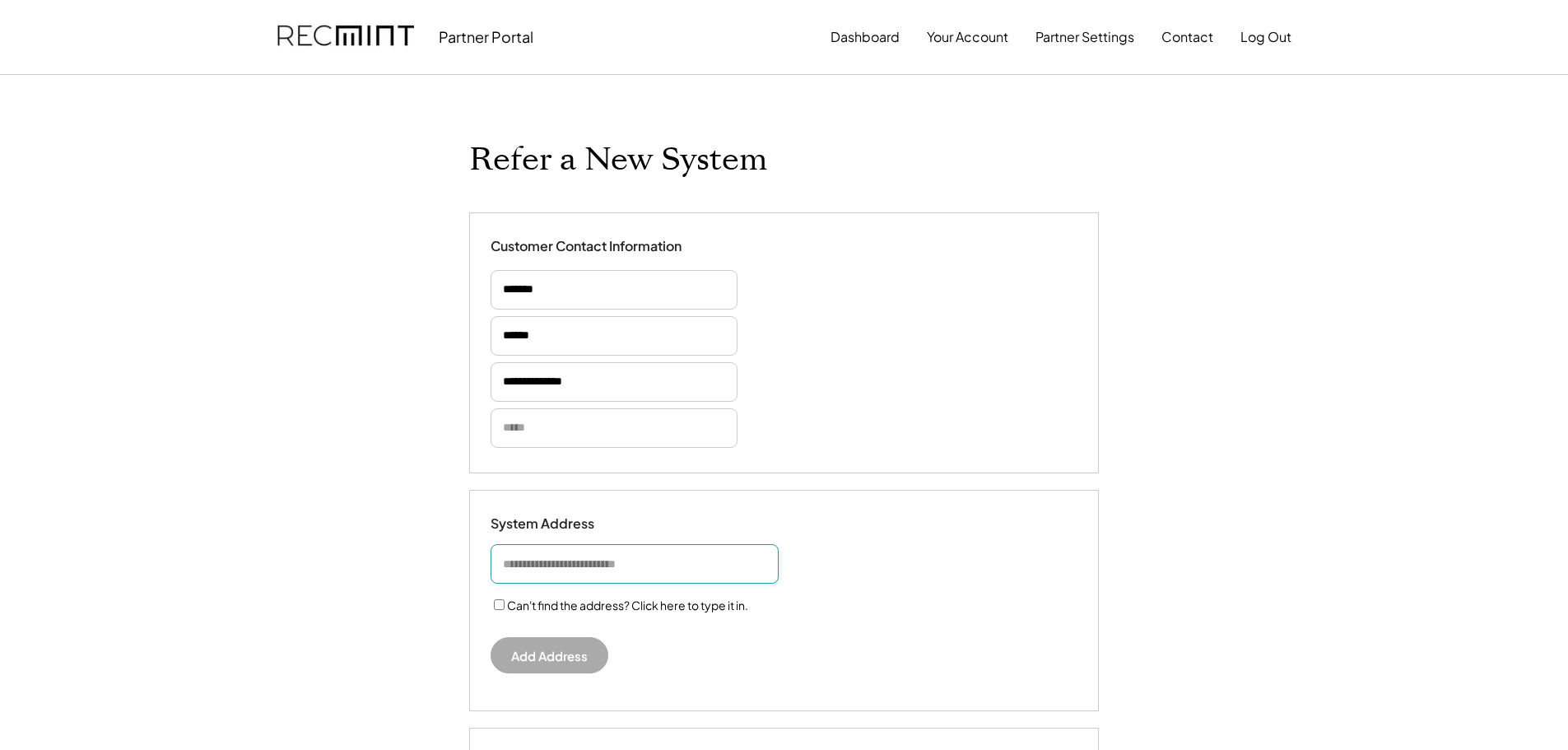 paste on "**********" 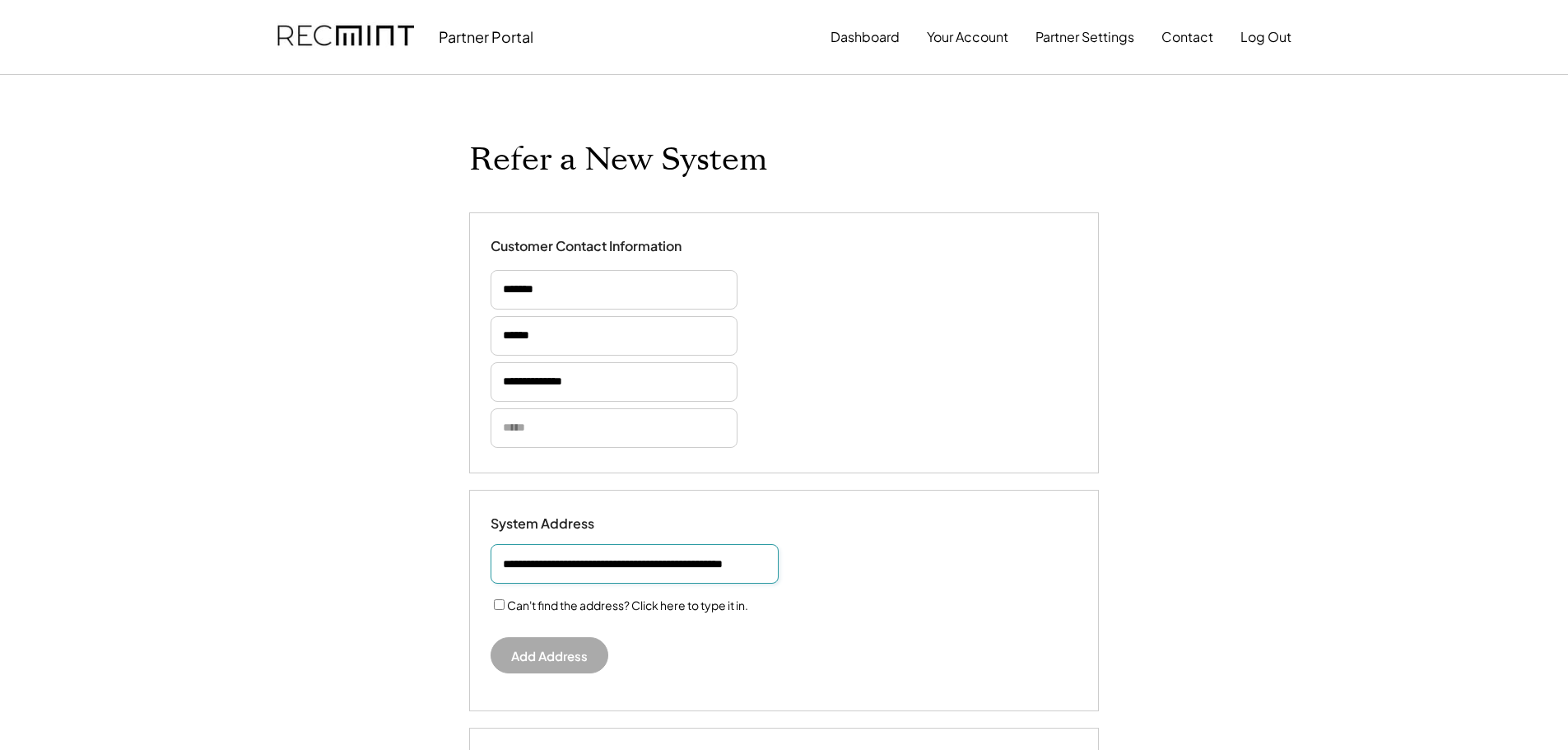 scroll, scrollTop: 0, scrollLeft: 29, axis: horizontal 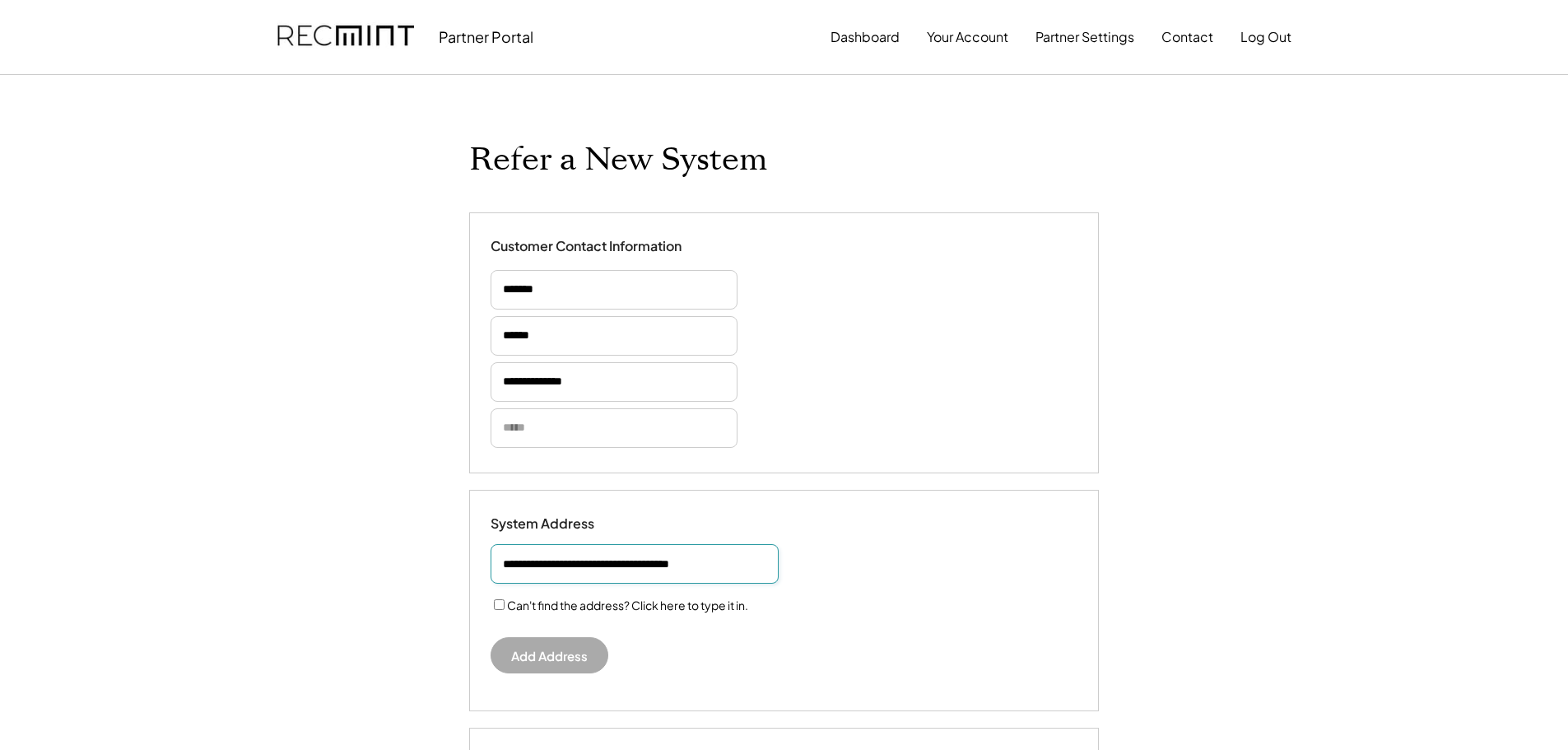 type on "**********" 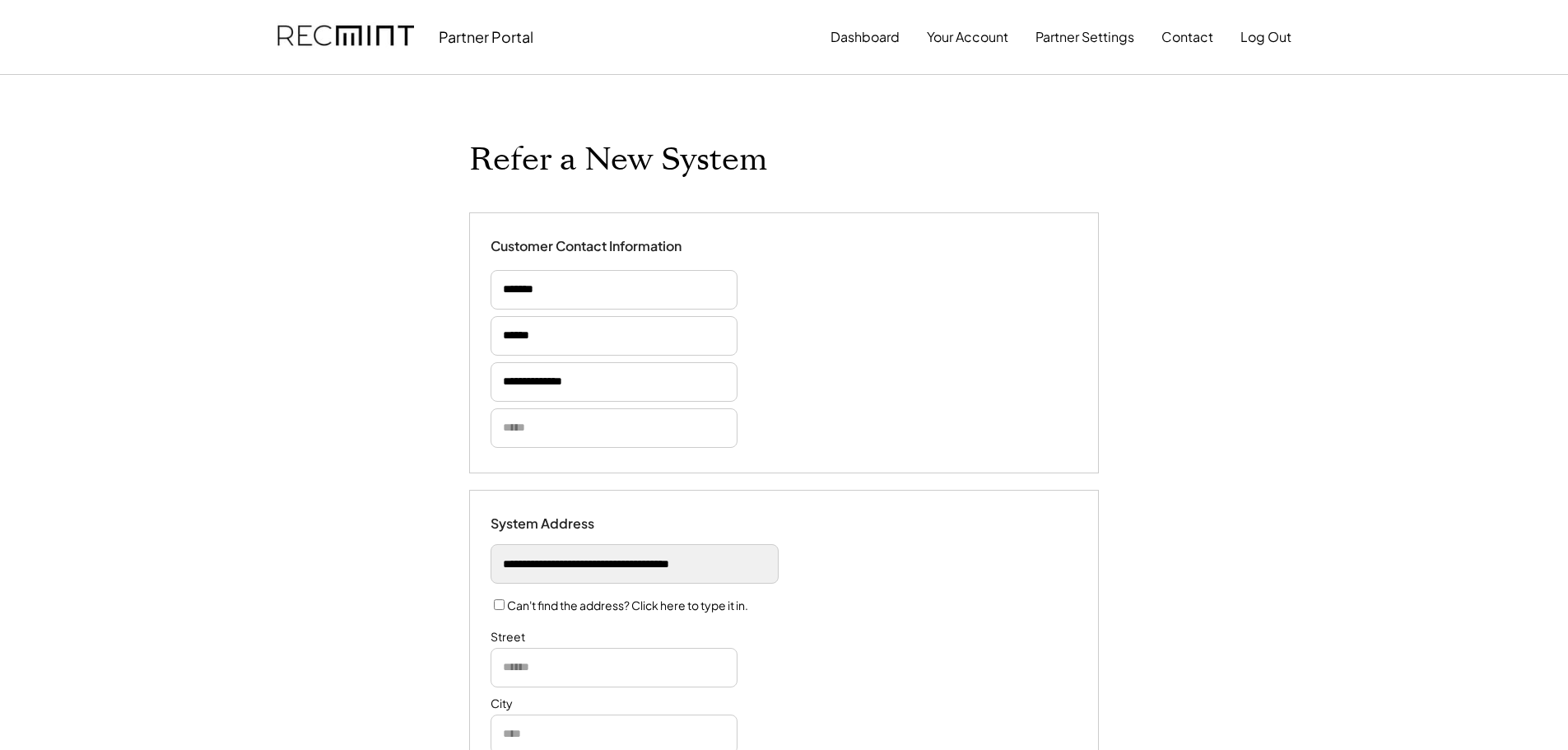 click on "Can't find the address? Click here to type it in." at bounding box center [655, 607] 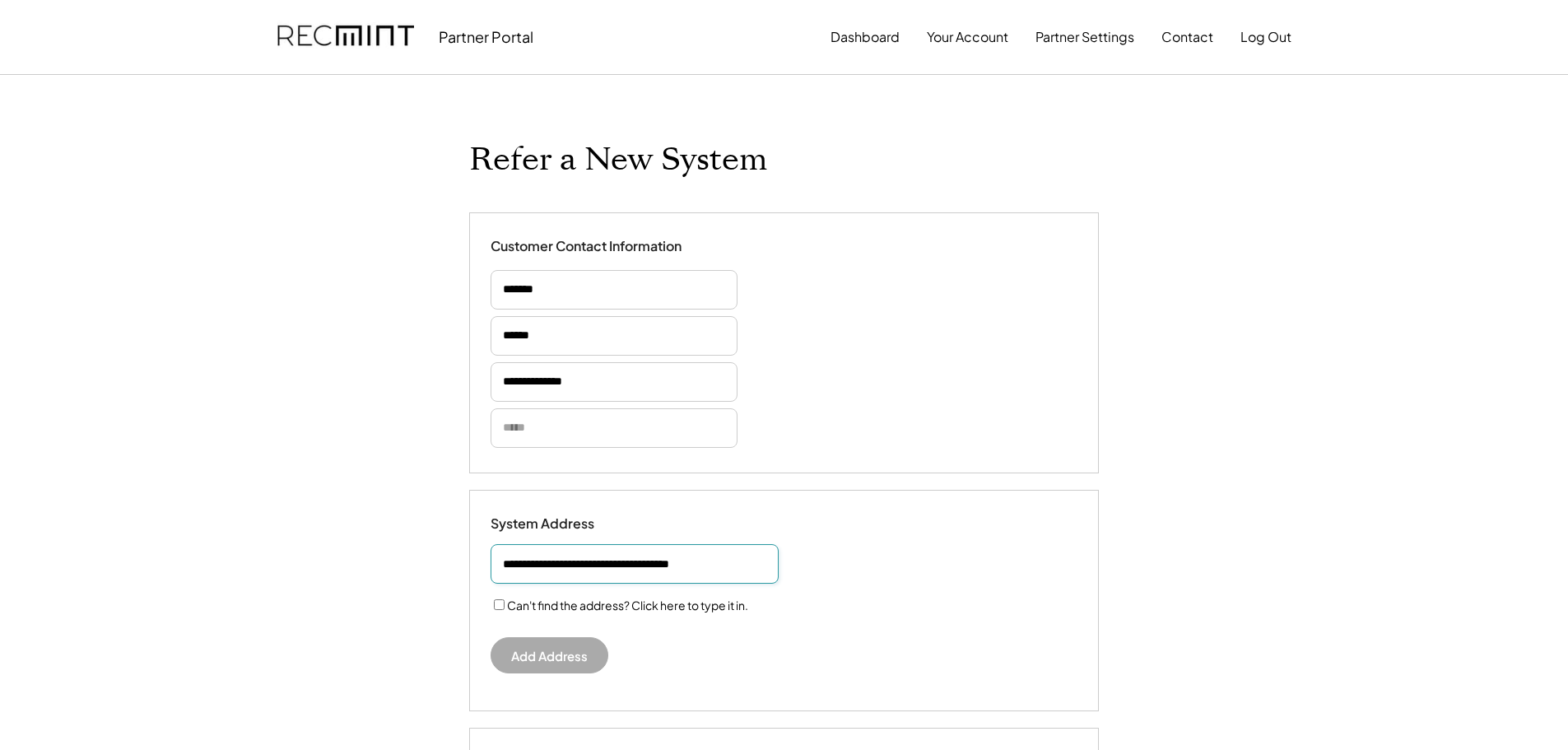 click at bounding box center (635, 564) 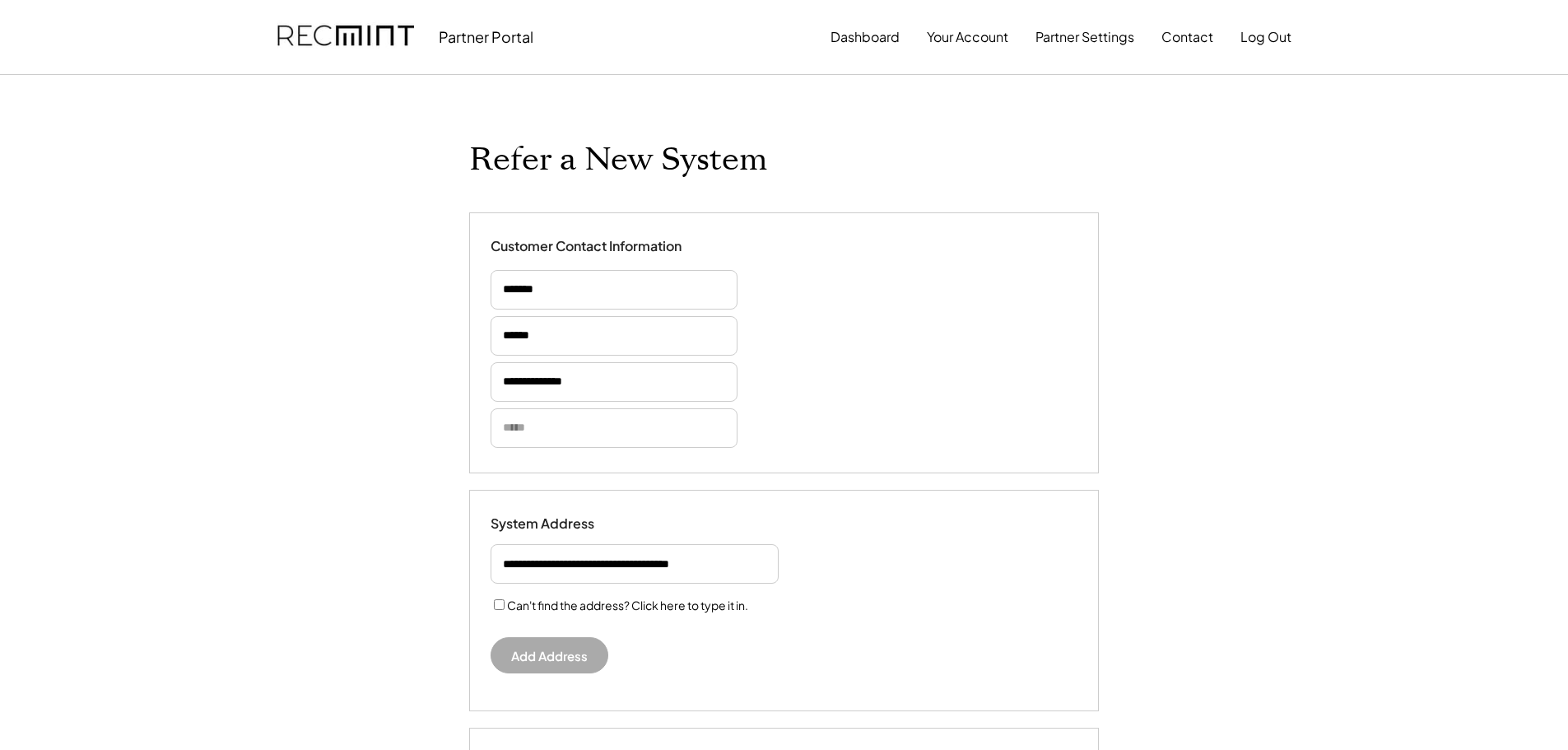click at bounding box center [614, 428] 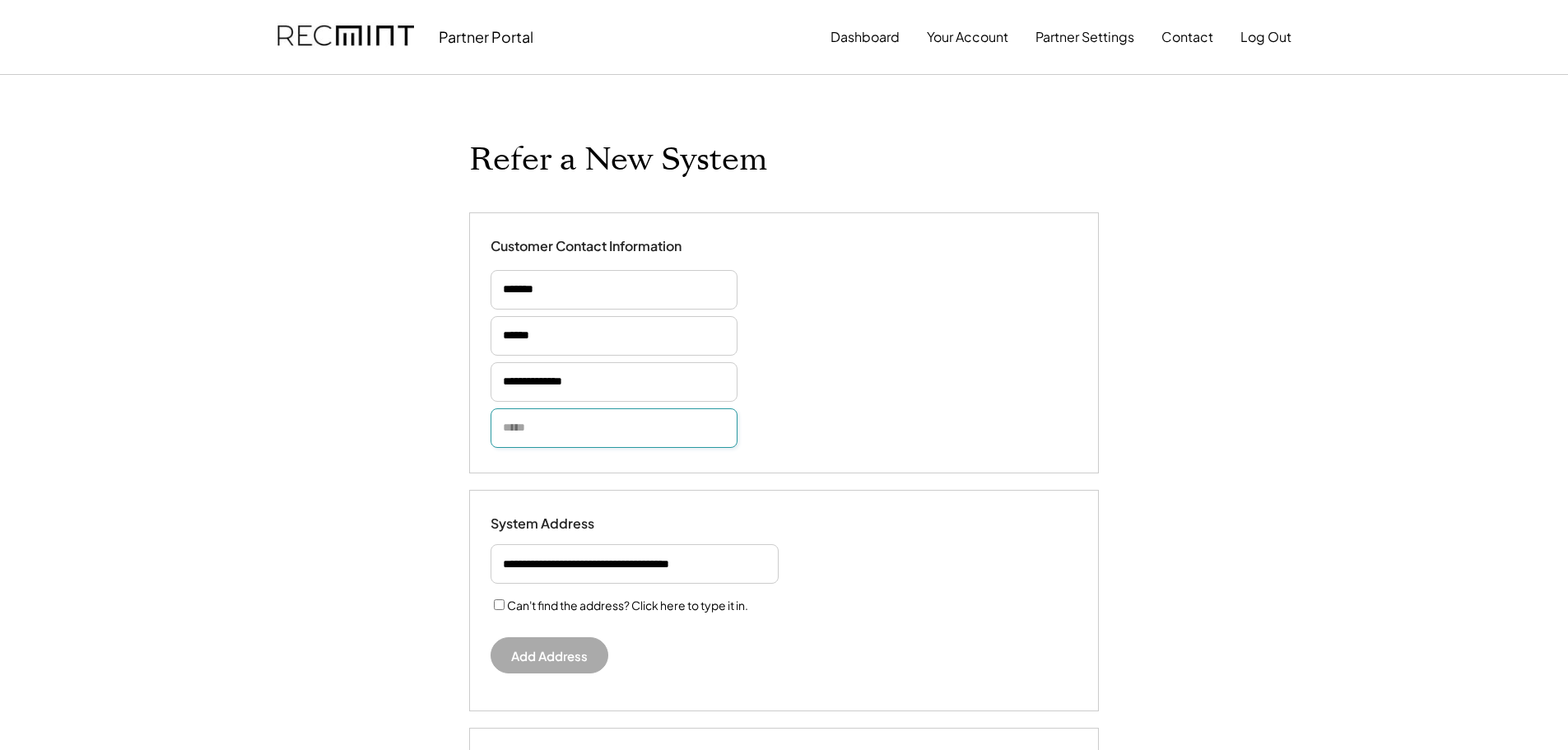 type on "**********" 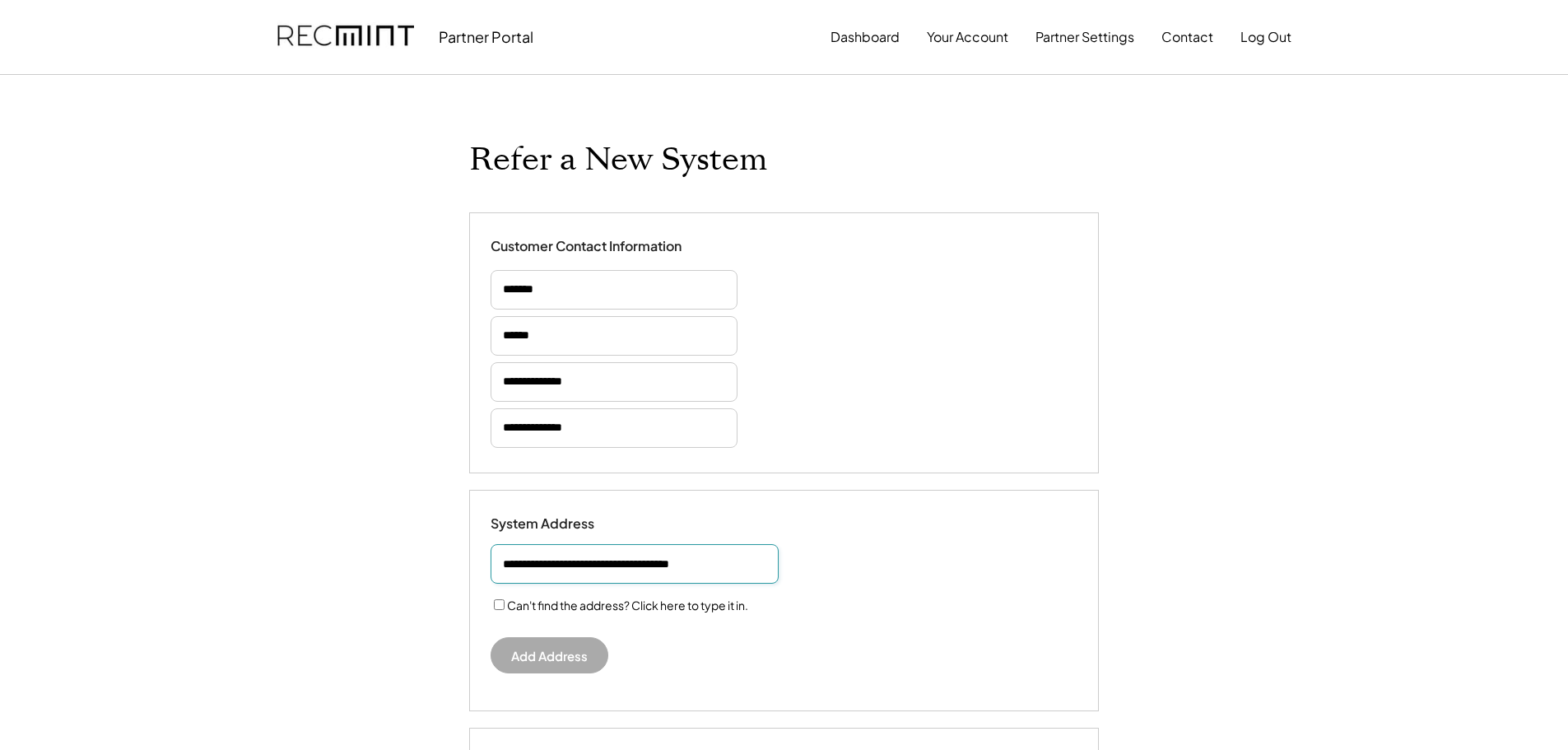 click at bounding box center (635, 564) 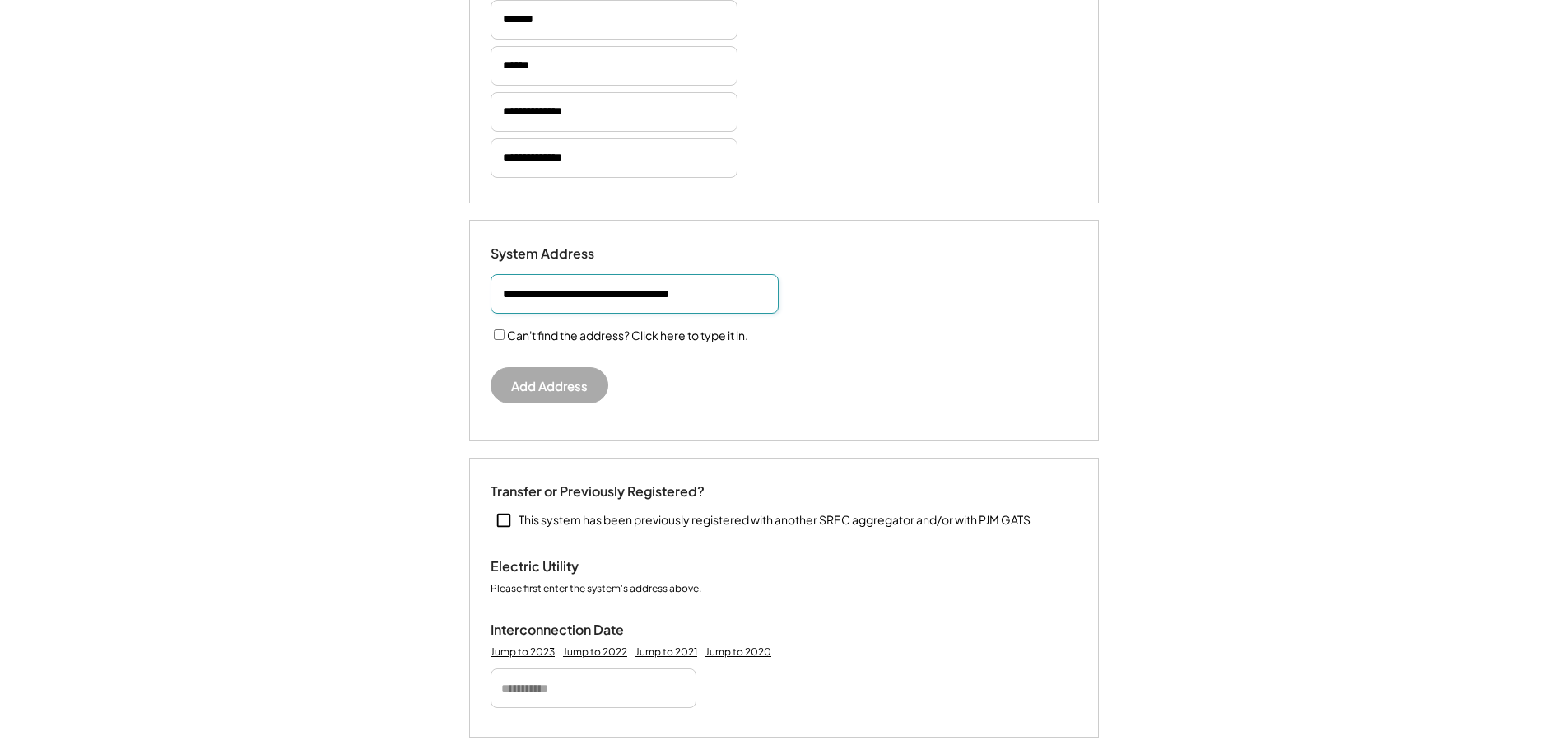 scroll, scrollTop: 271, scrollLeft: 0, axis: vertical 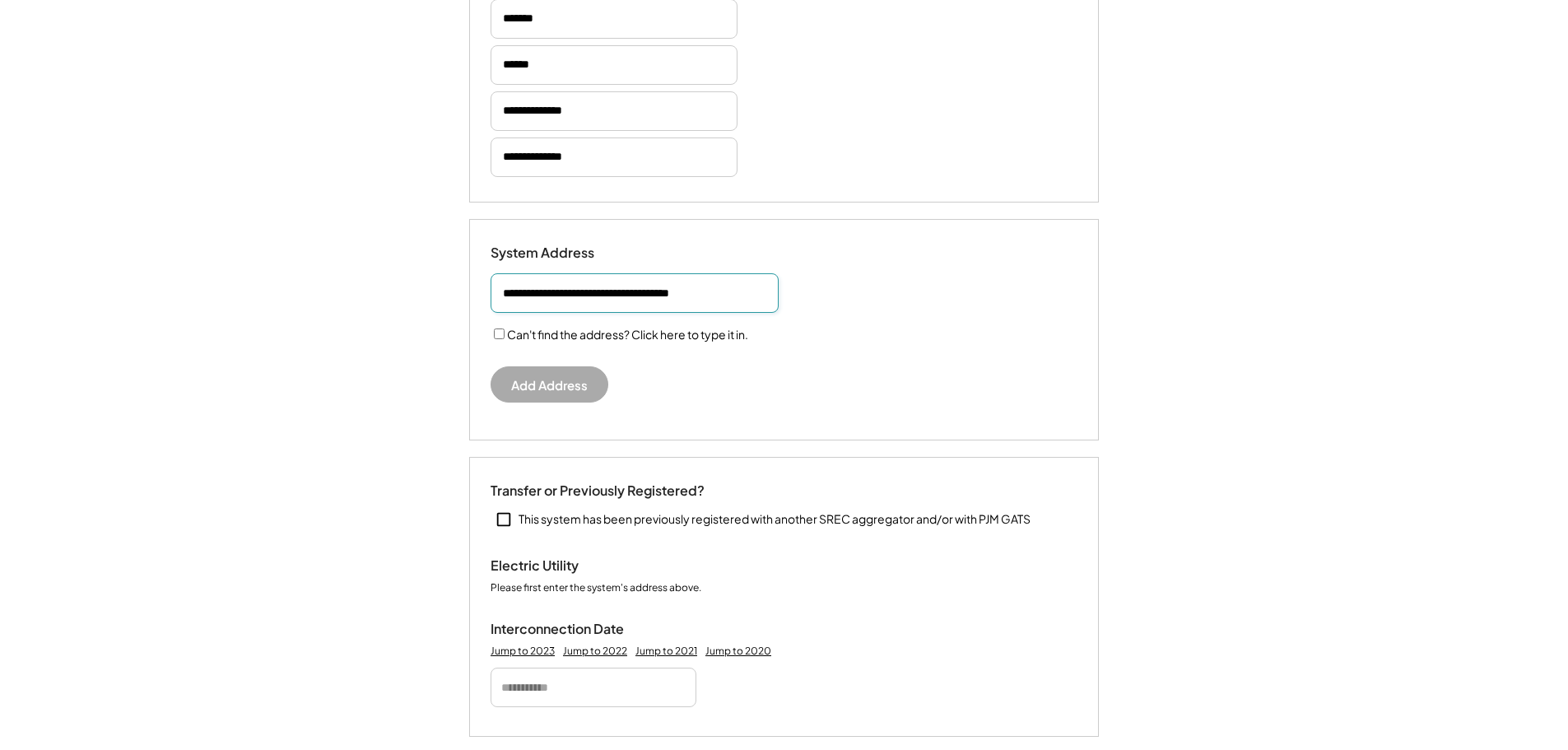 click on "**********" at bounding box center [784, 338] 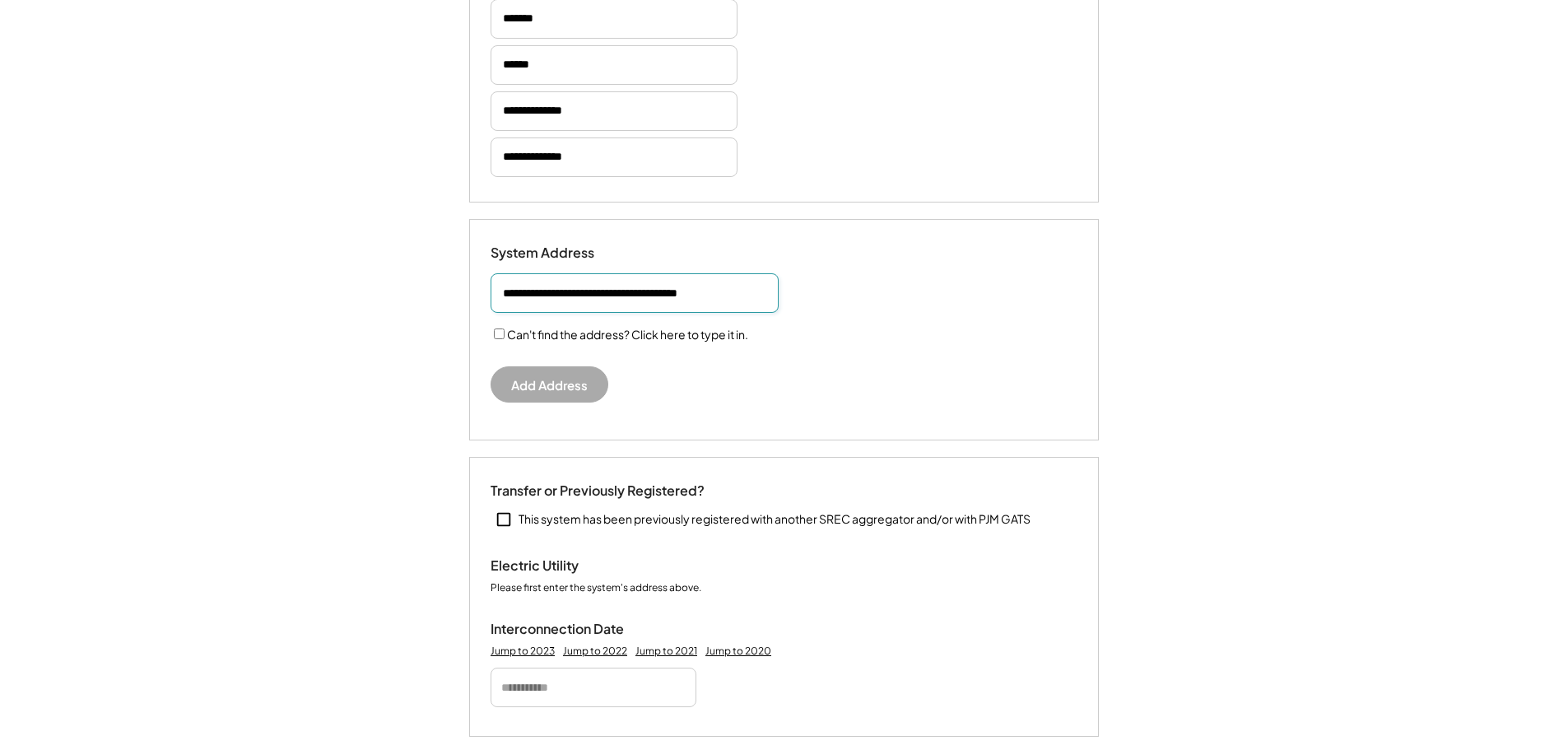 drag, startPoint x: 761, startPoint y: 293, endPoint x: 600, endPoint y: 293, distance: 161 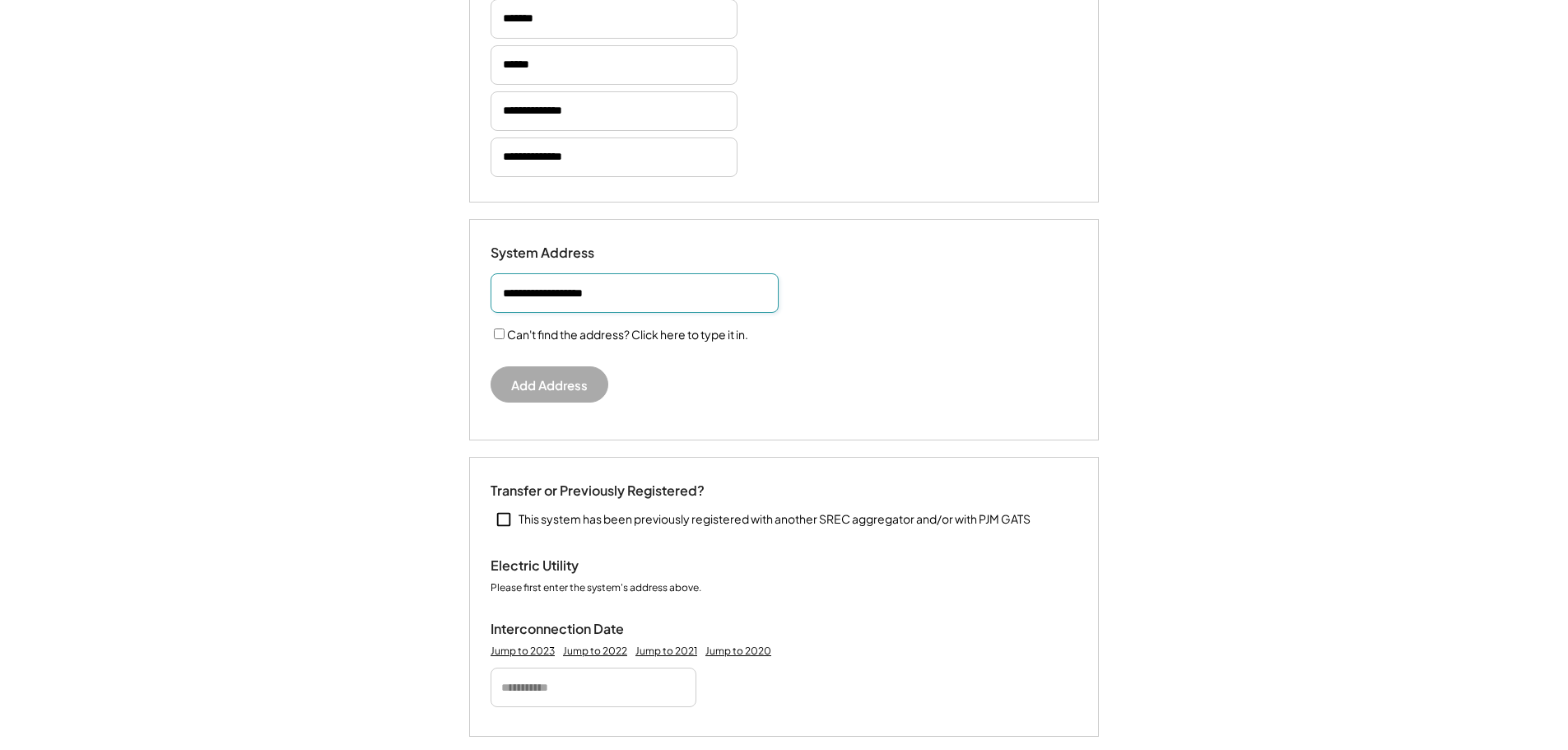 click at bounding box center (635, 293) 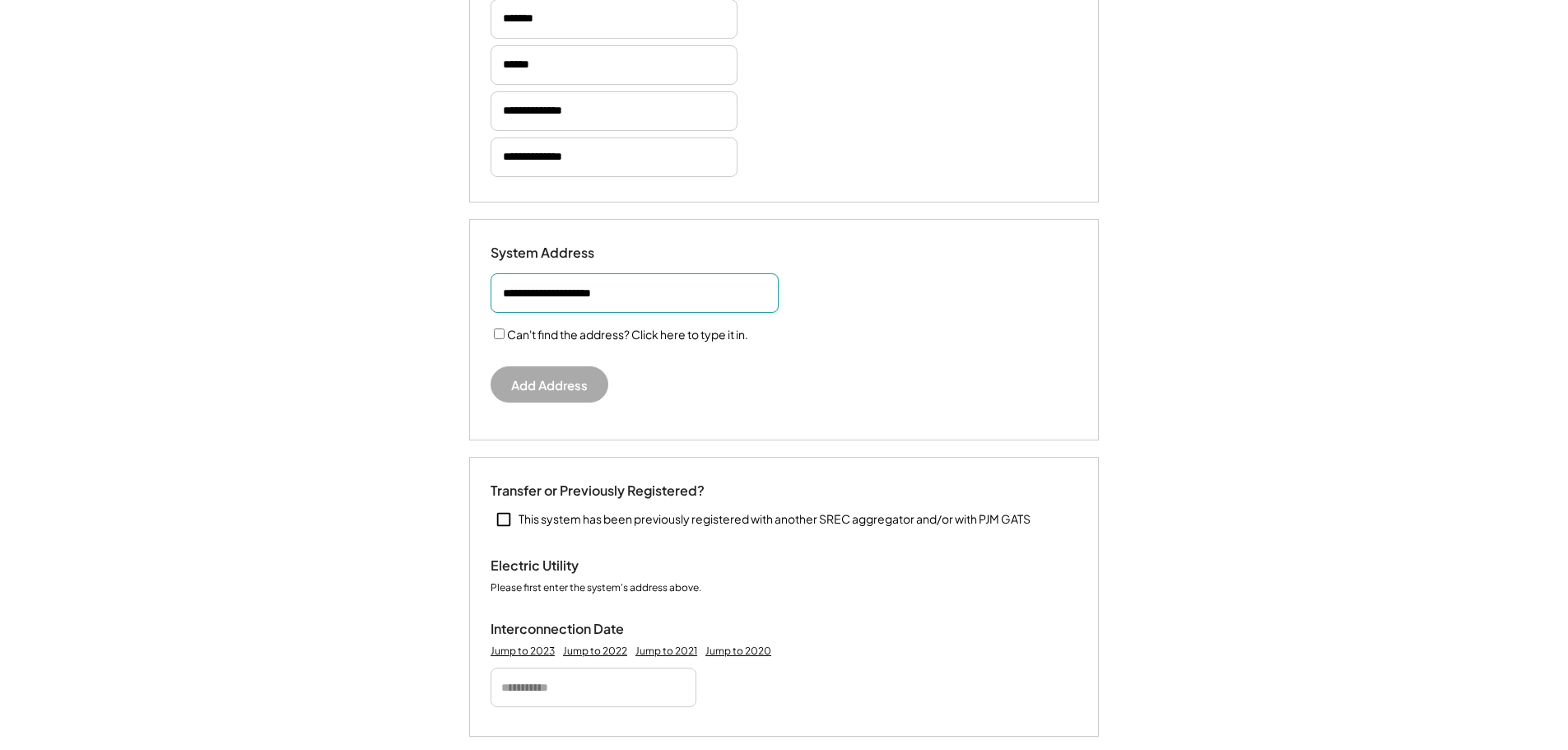 drag, startPoint x: 649, startPoint y: 295, endPoint x: 594, endPoint y: 296, distance: 55.00909 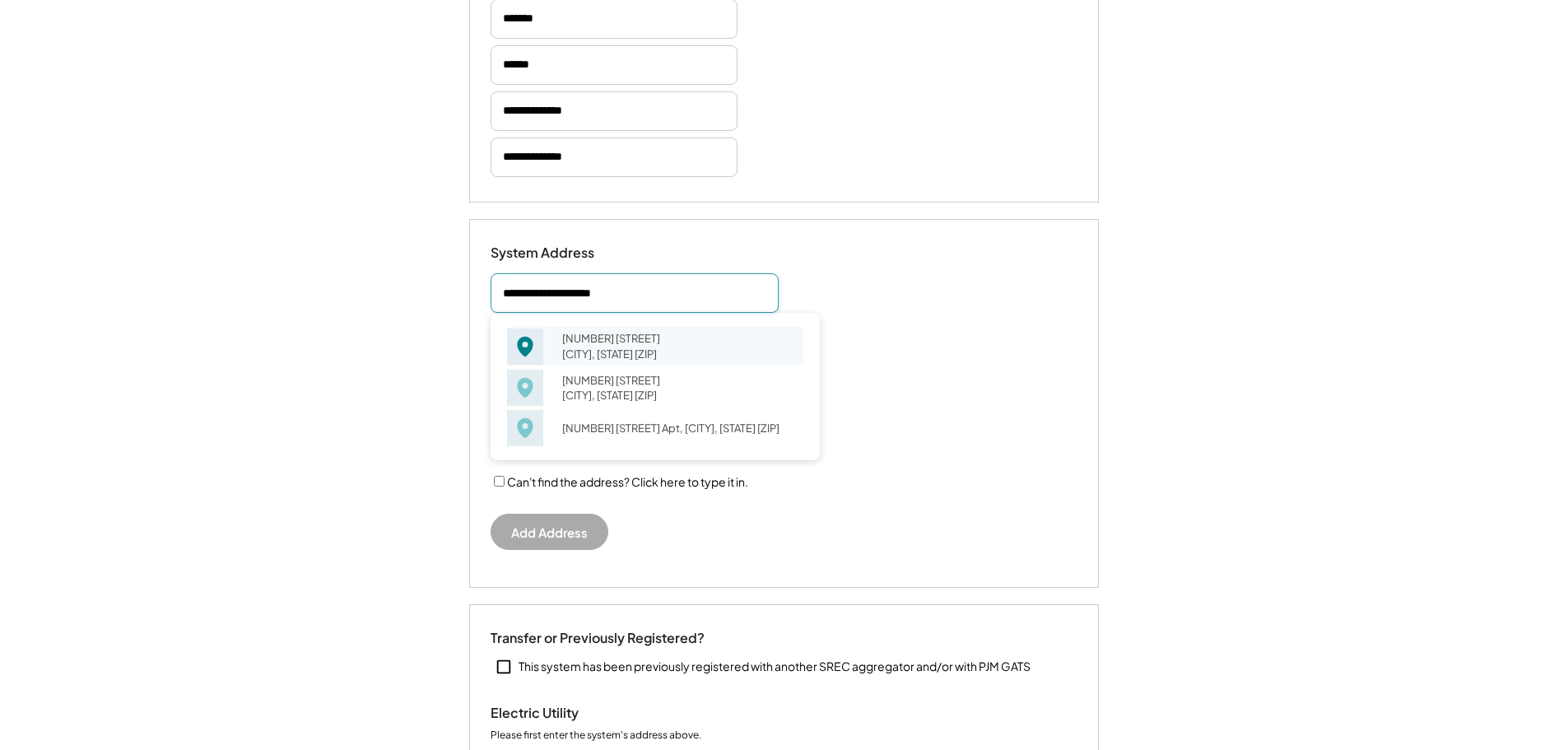 click on "1319 Stone Ridge Park Ter
Henrico, VA 23228" at bounding box center [677, 346] 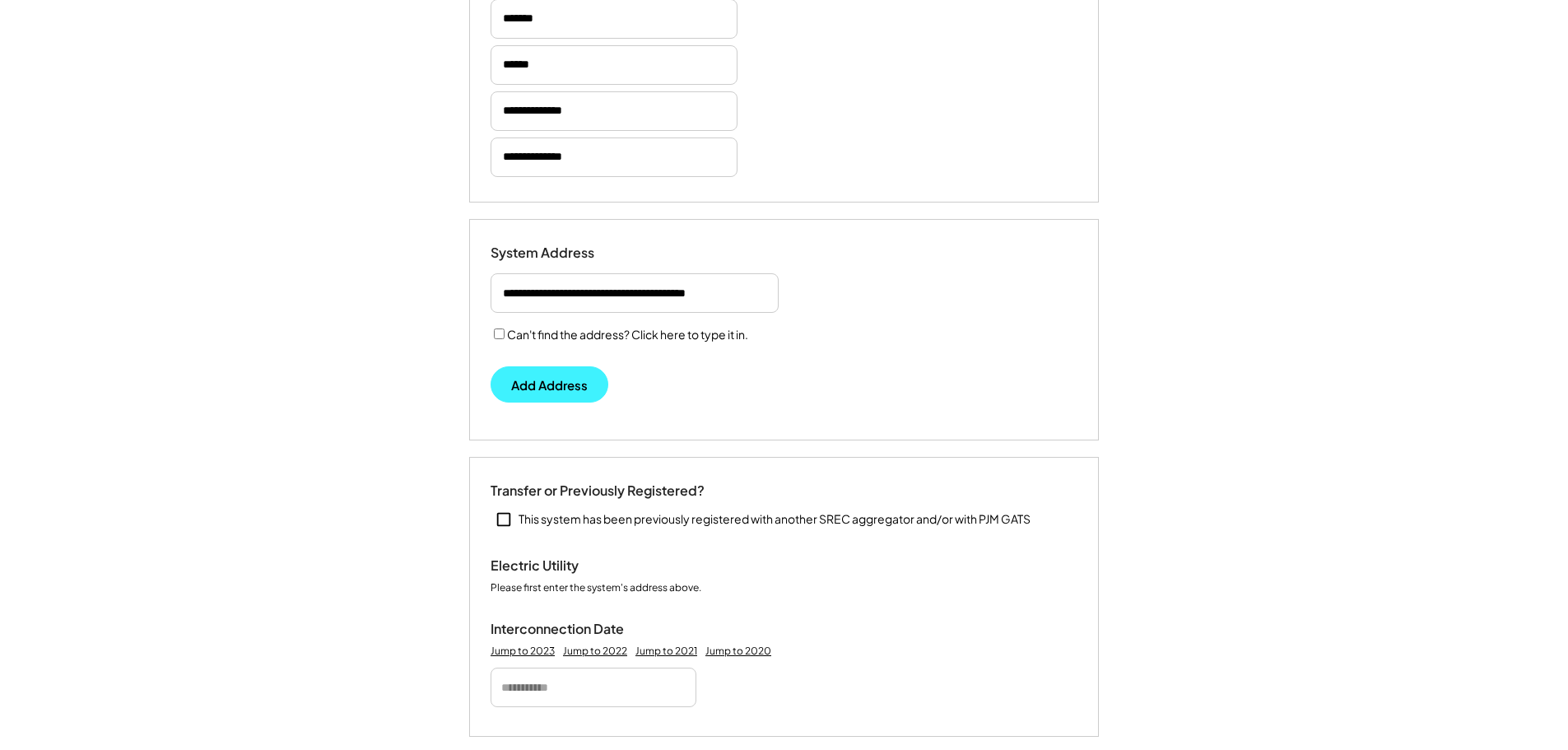click on "Add Address" at bounding box center [549, 384] 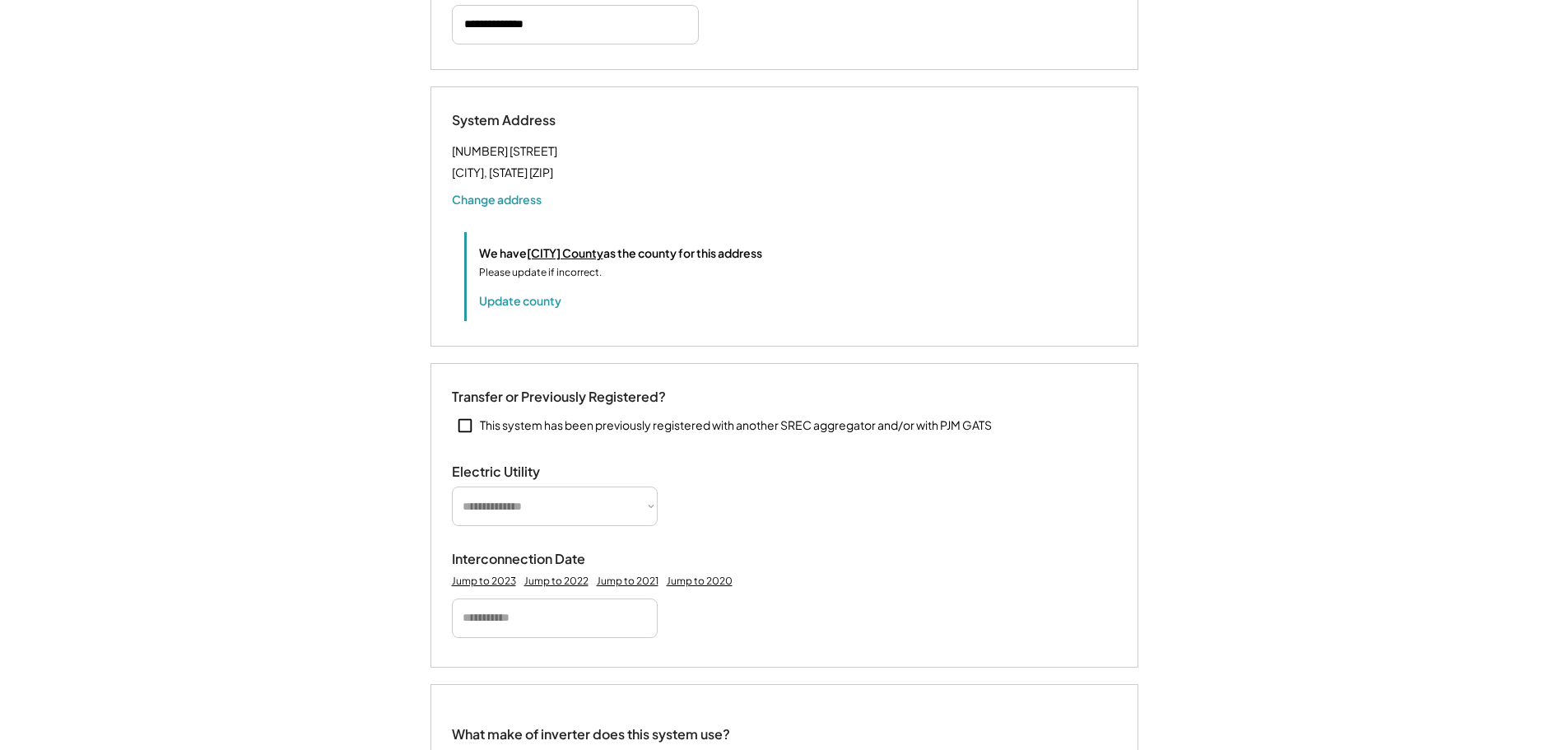 scroll, scrollTop: 405, scrollLeft: 0, axis: vertical 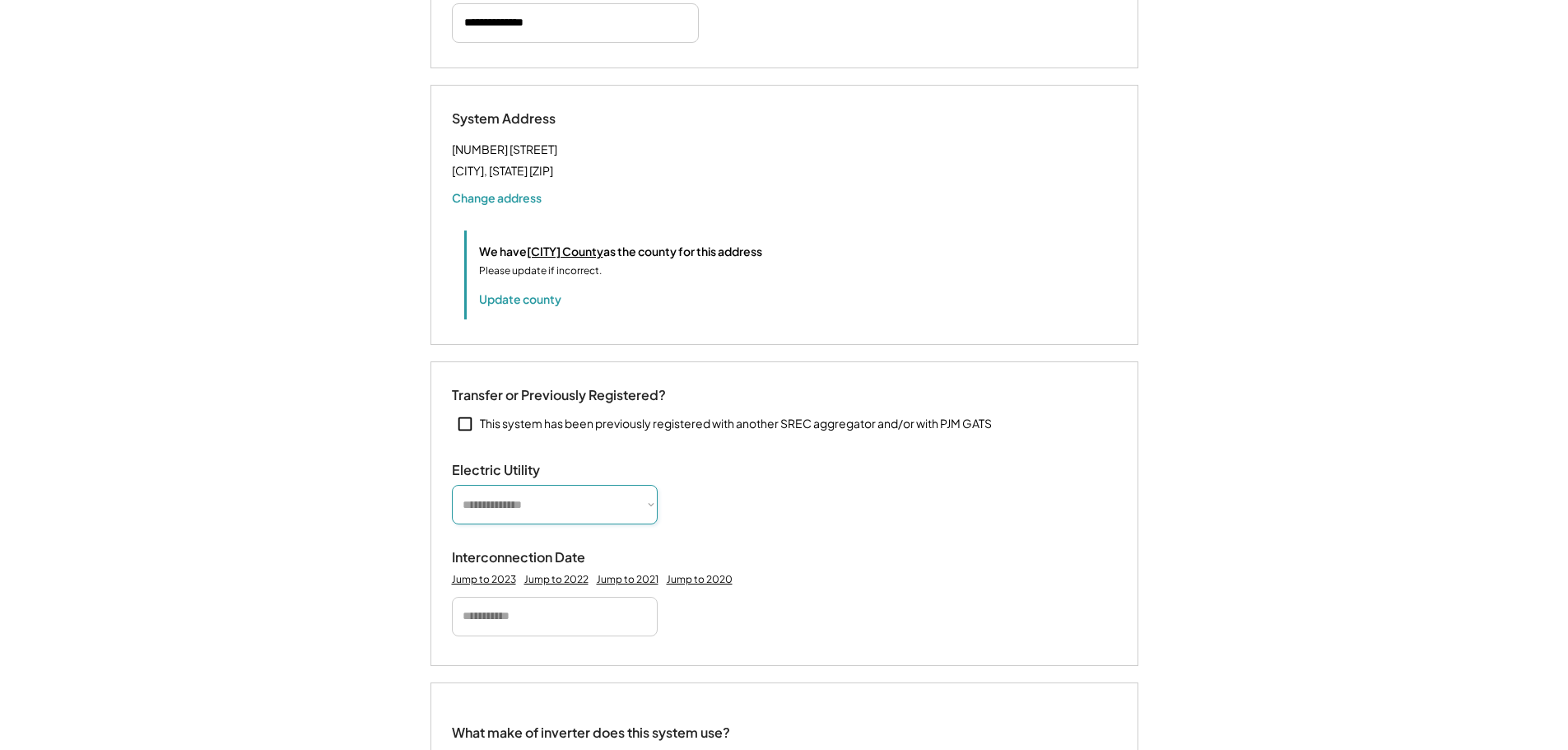 click on "**********" at bounding box center (555, 505) 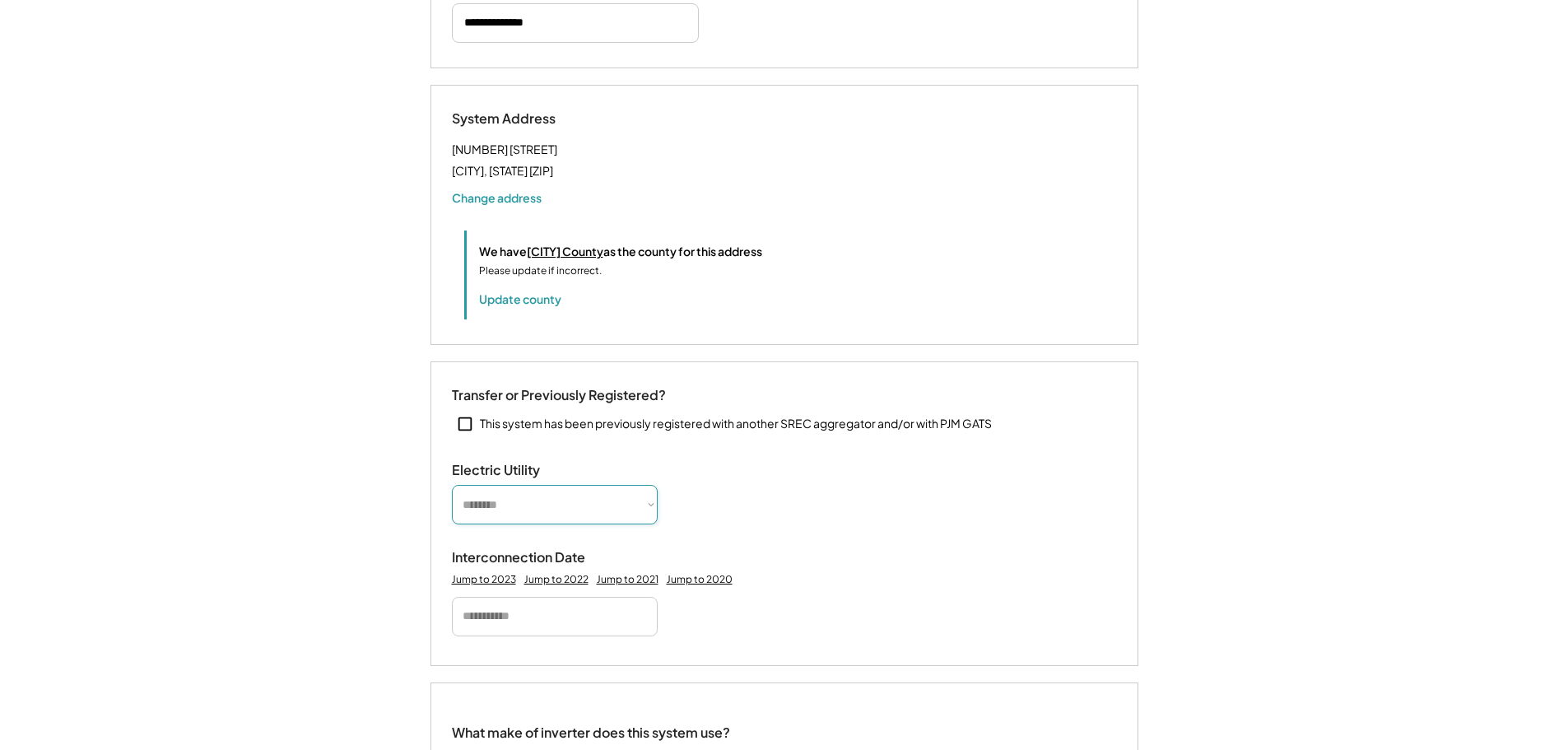 click on "**********" at bounding box center (555, 505) 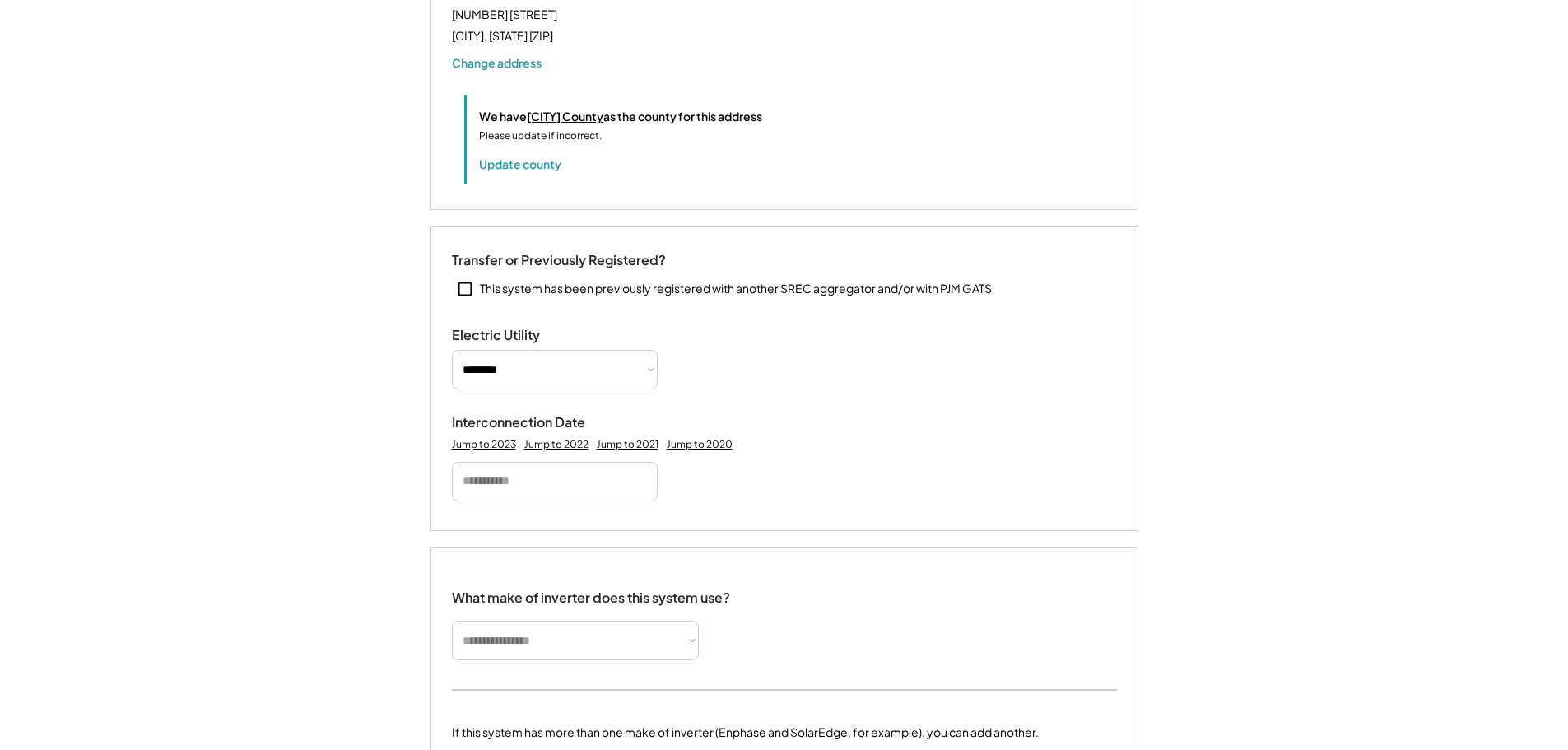 scroll, scrollTop: 541, scrollLeft: 0, axis: vertical 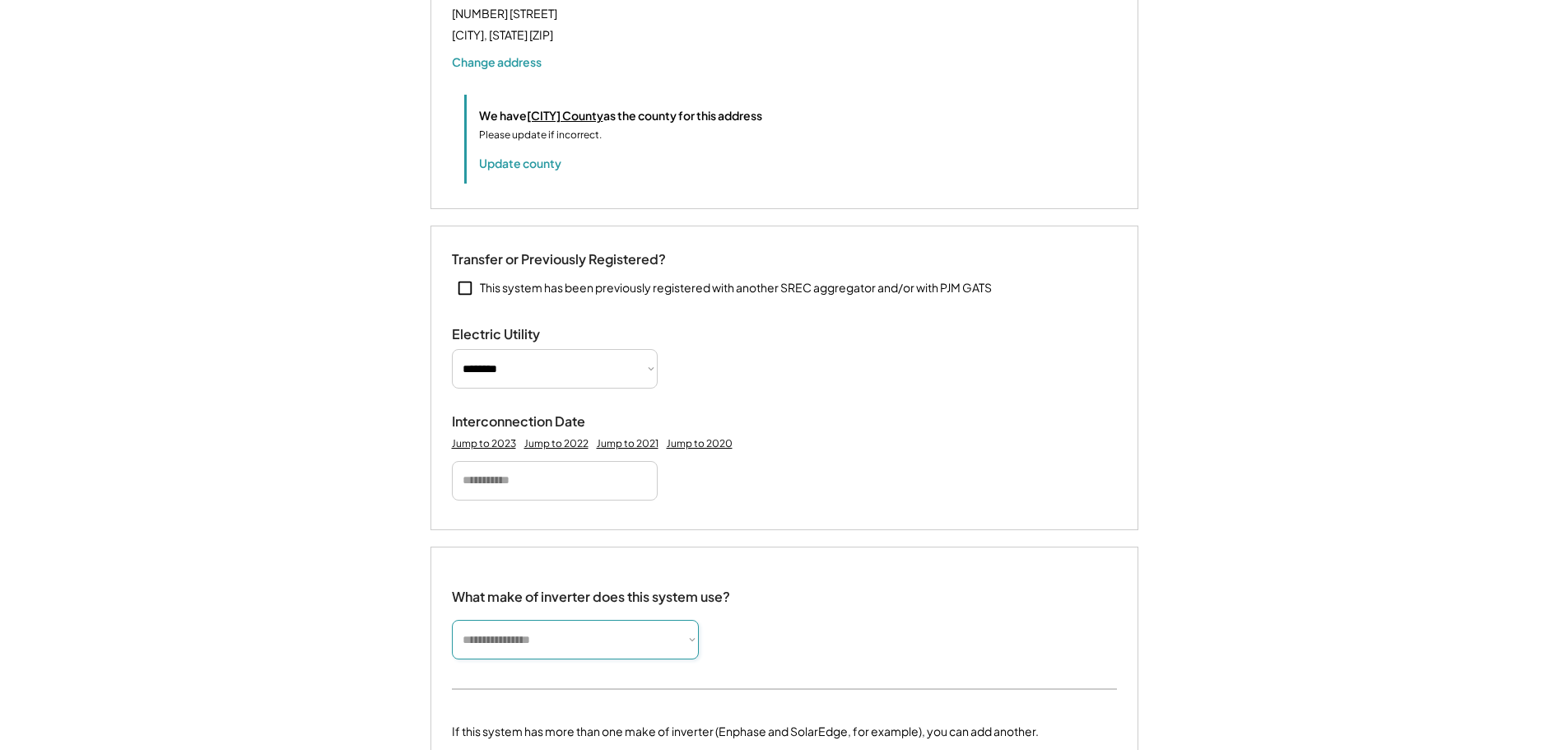 click on "**********" at bounding box center [575, 640] 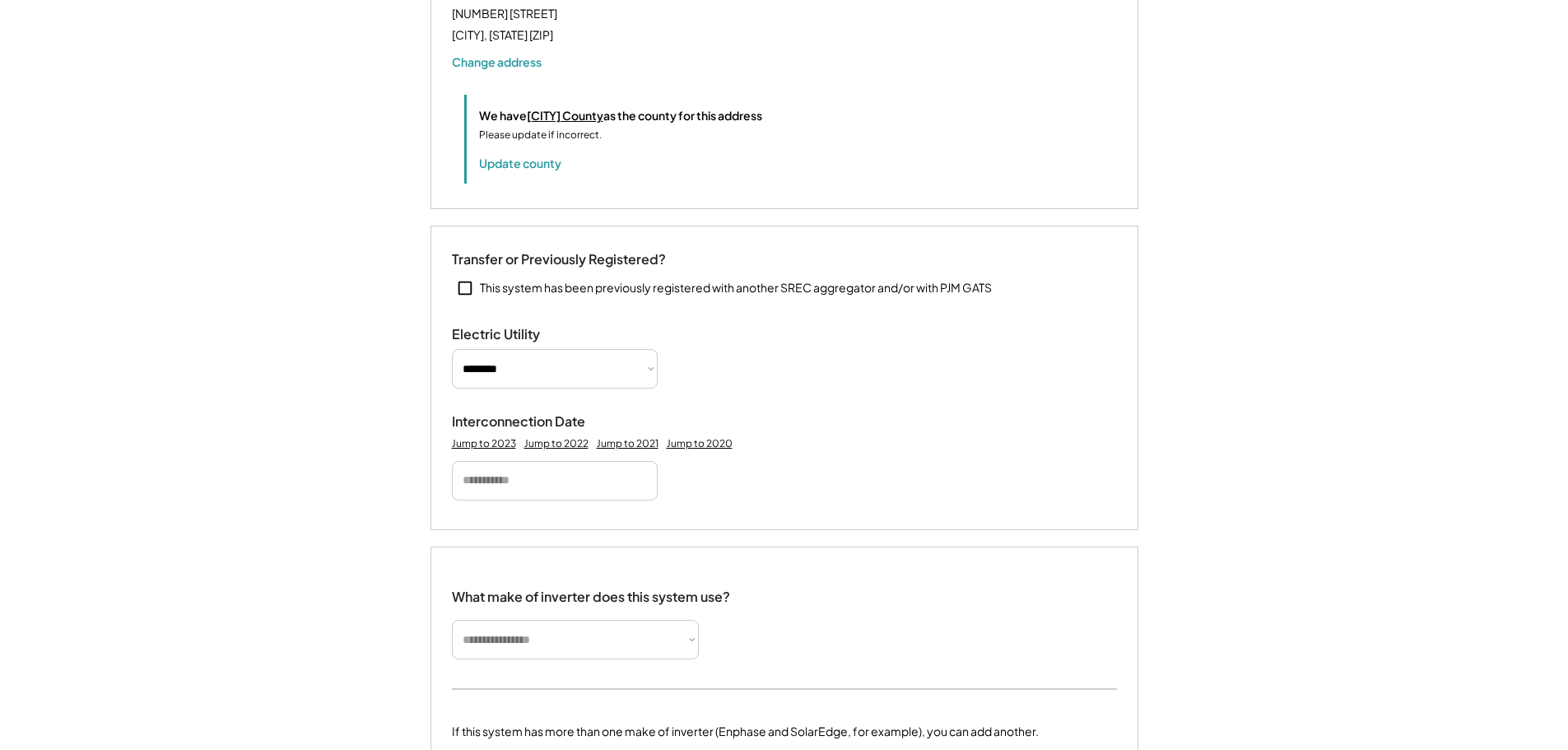 click at bounding box center [555, 481] 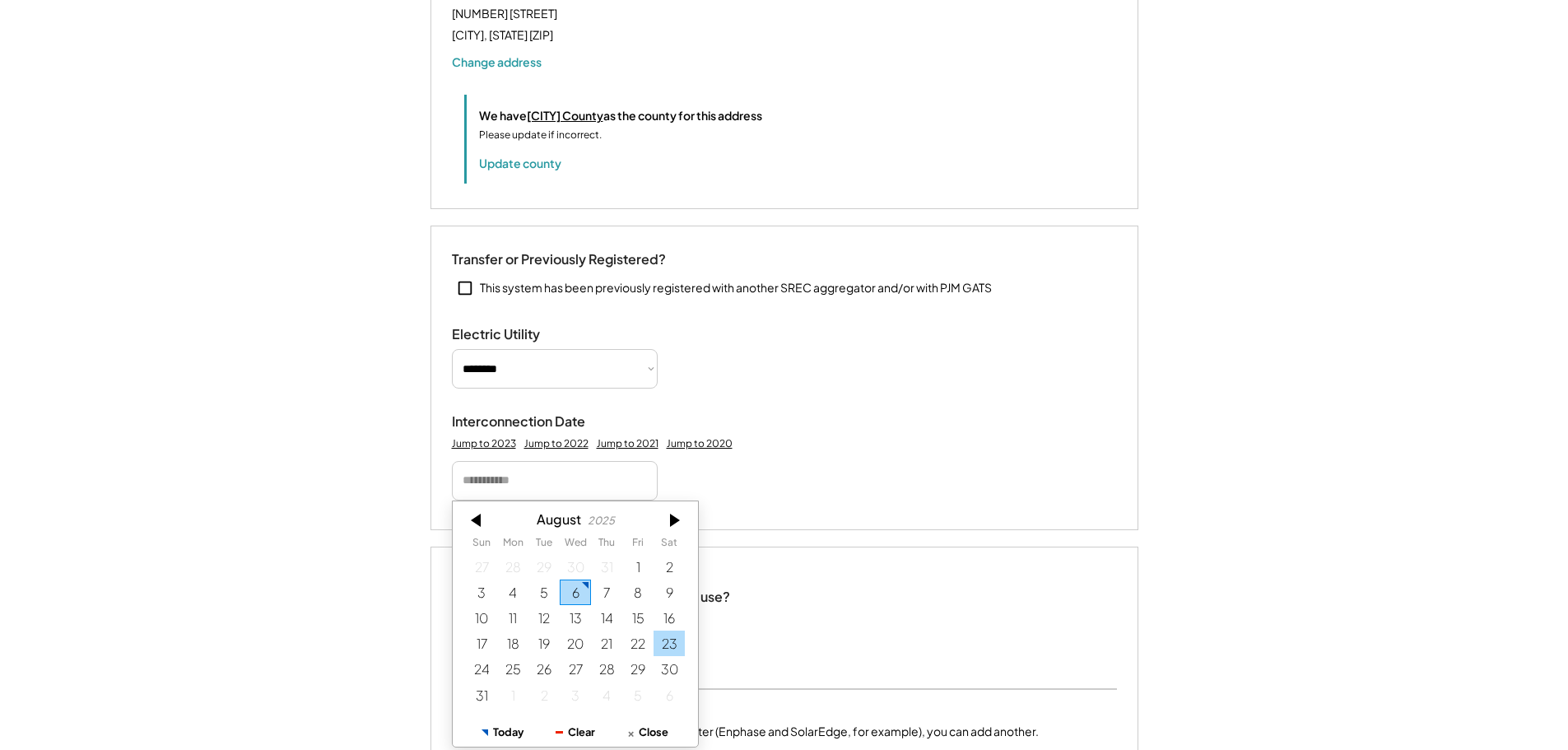 click on "23" at bounding box center [669, 643] 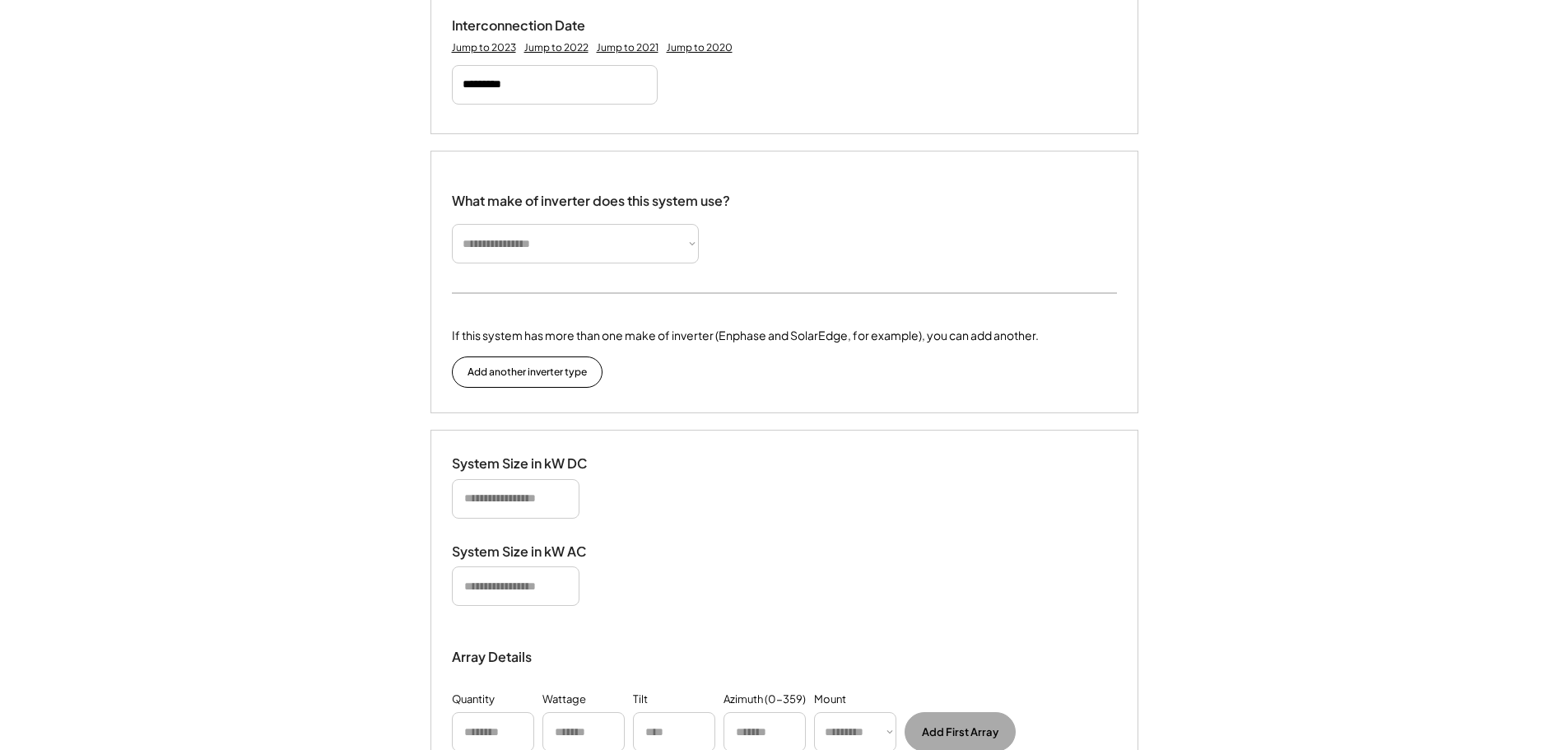 scroll, scrollTop: 938, scrollLeft: 0, axis: vertical 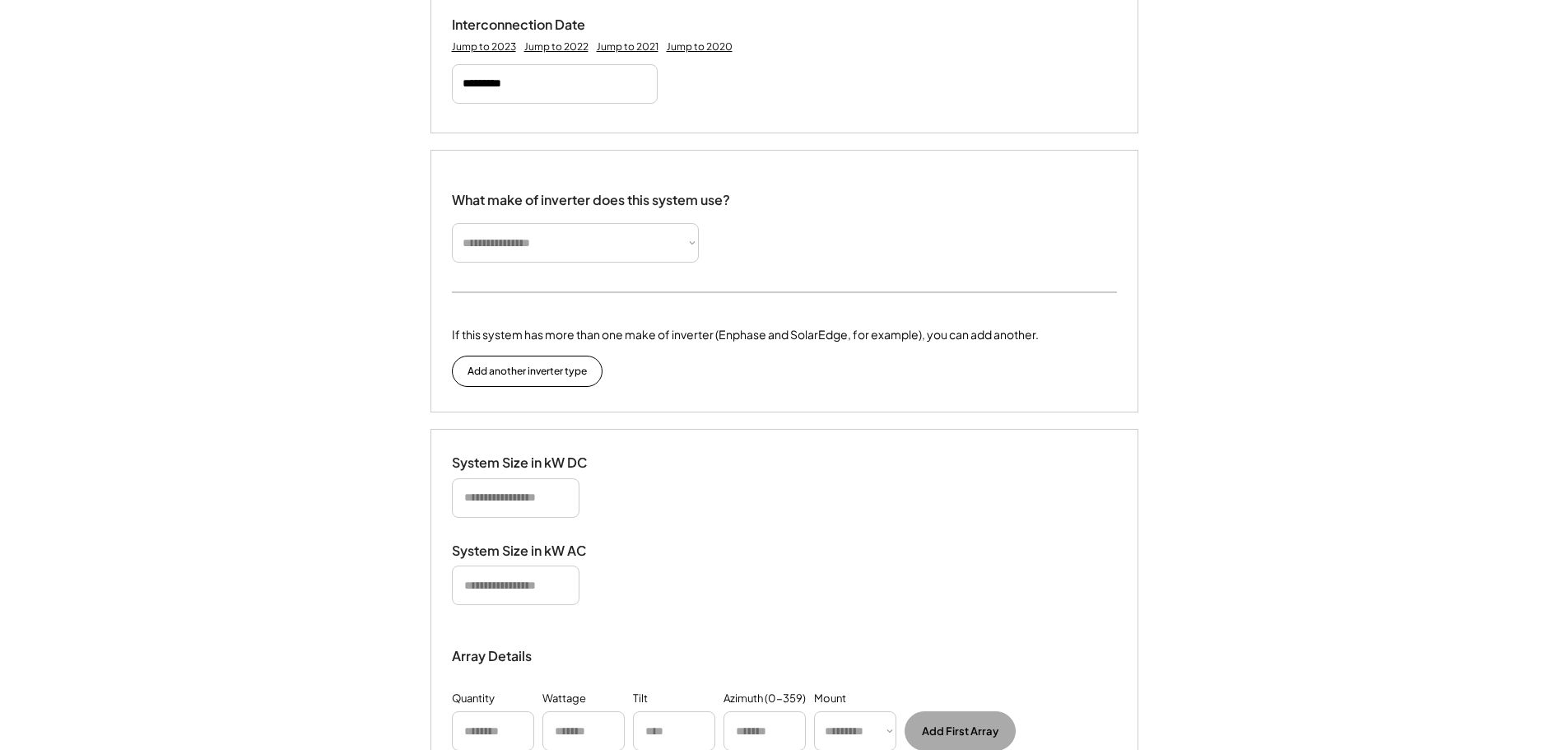 click at bounding box center [515, 498] 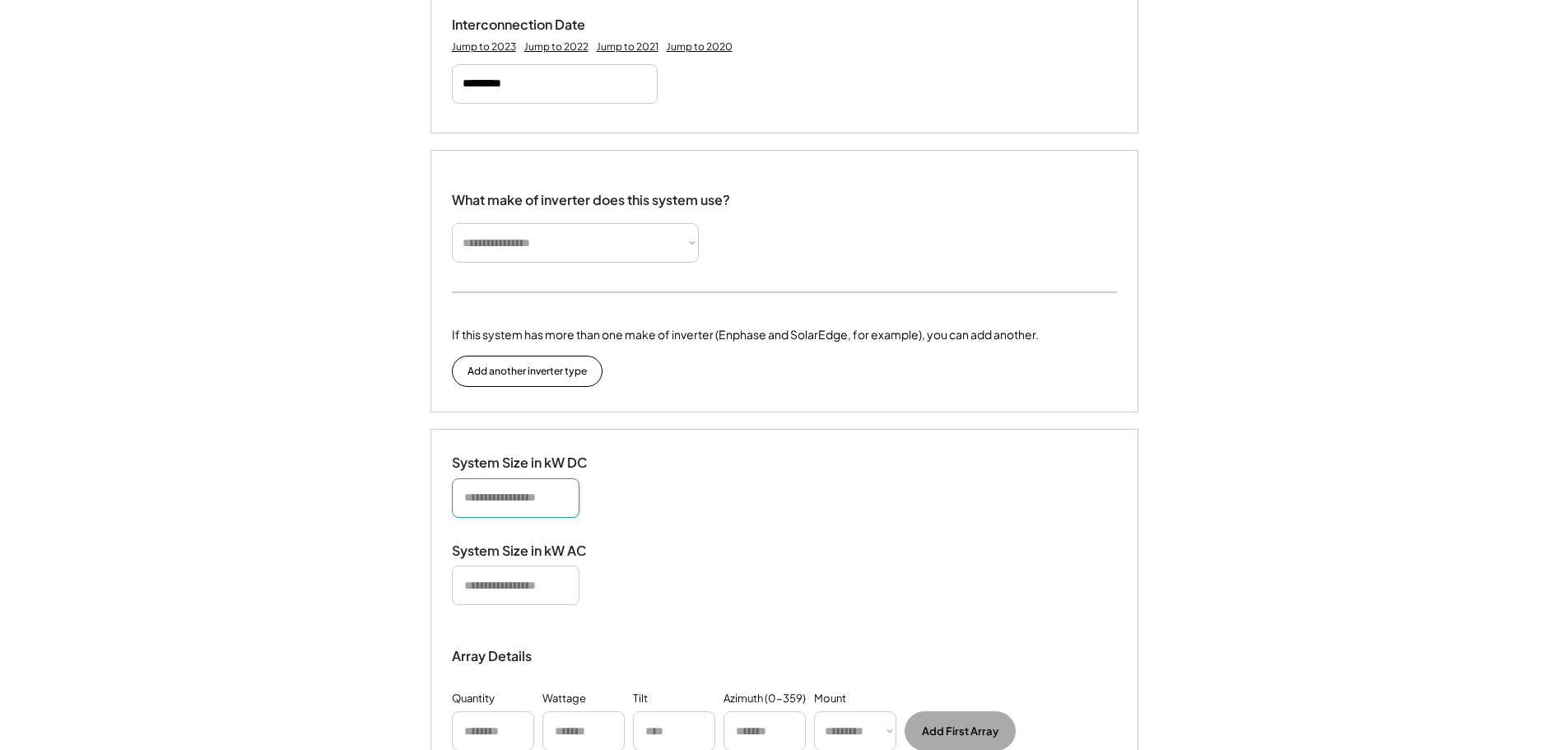 type on "*****" 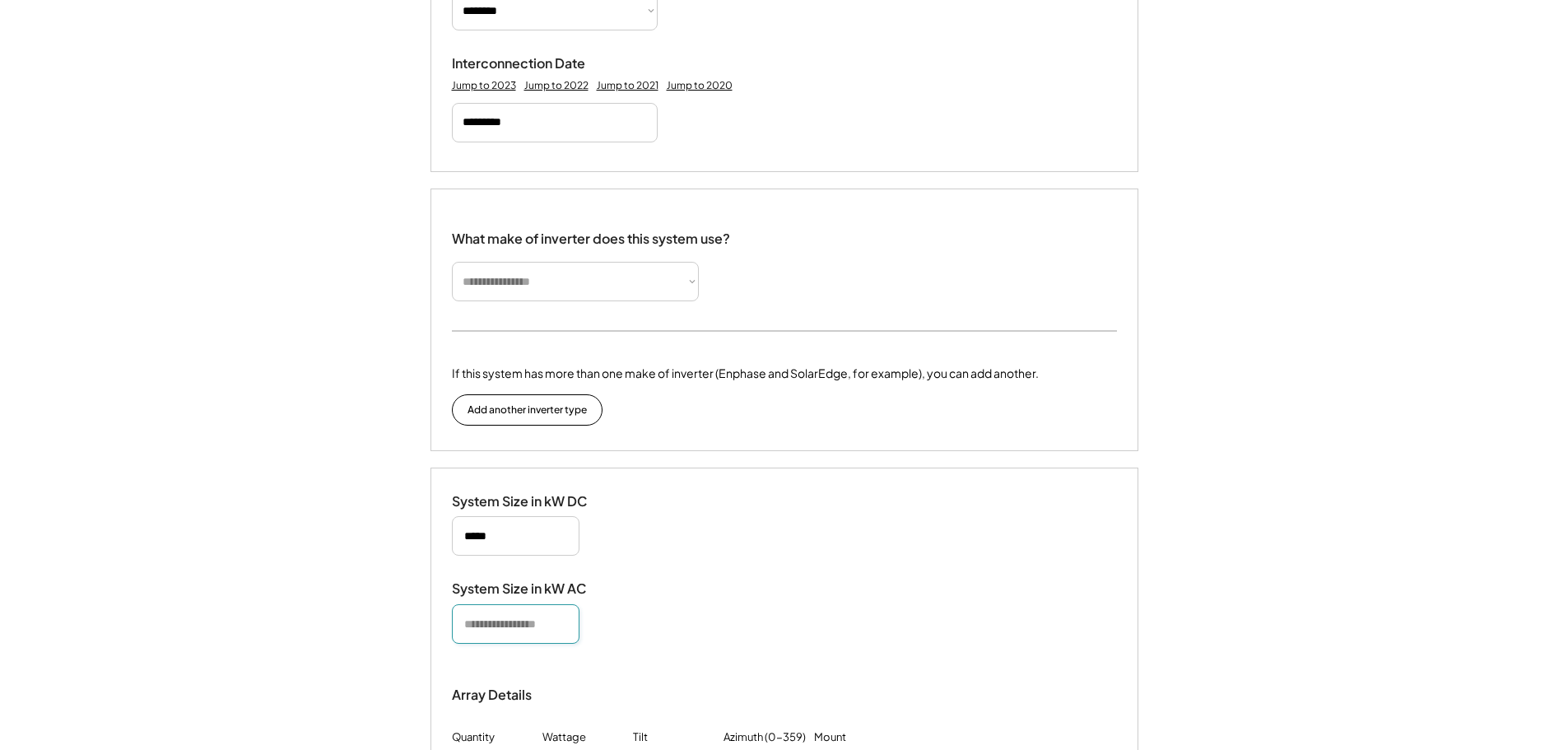 scroll, scrollTop: 976, scrollLeft: 0, axis: vertical 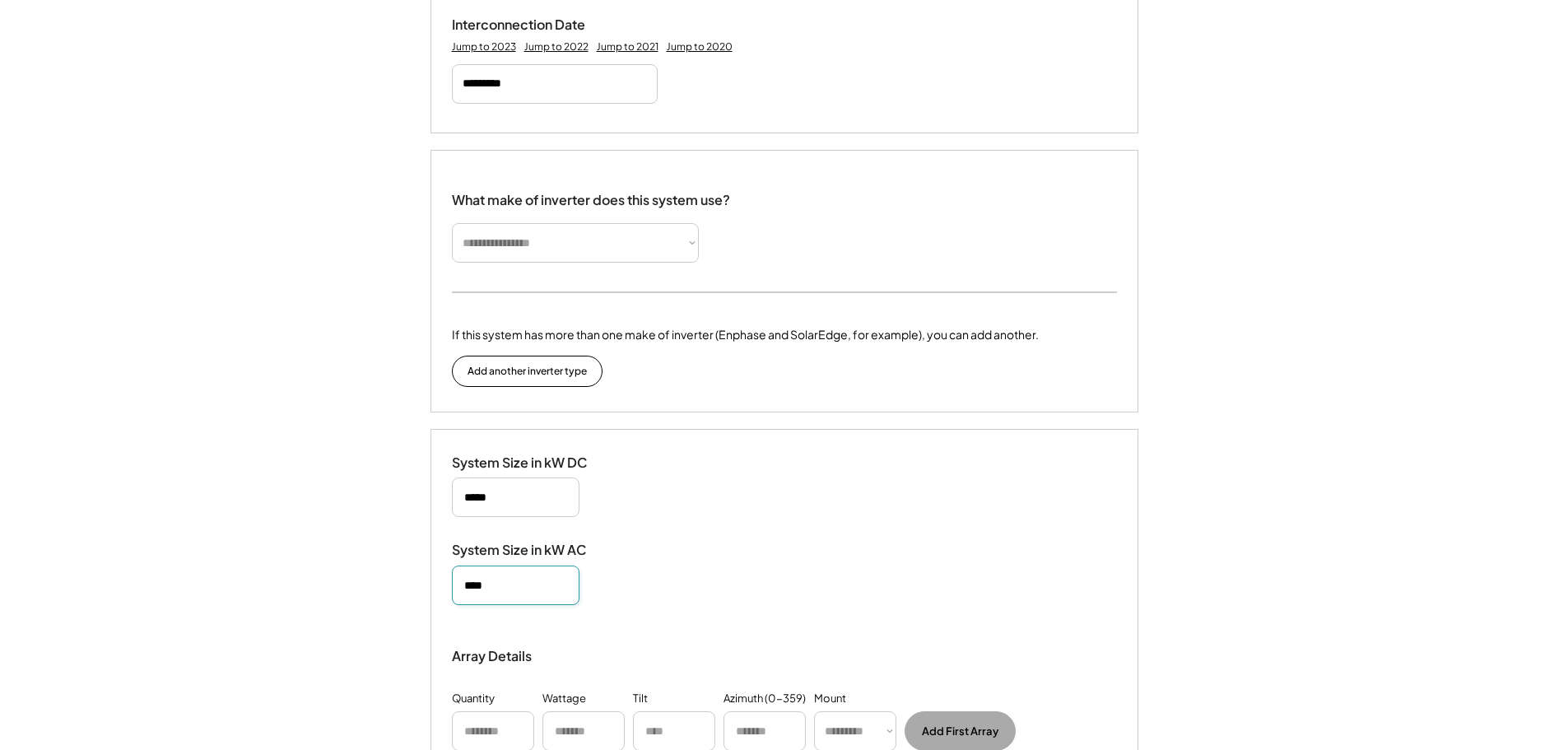 type on "****" 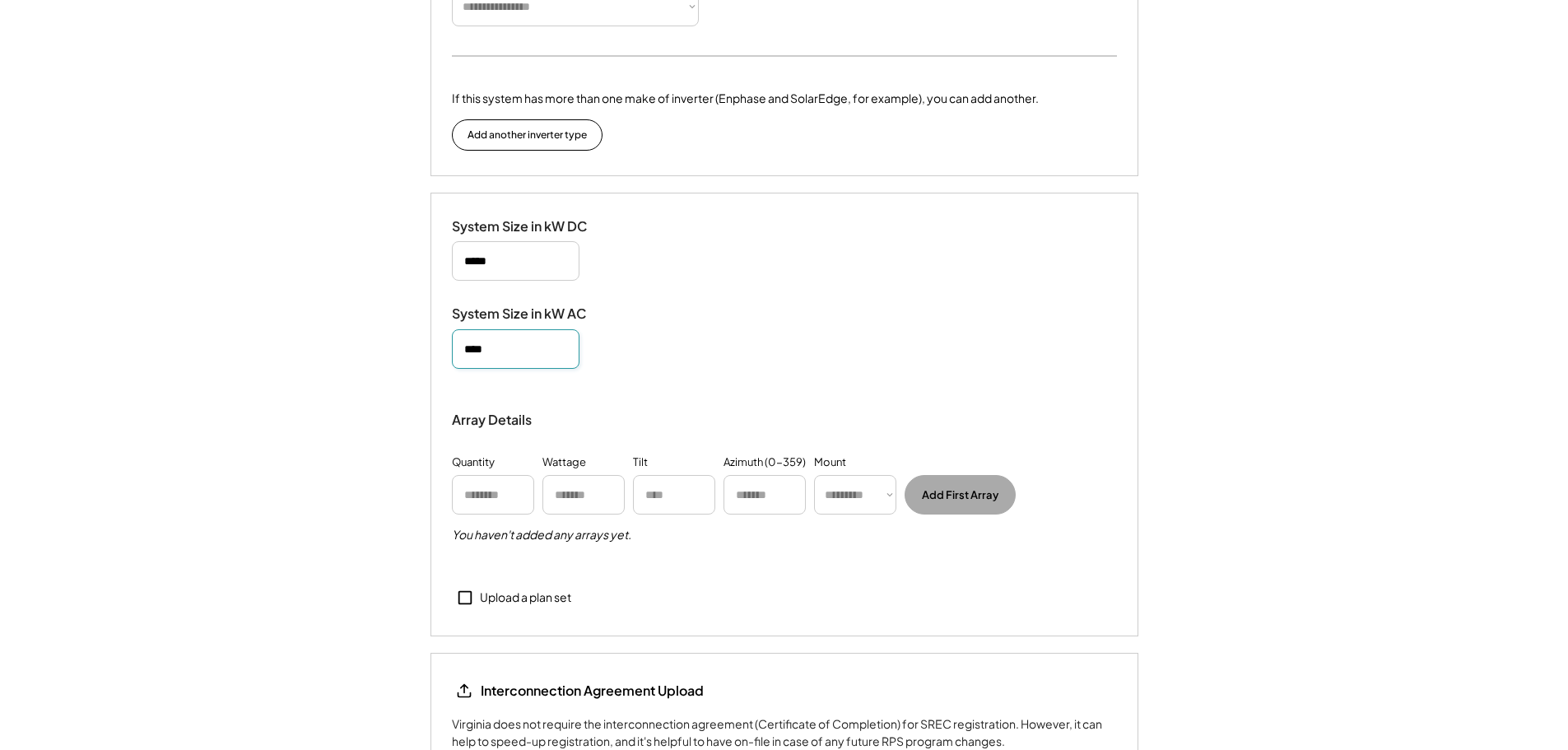 scroll, scrollTop: 1214, scrollLeft: 0, axis: vertical 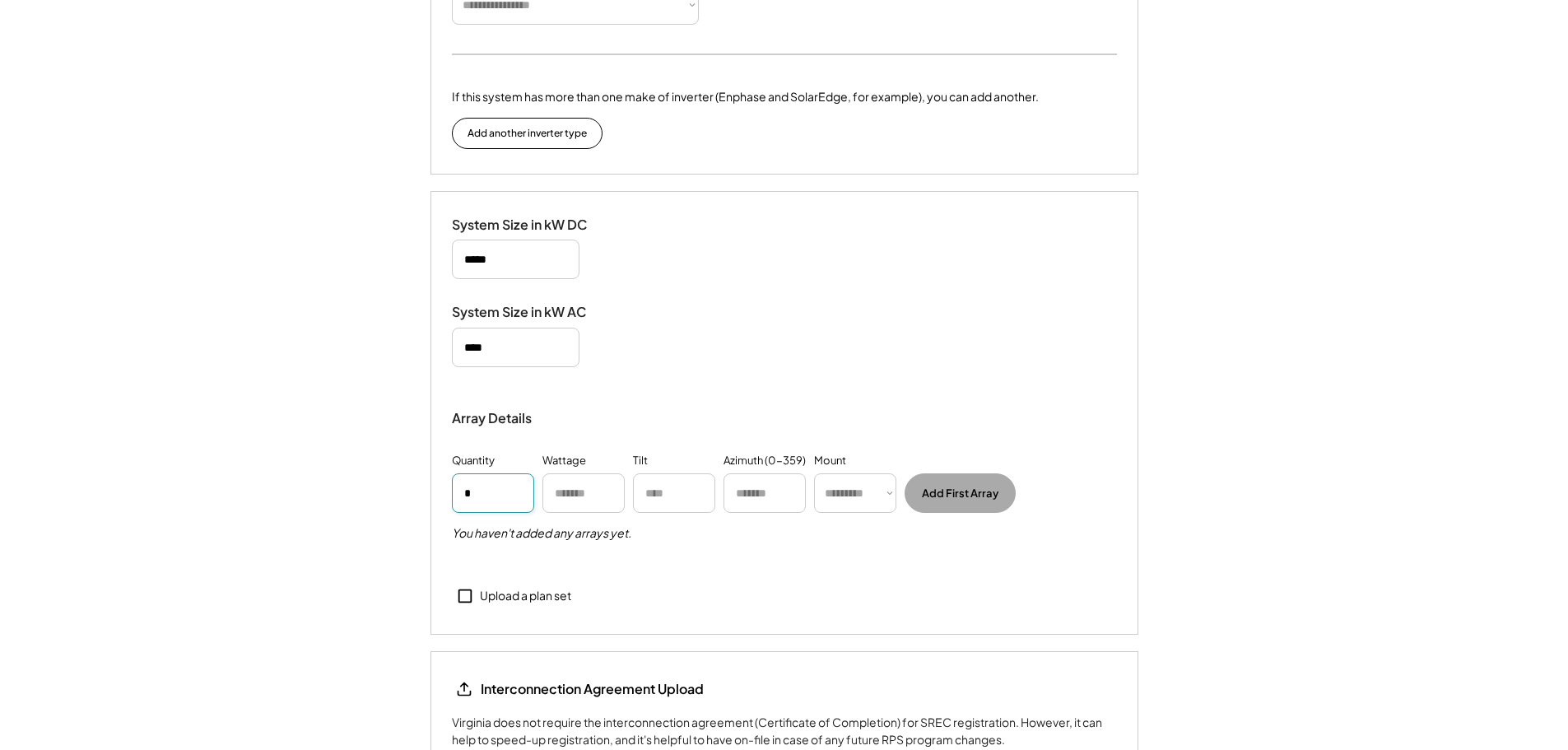 click at bounding box center (493, 493) 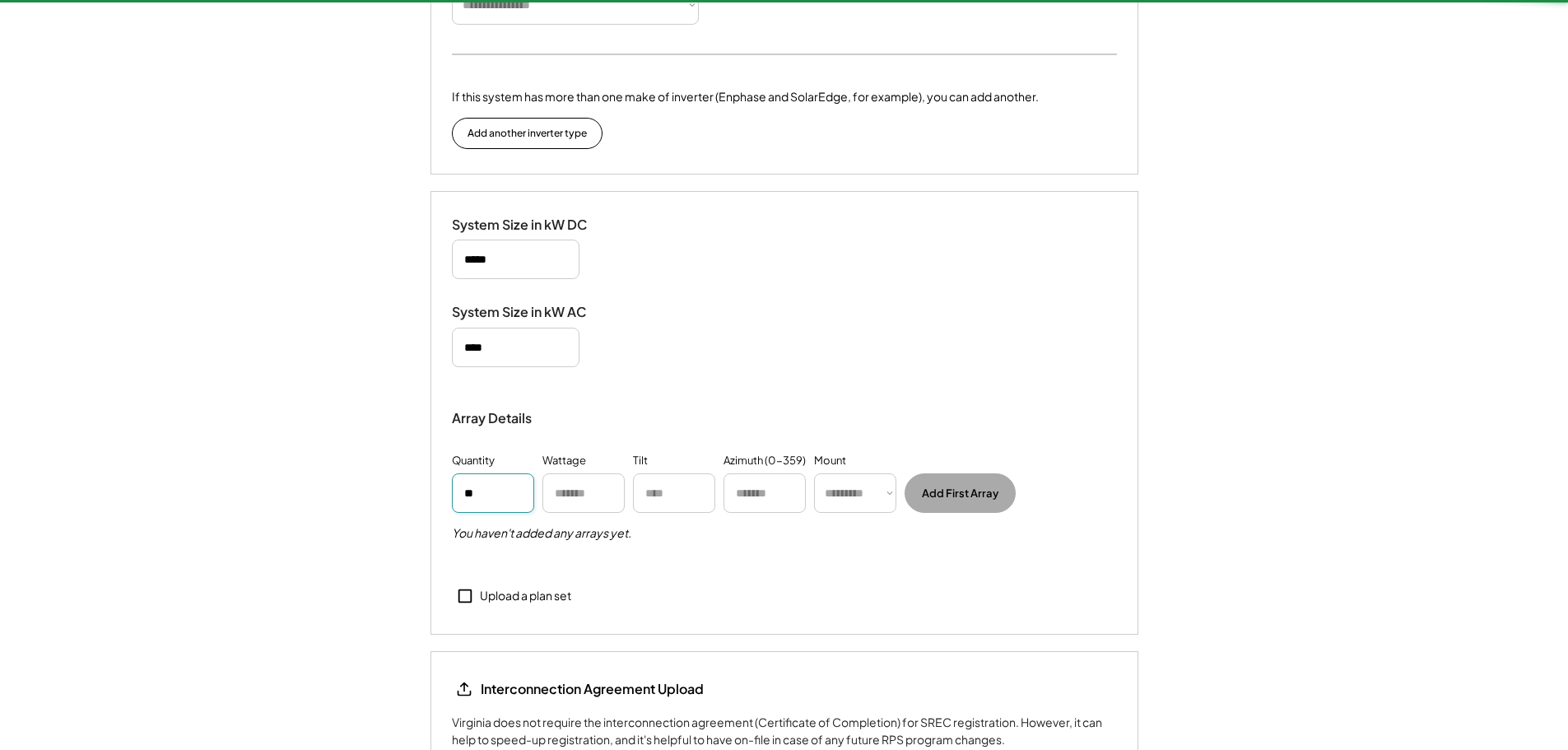 type on "**" 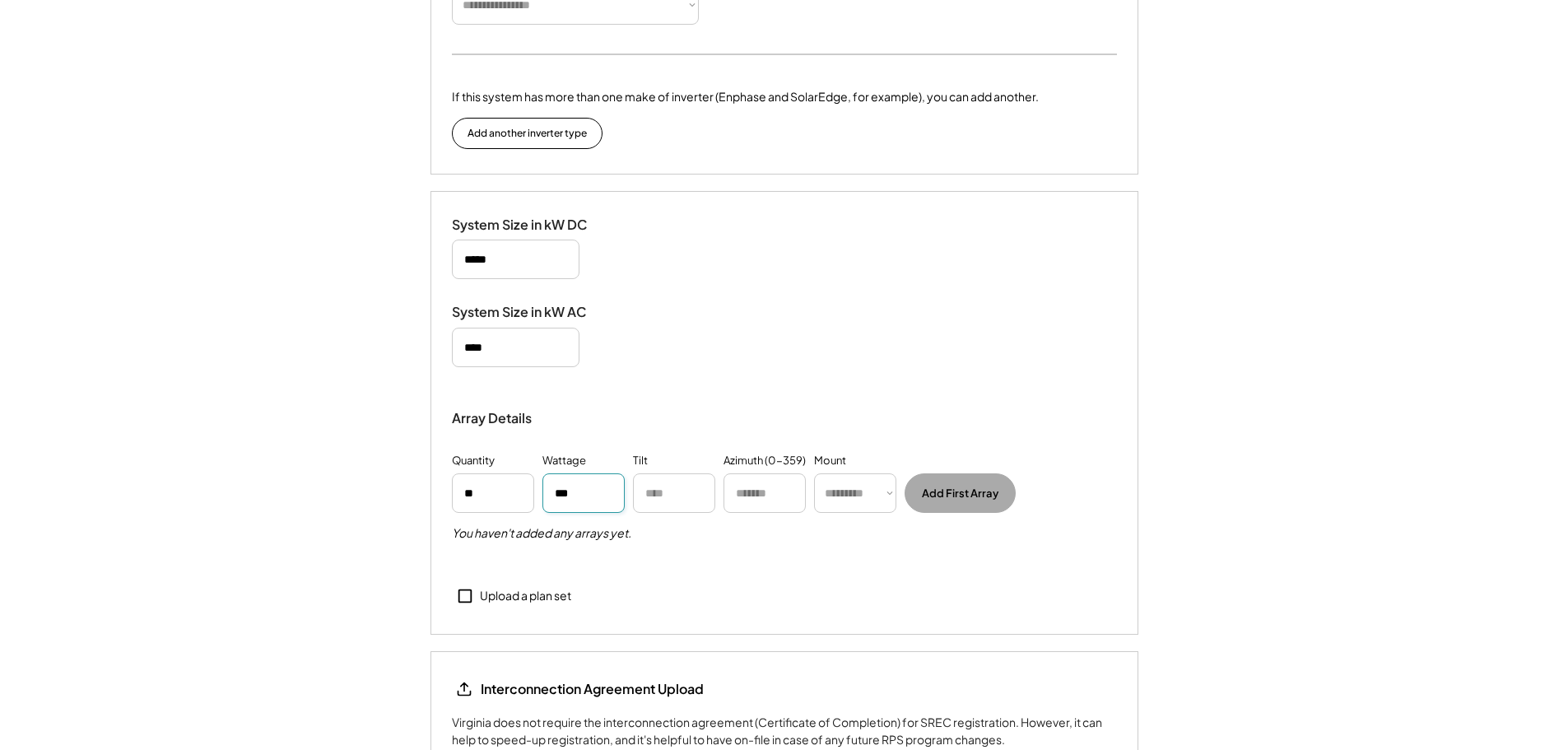 type on "***" 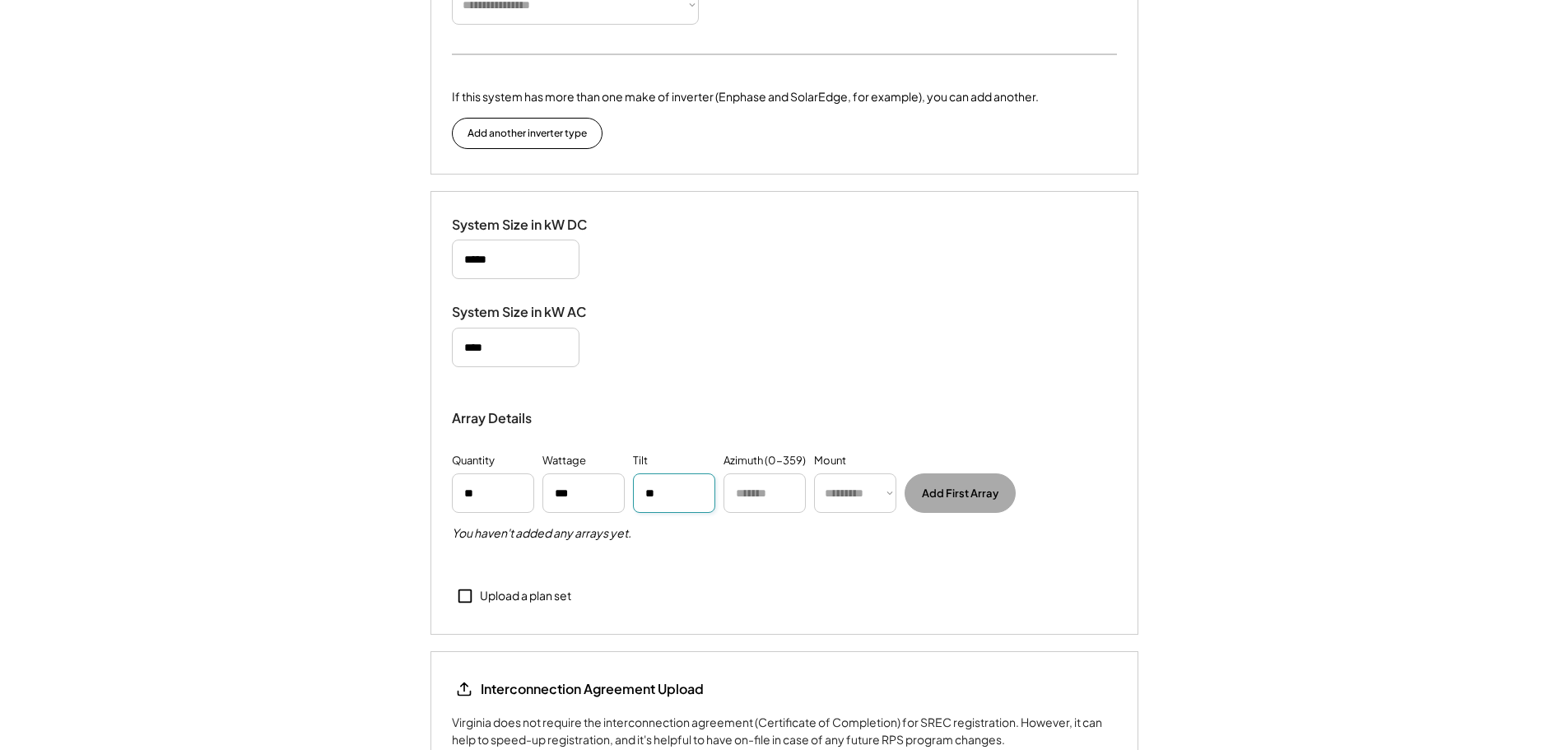 type on "**" 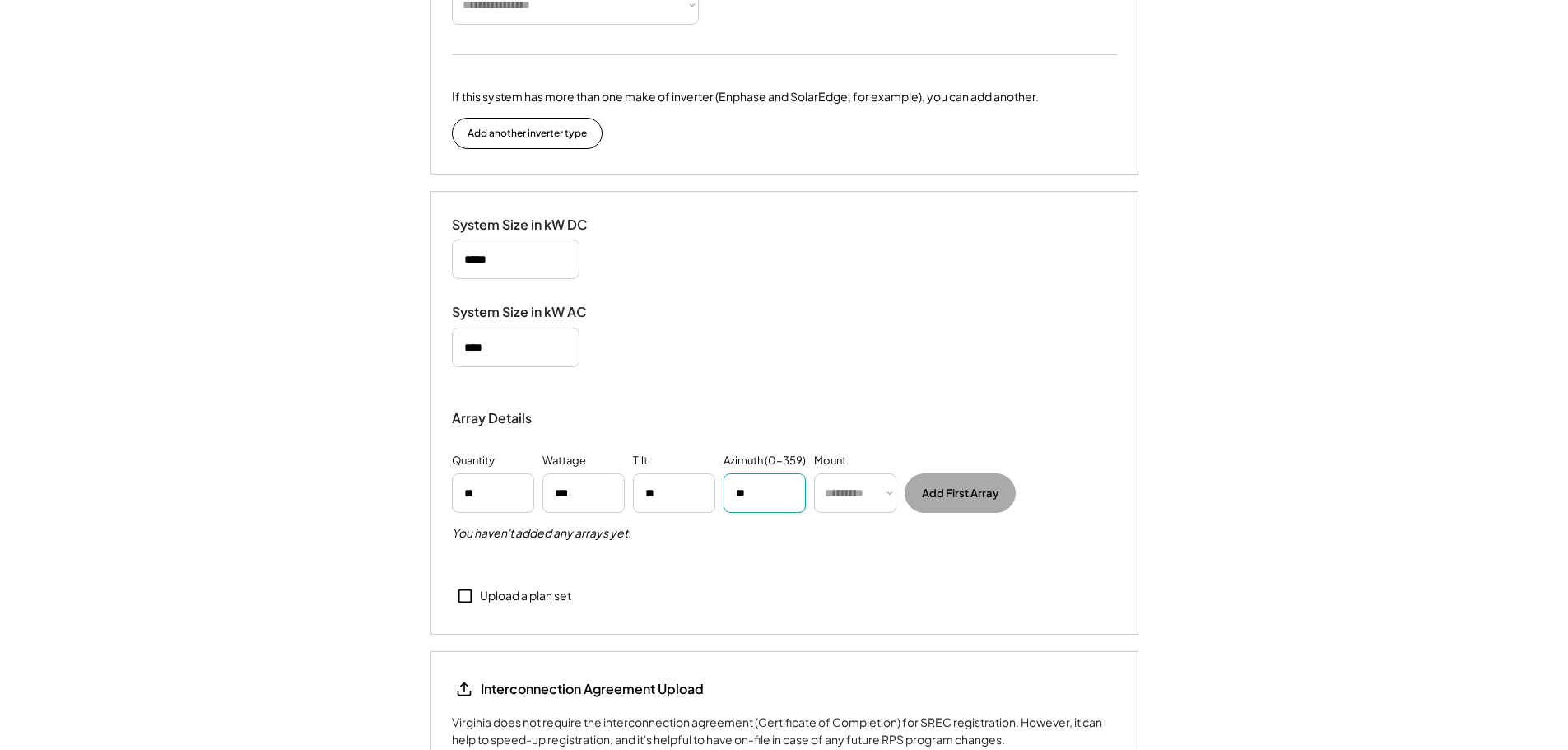 type on "**" 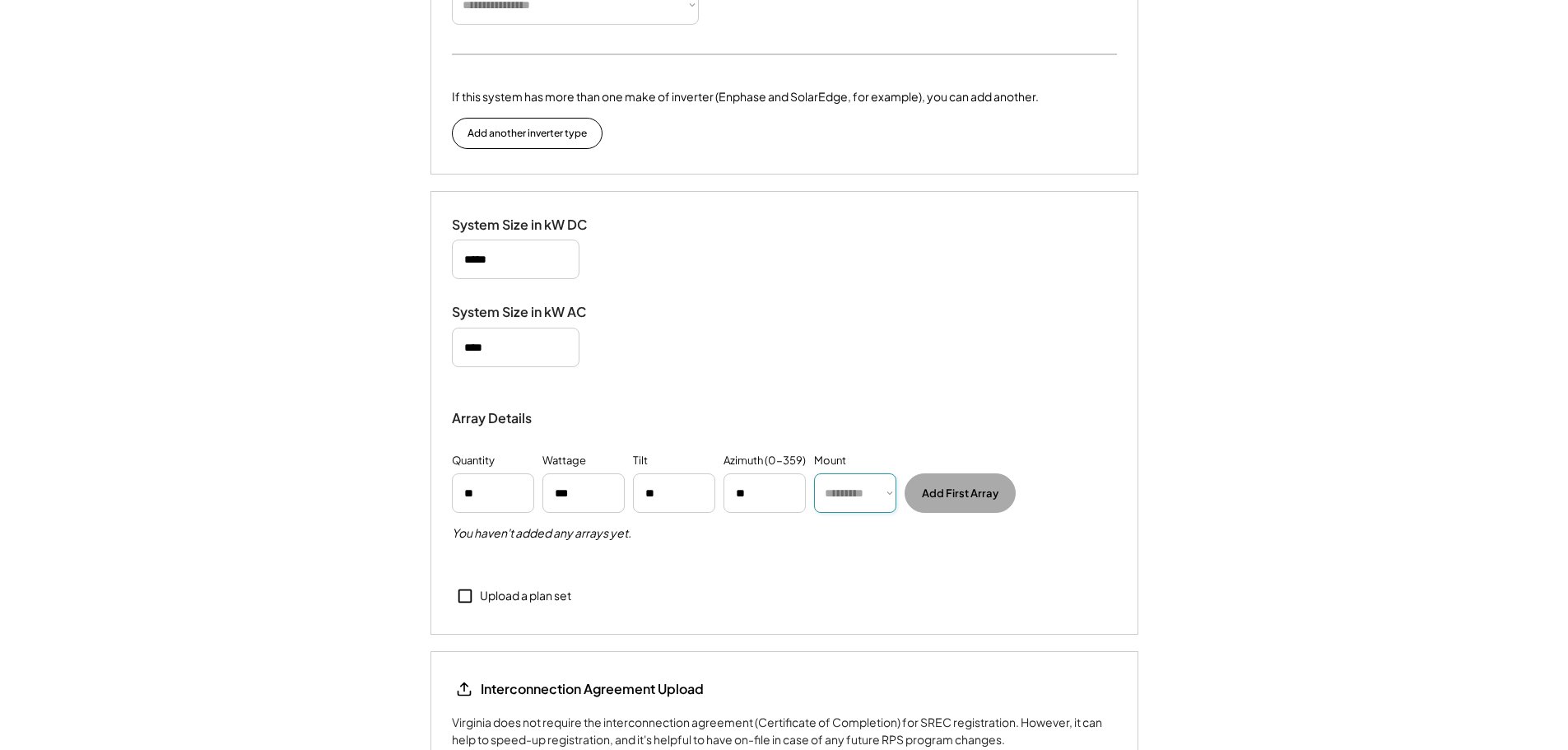 click on "********* **** ******" at bounding box center [855, 493] 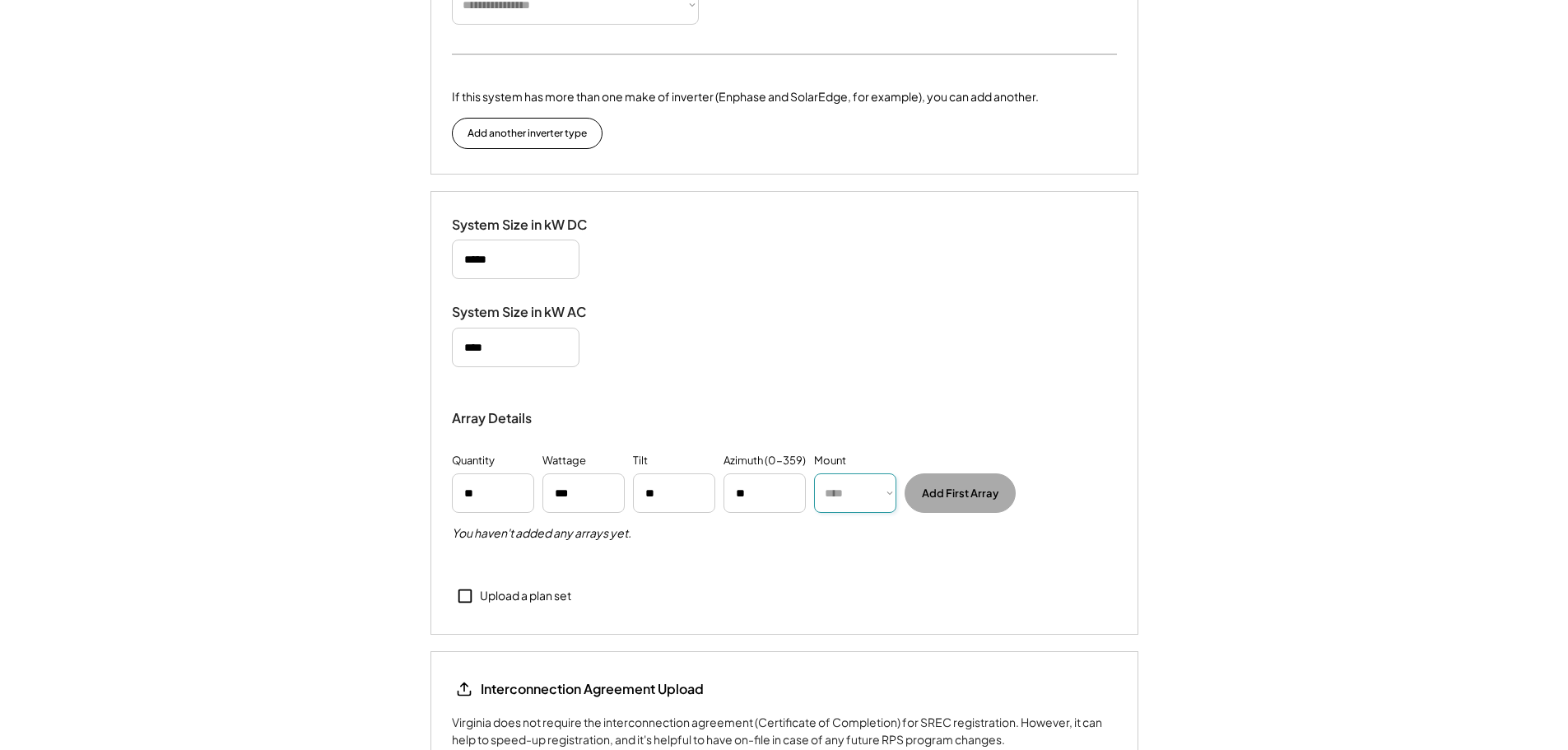click on "********* **** ******" at bounding box center [855, 493] 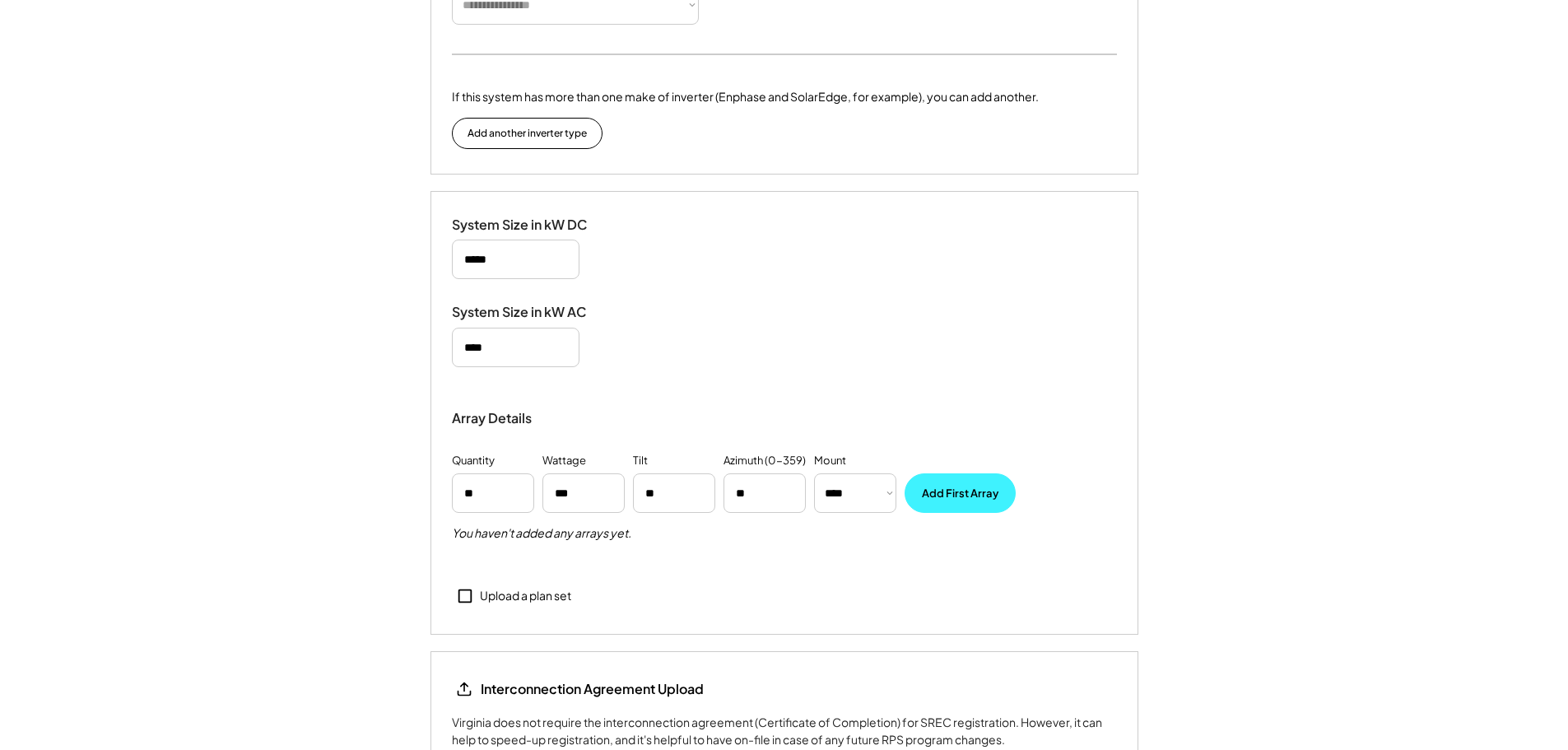 click on "Add First Array" at bounding box center [960, 493] 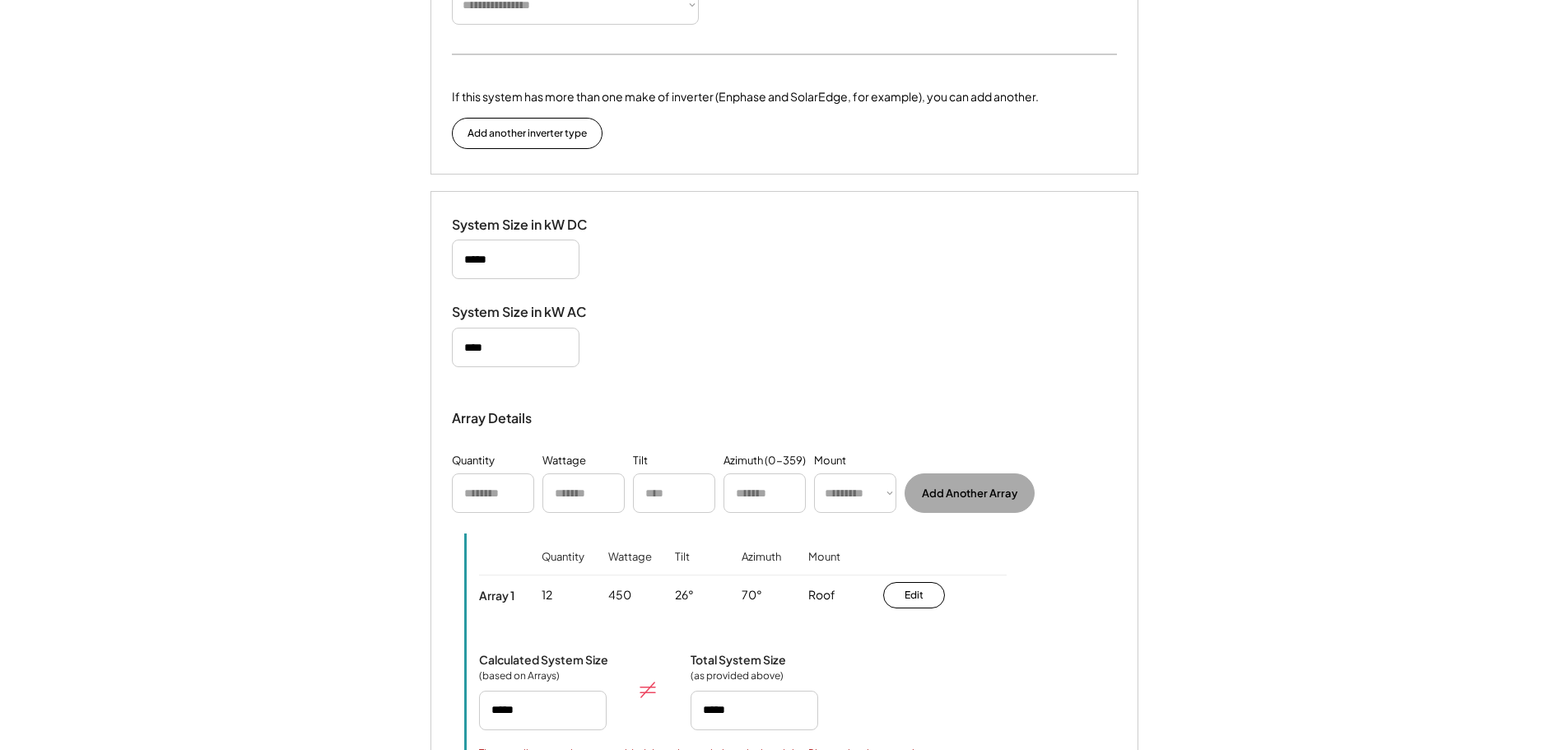click at bounding box center [493, 493] 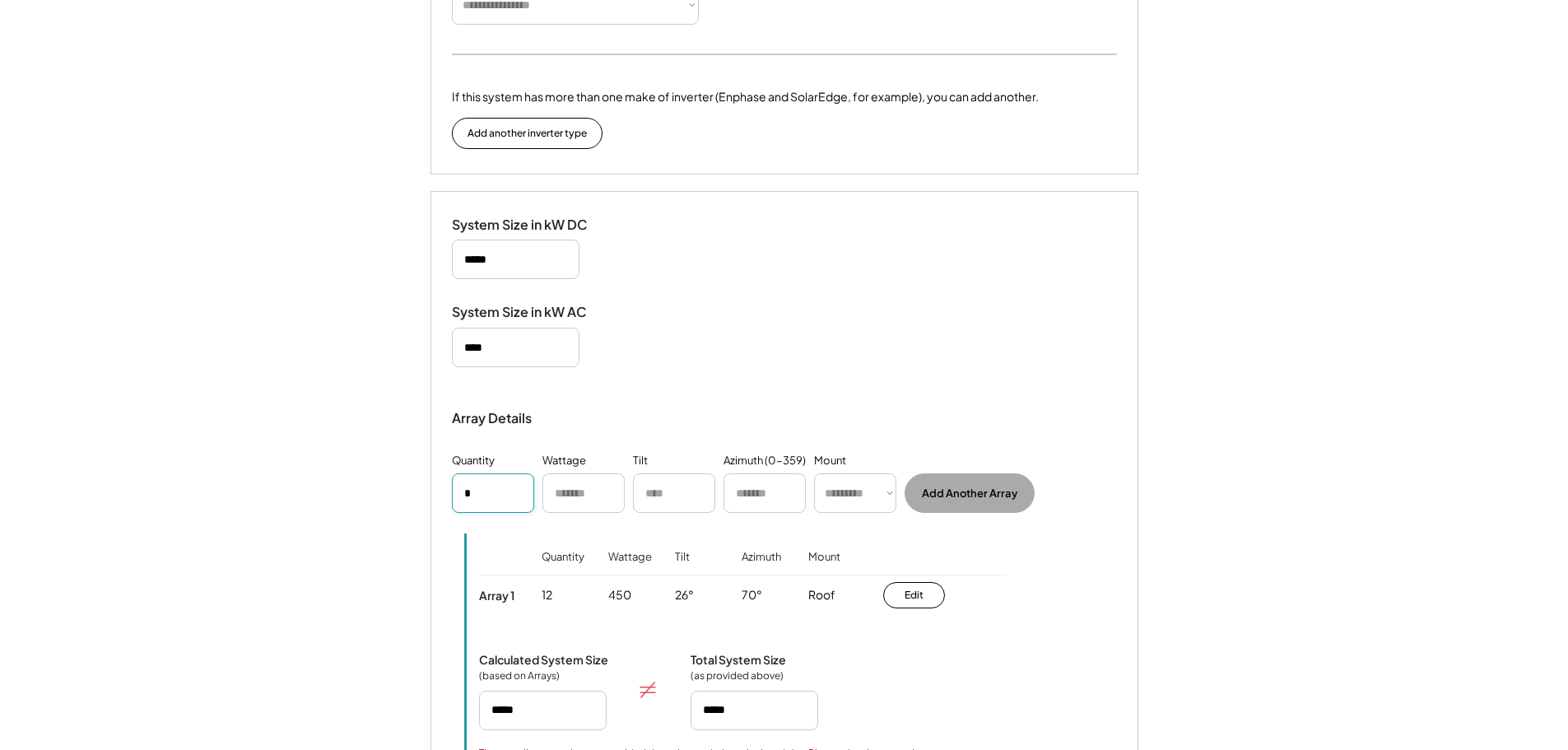 type on "*" 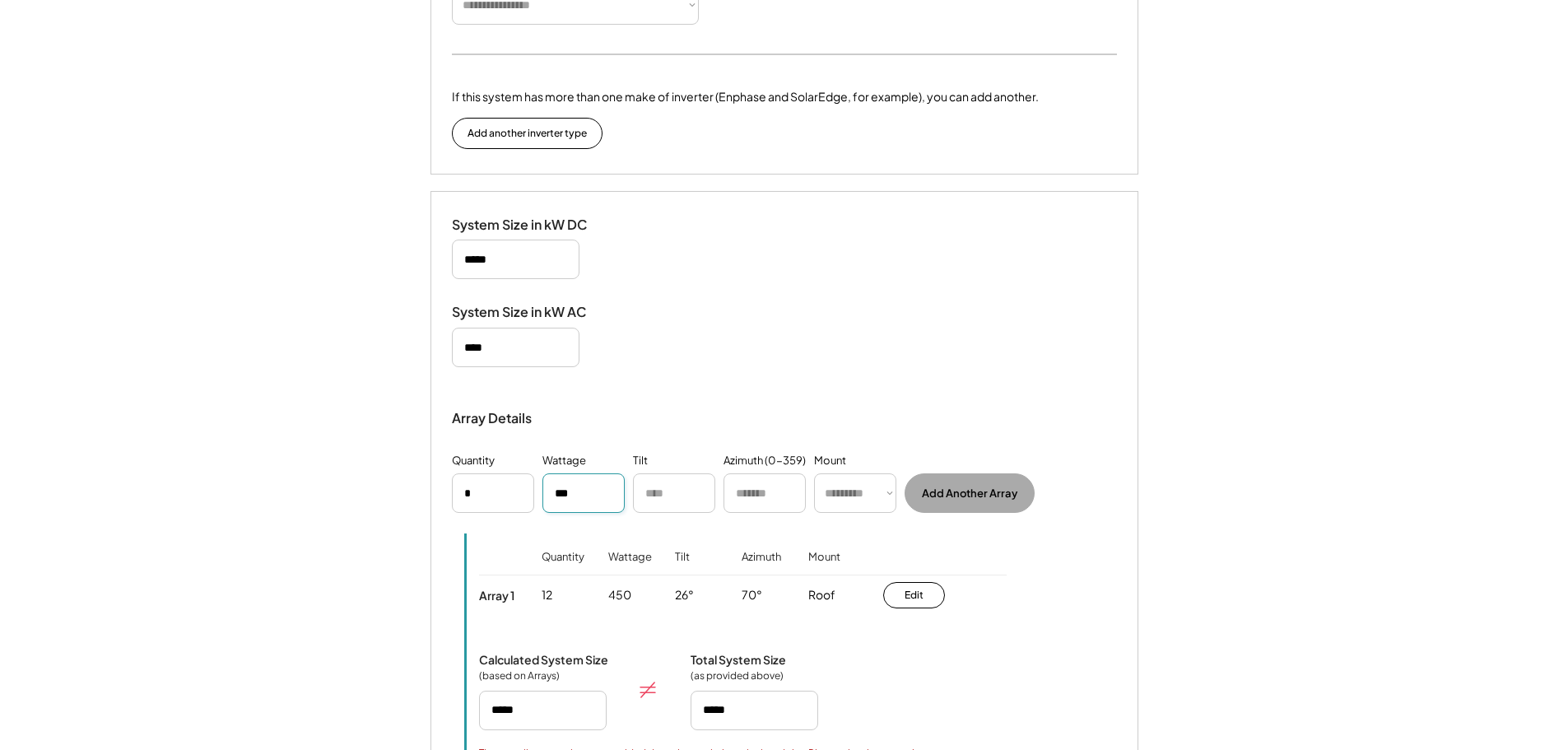 type on "***" 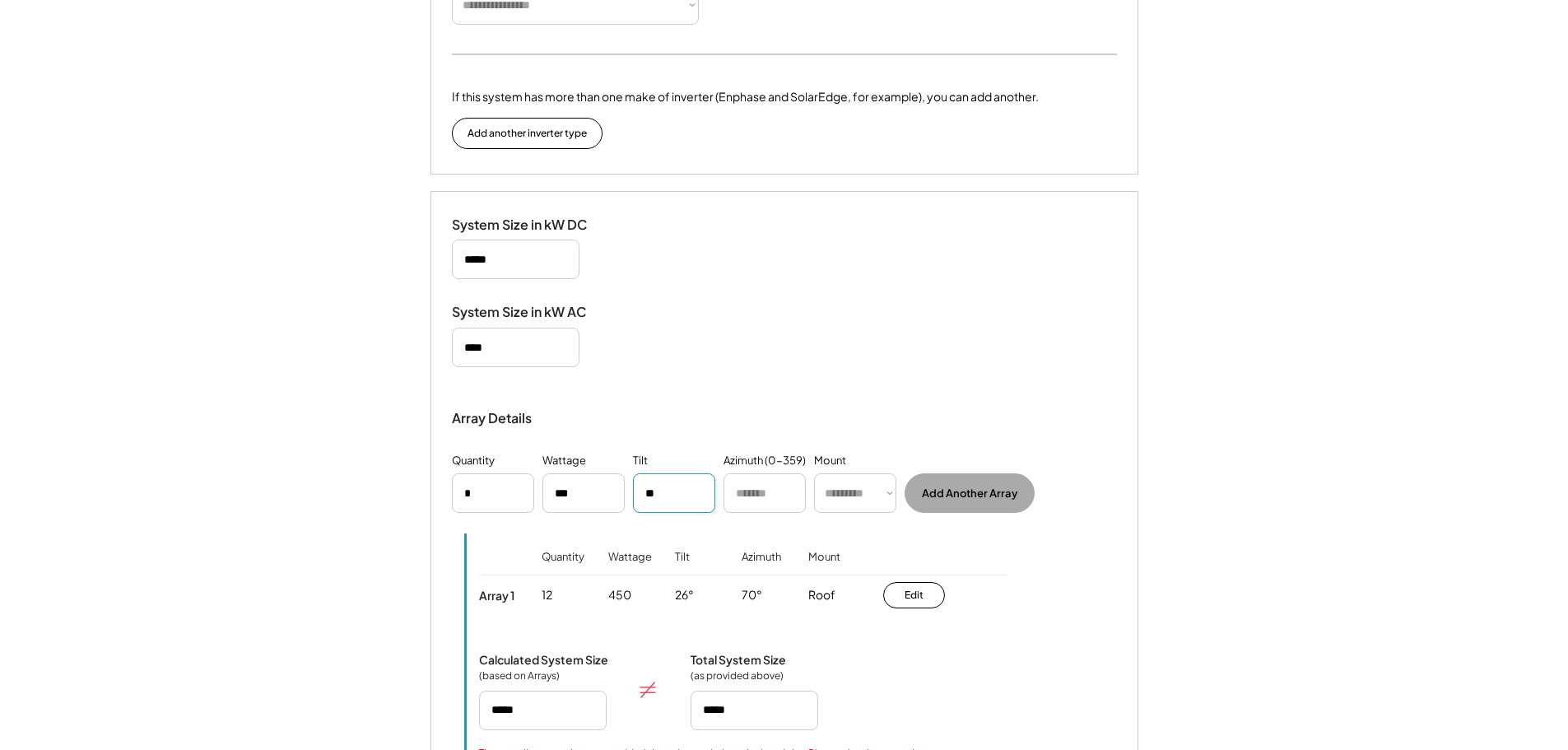 type on "**" 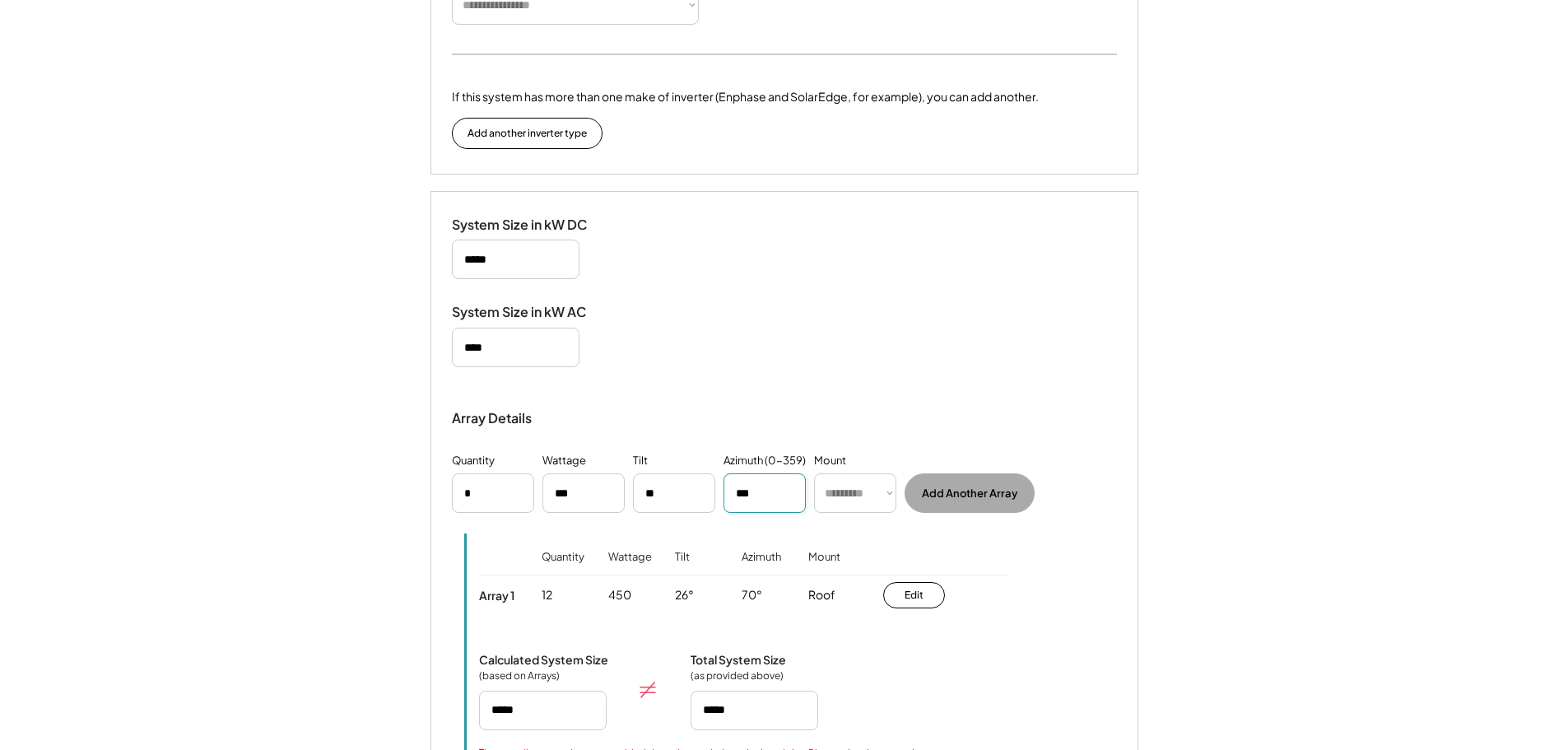 type on "***" 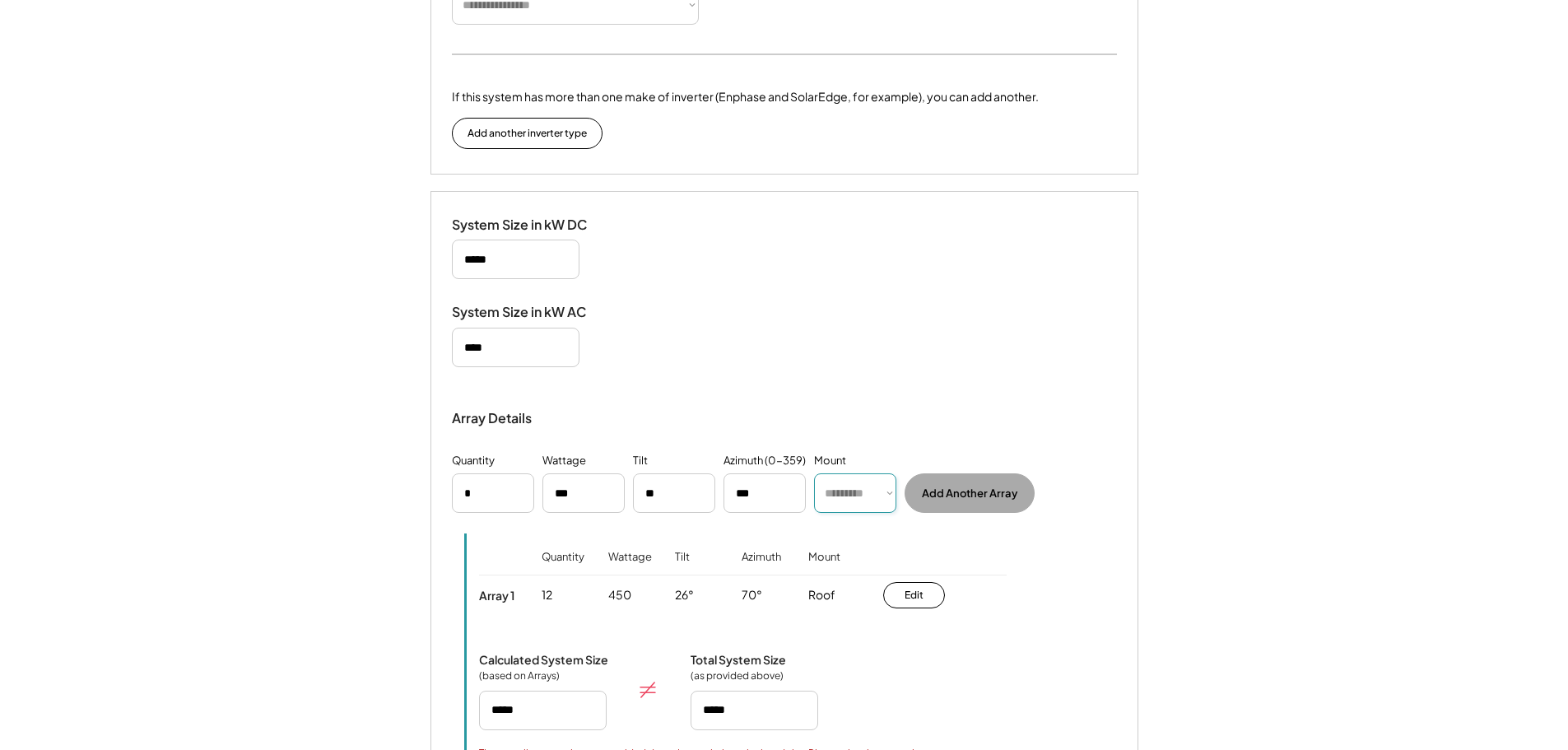 click on "********* **** ******" at bounding box center (855, 493) 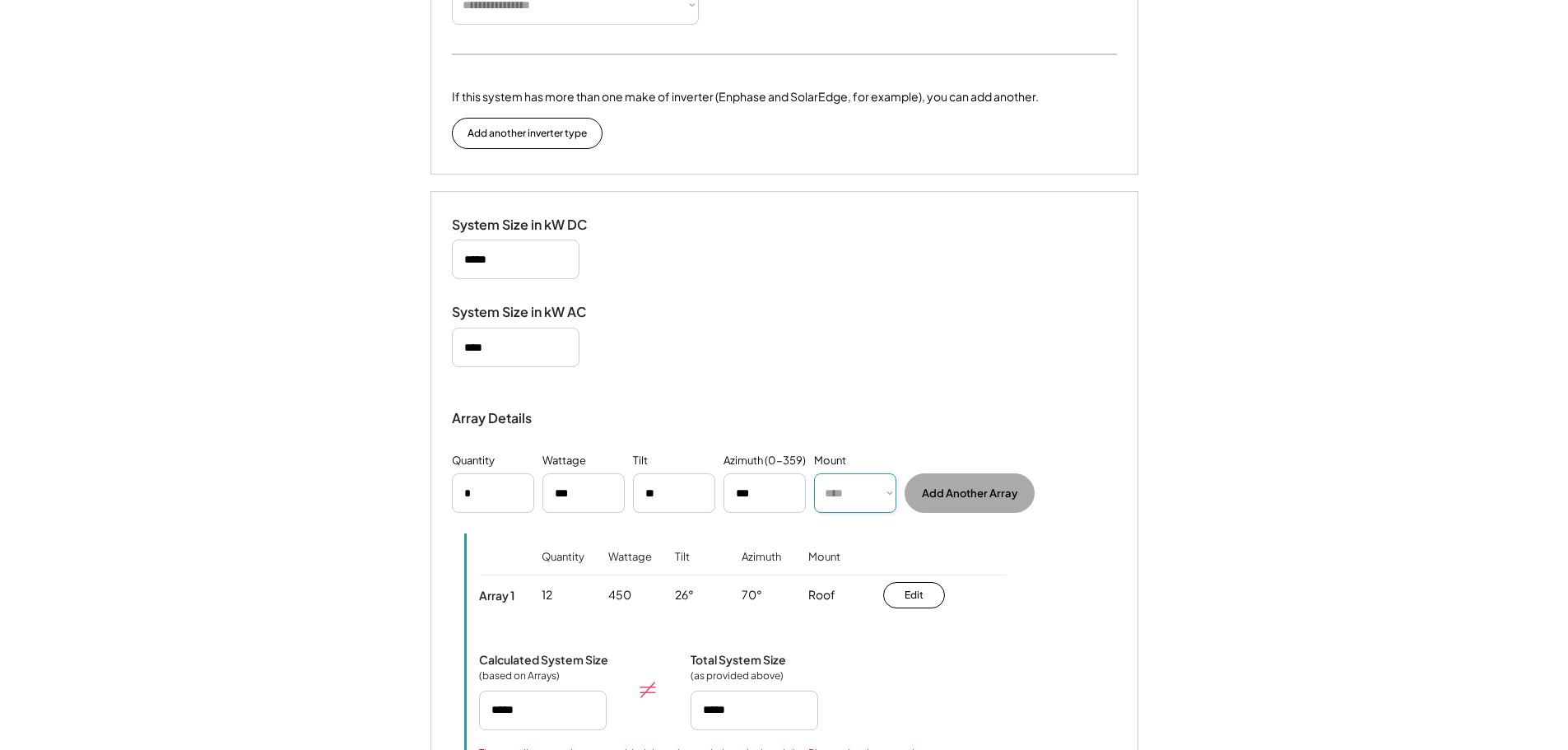 click on "********* **** ******" at bounding box center [855, 493] 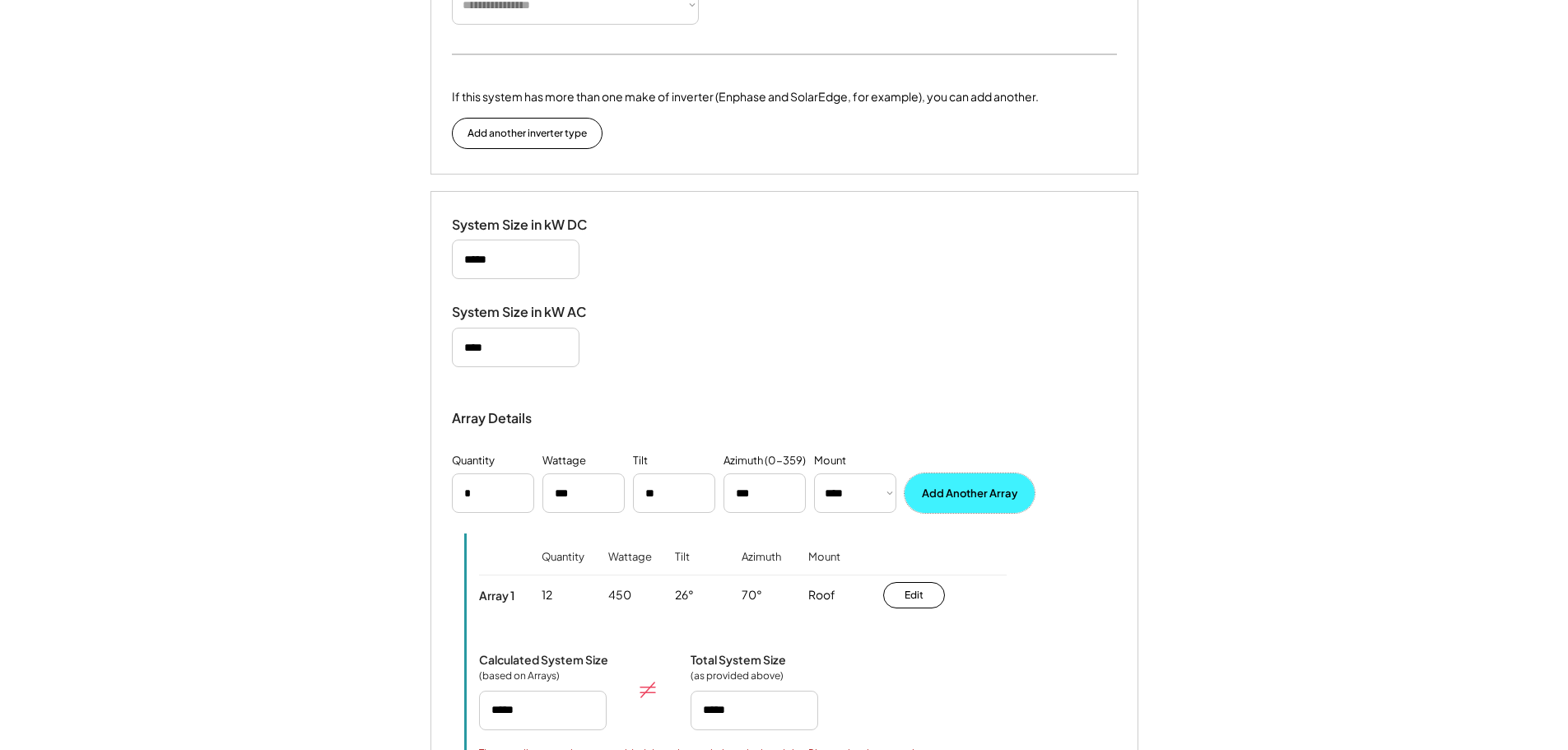 click on "Add Another Array" at bounding box center [970, 493] 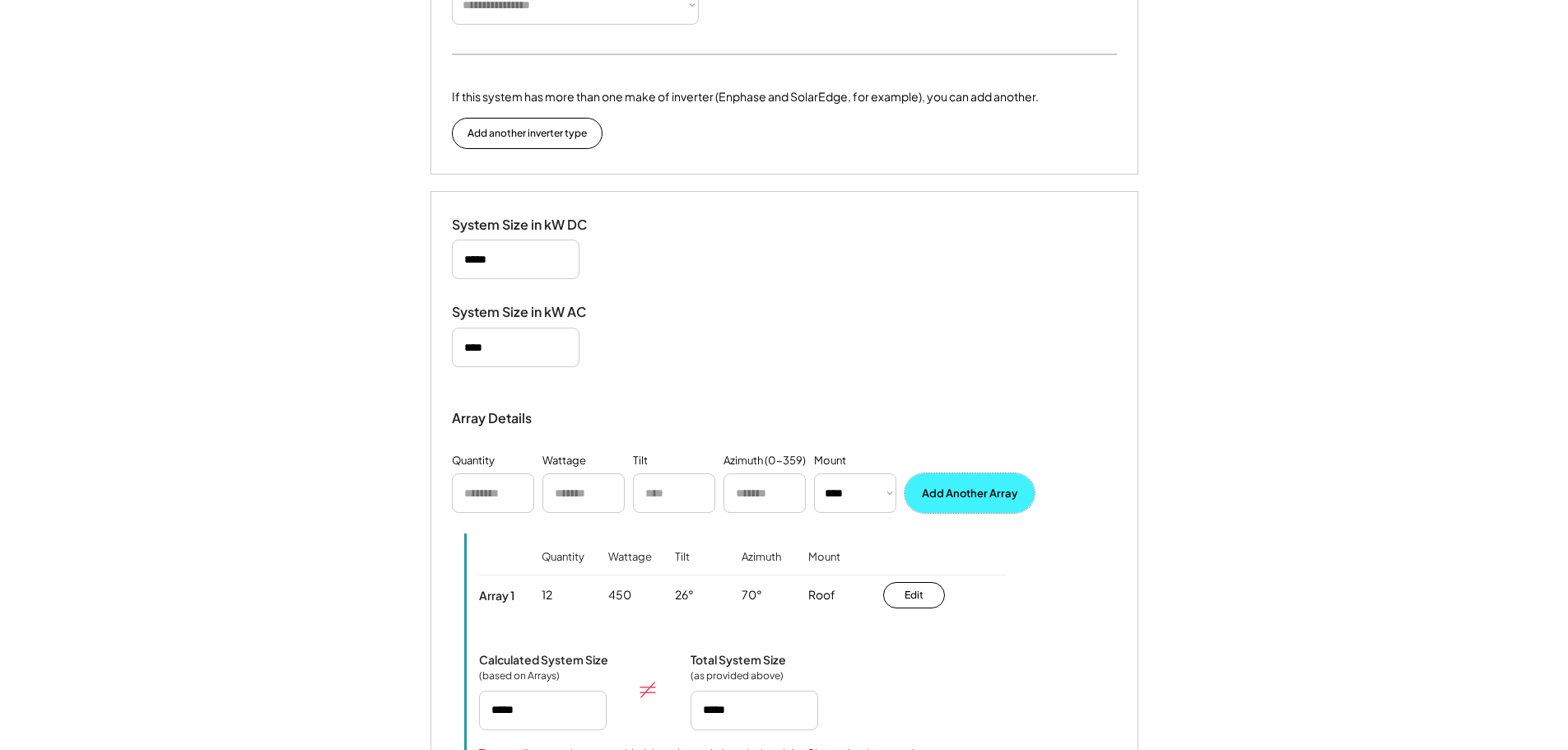 select on "**********" 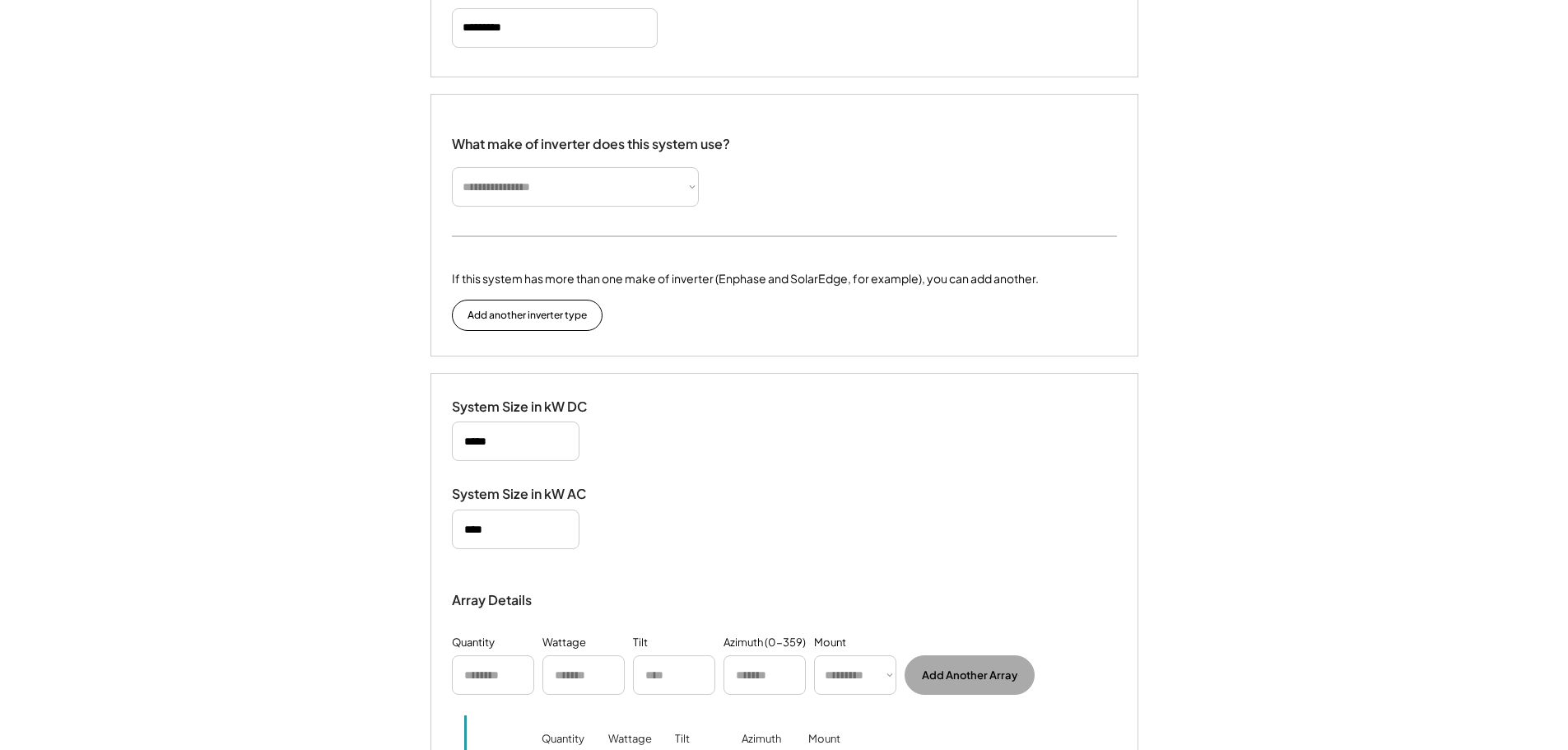 scroll, scrollTop: 1030, scrollLeft: 0, axis: vertical 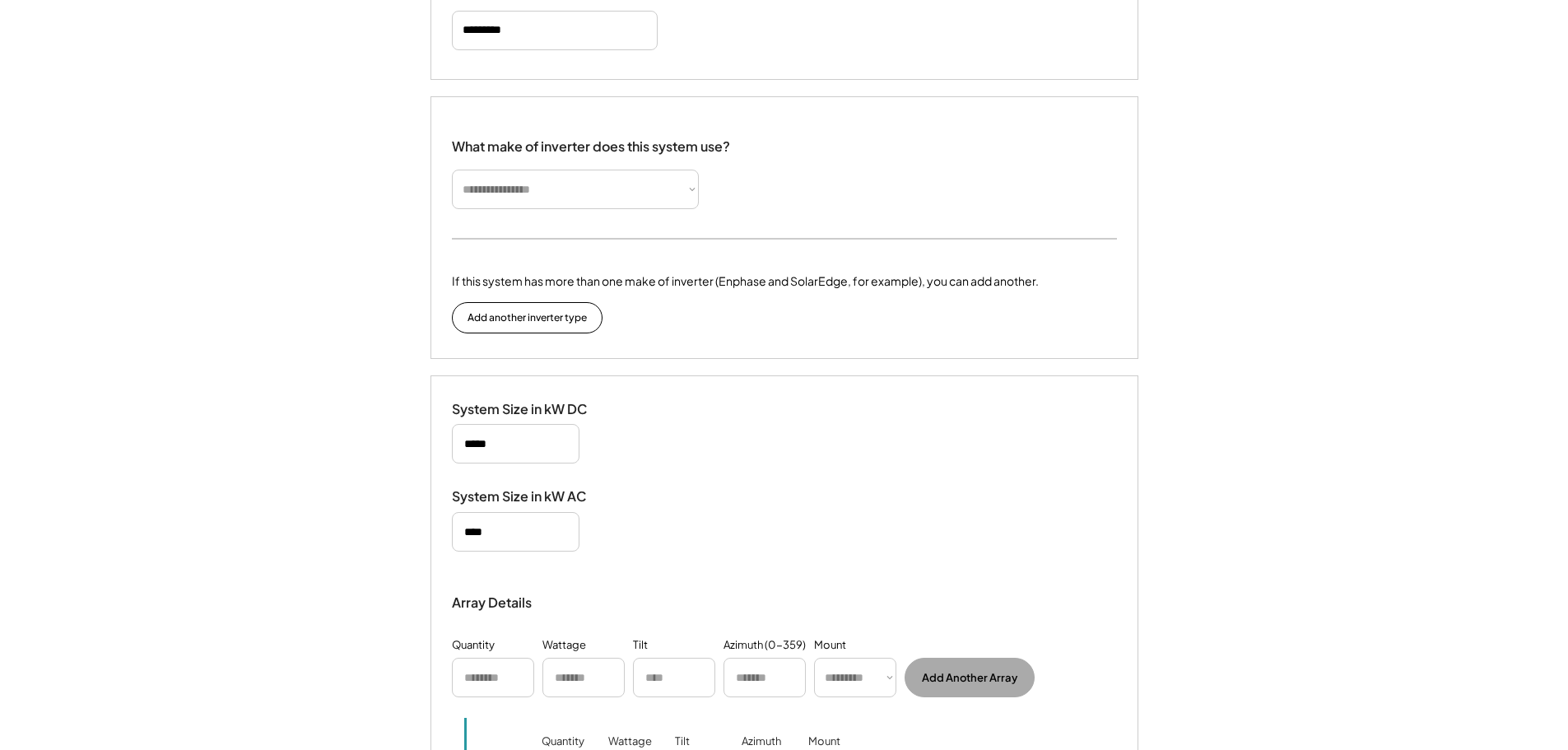 click on "**********" at bounding box center (575, 189) 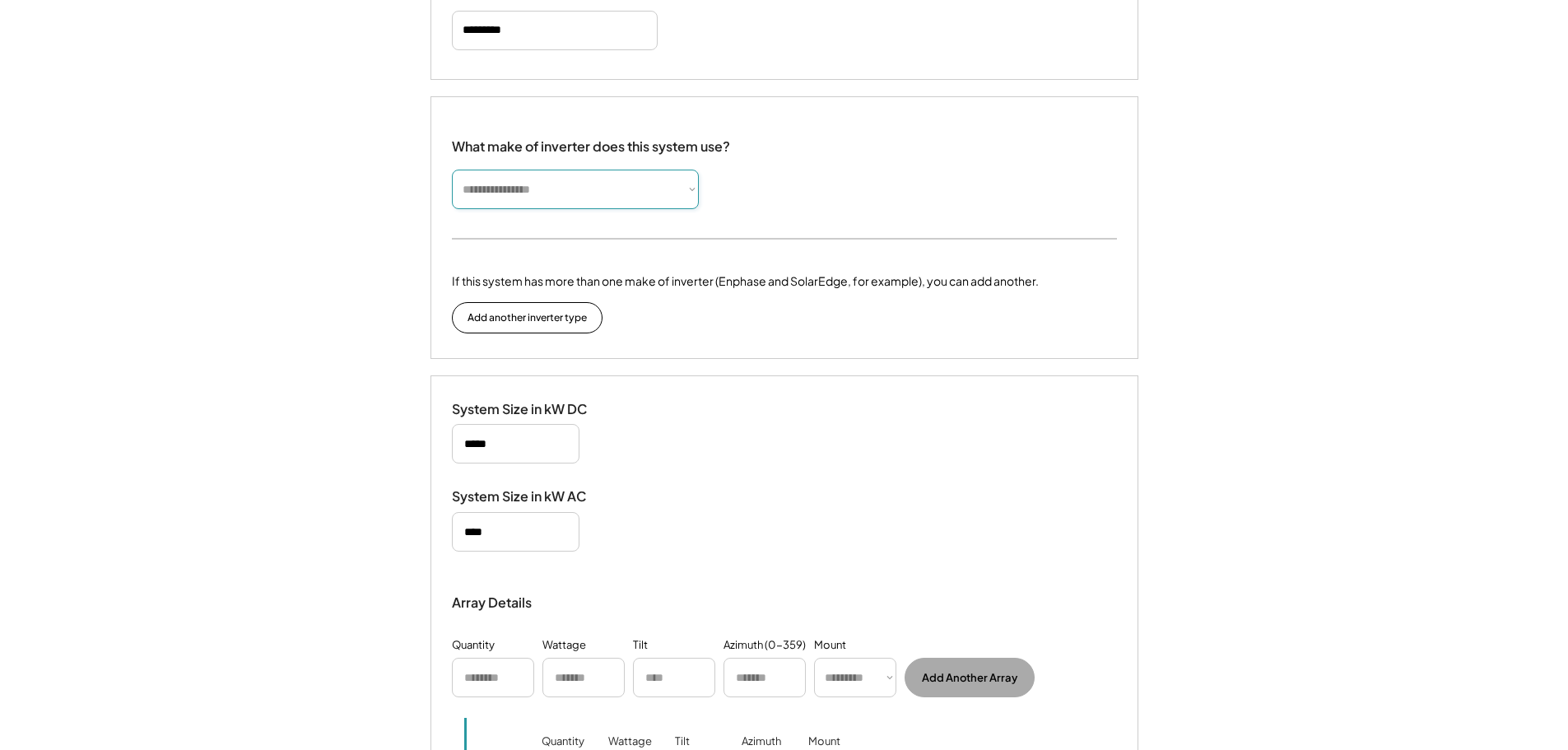 select on "*********" 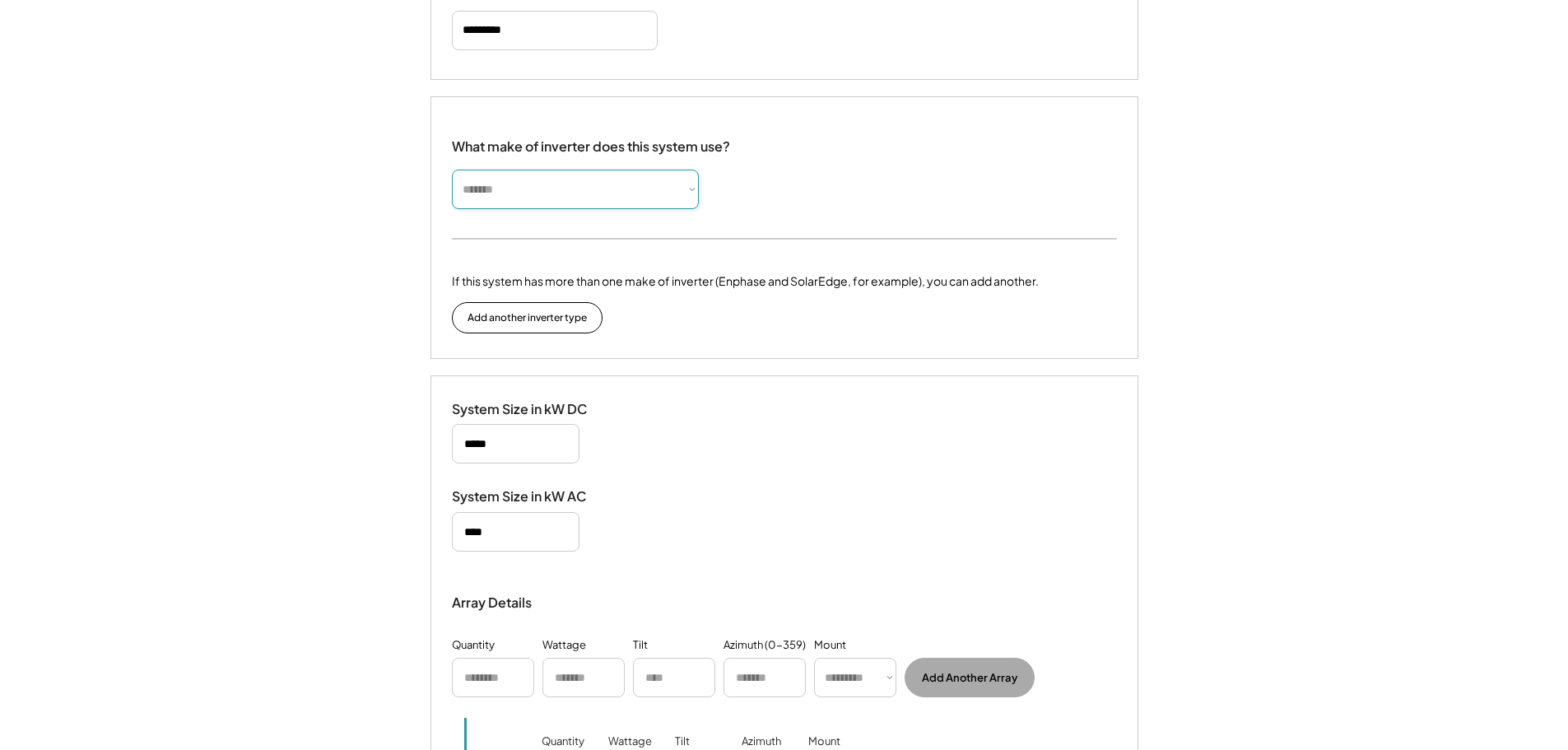 click on "**********" at bounding box center [575, 189] 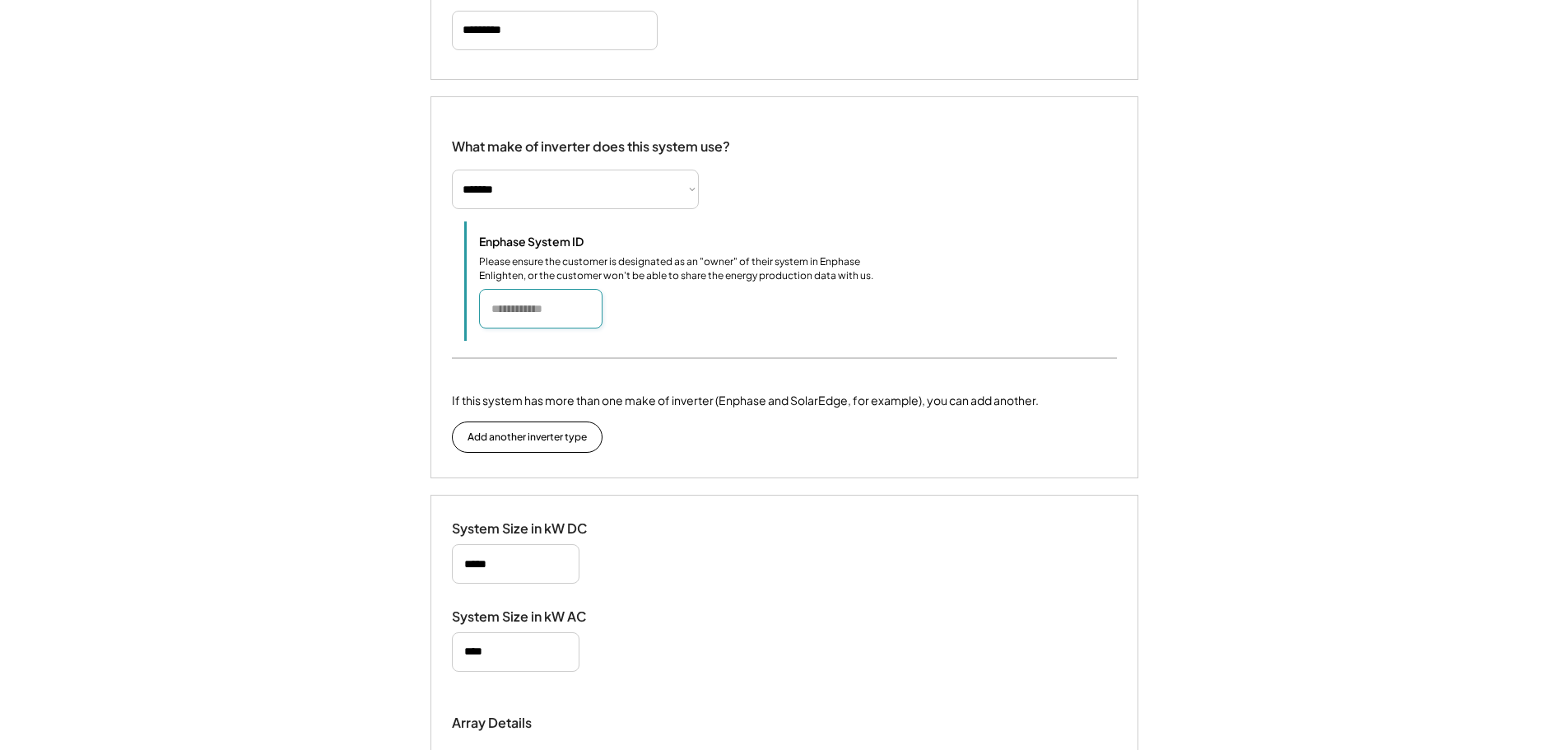click at bounding box center [541, 309] 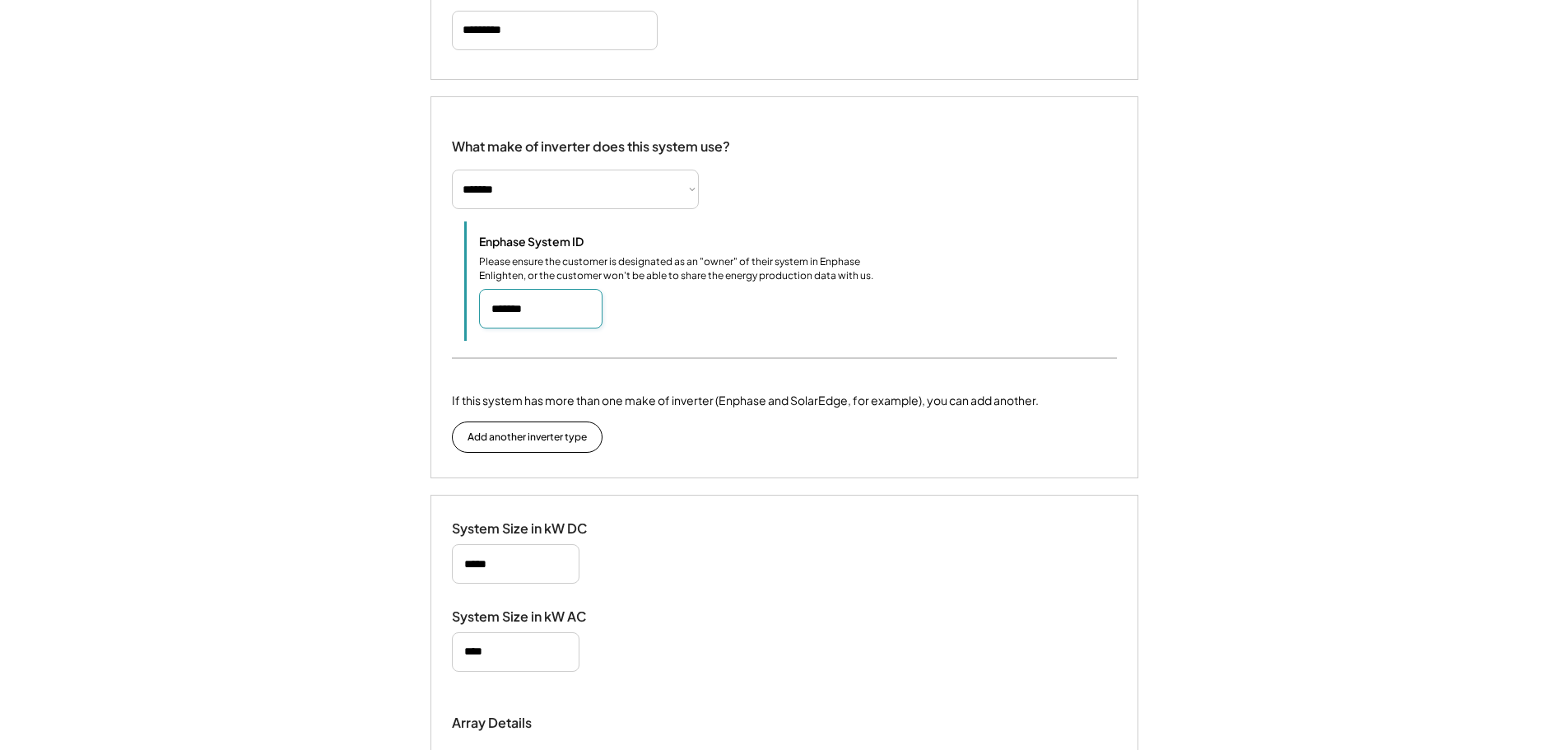 type on "*******" 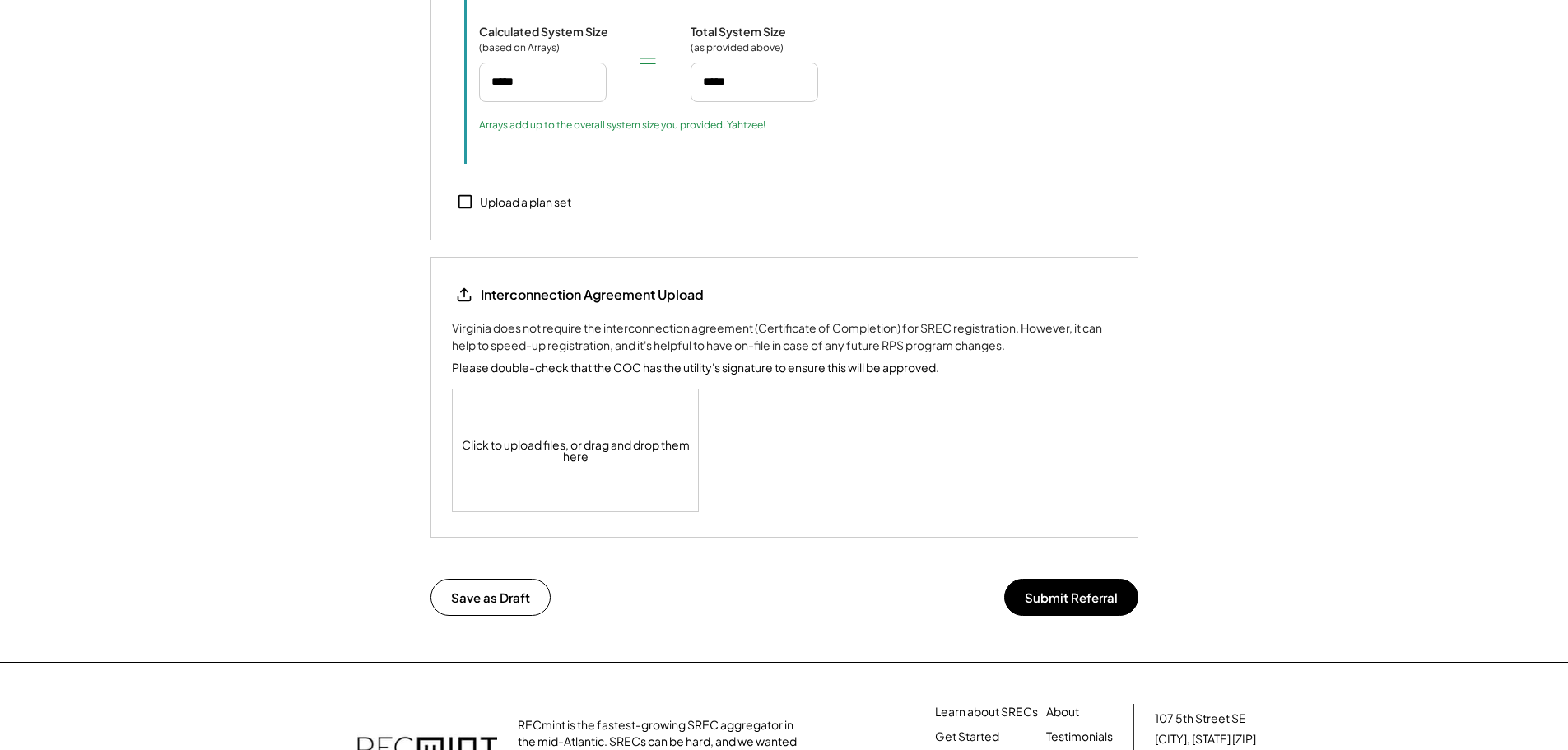 scroll, scrollTop: 2287, scrollLeft: 0, axis: vertical 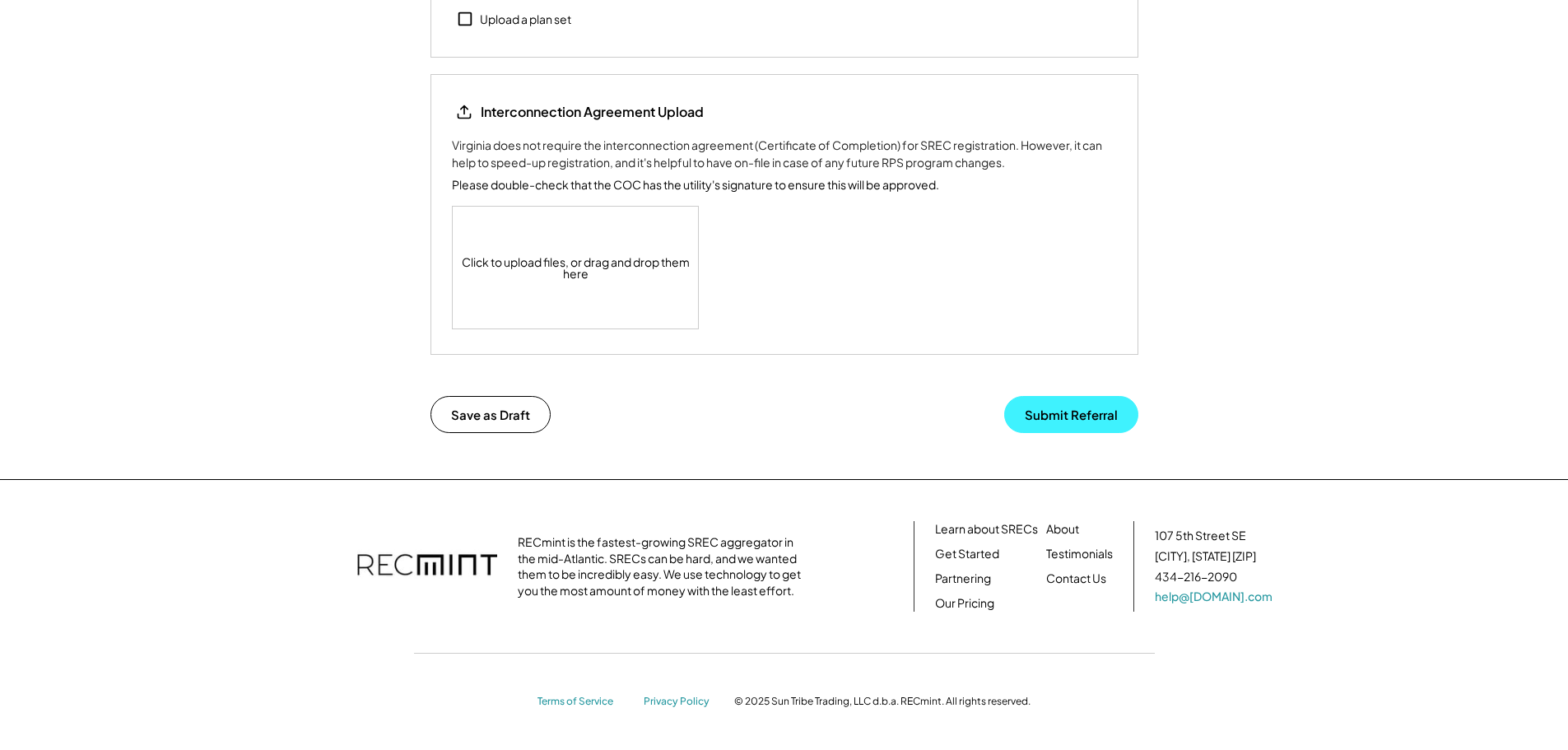 click on "Submit Referral" at bounding box center [1071, 414] 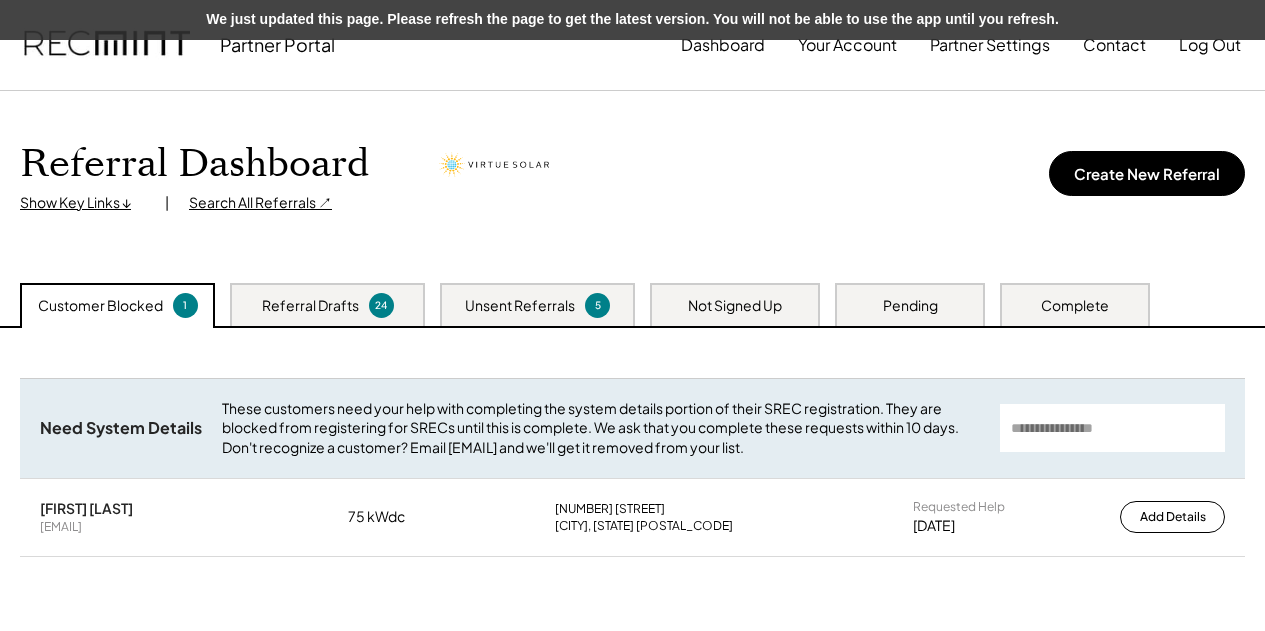 scroll, scrollTop: 92, scrollLeft: 0, axis: vertical 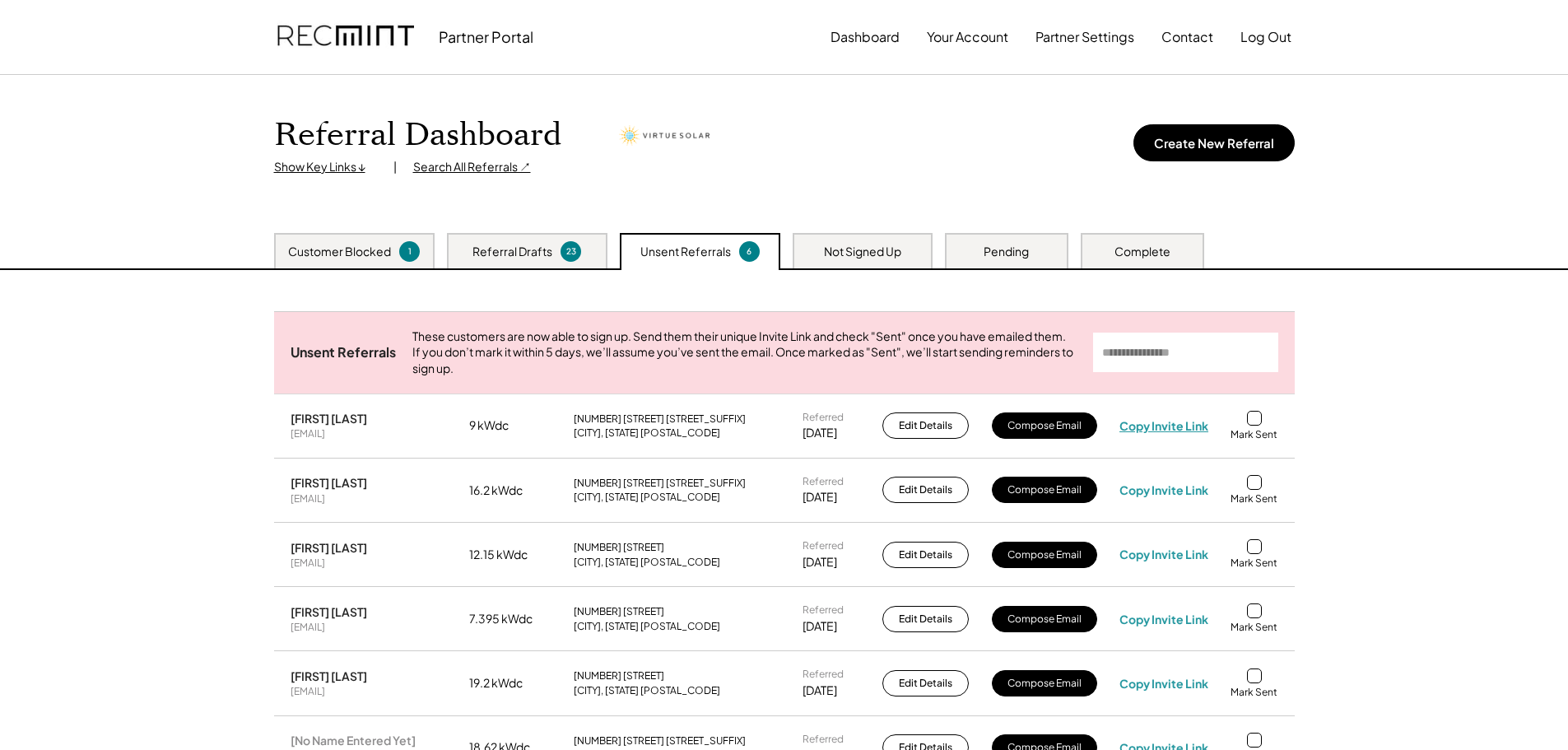 click on "Copy Invite Link" at bounding box center [1164, 426] 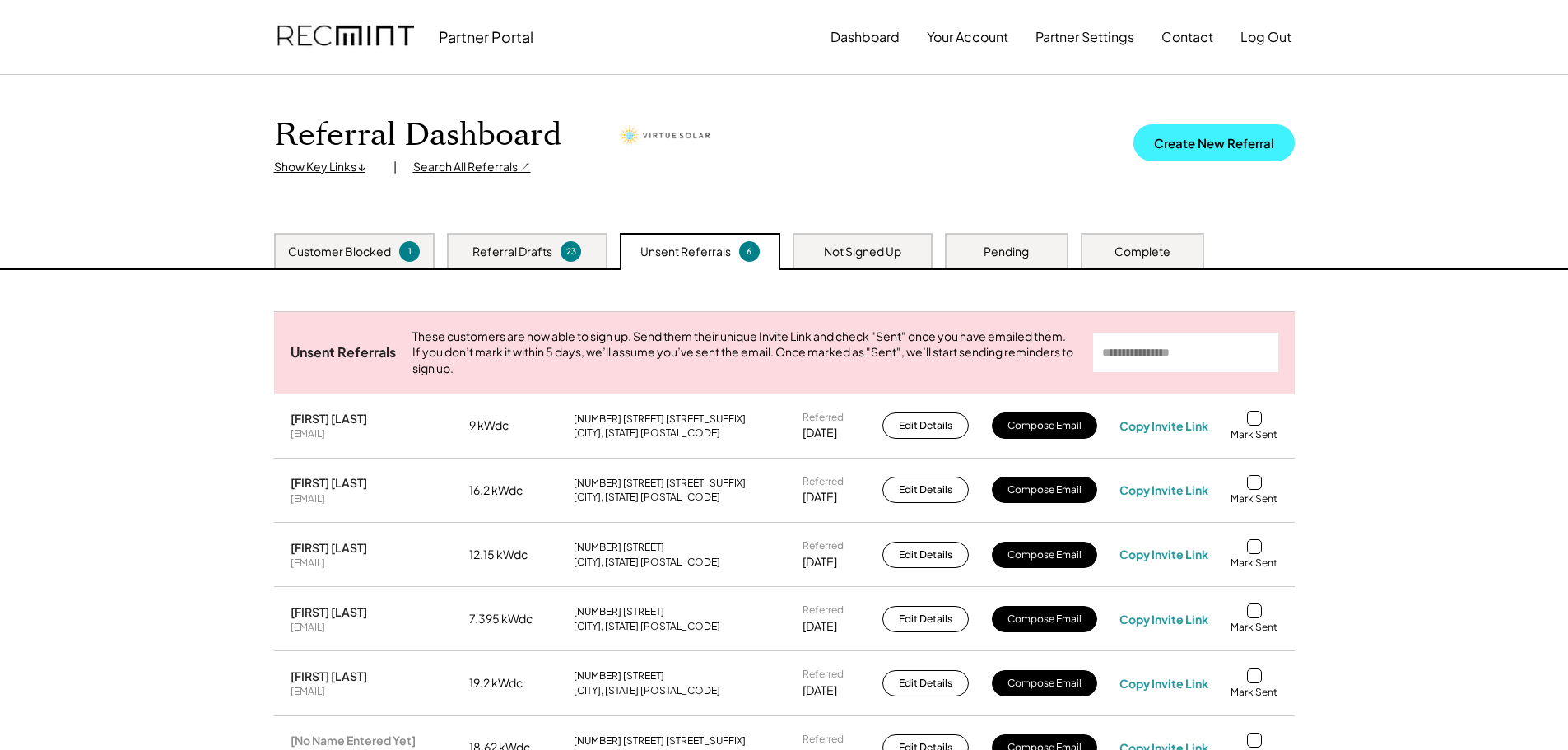 click on "Create New Referral" at bounding box center (1214, 142) 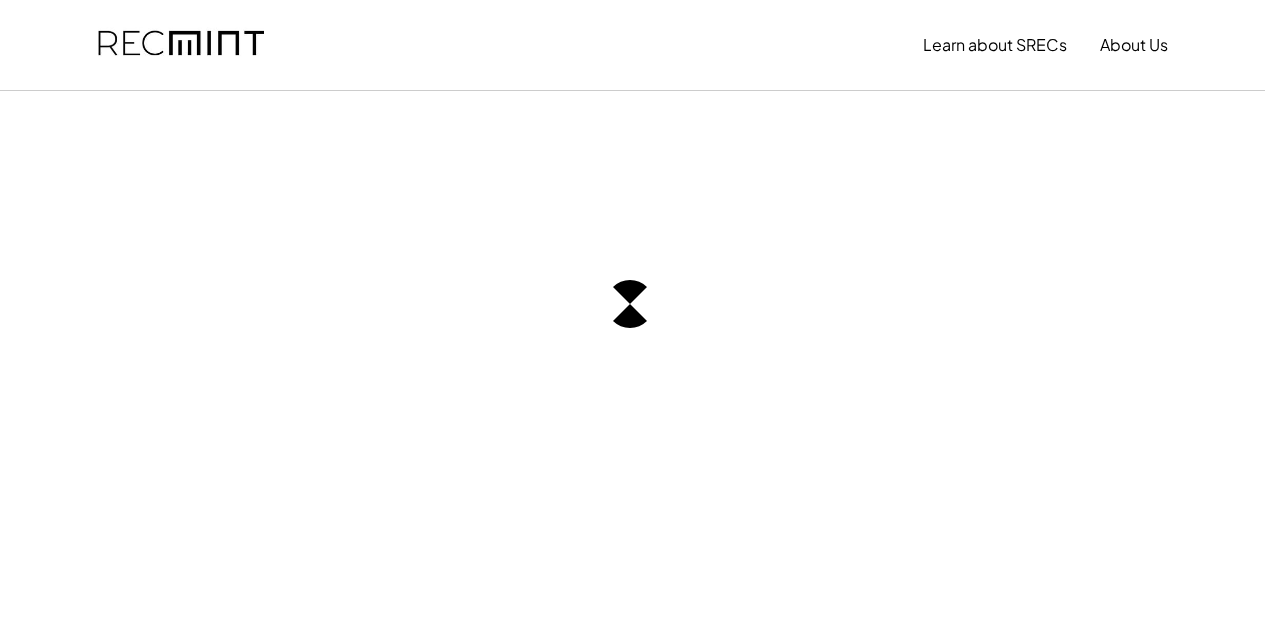 scroll, scrollTop: 0, scrollLeft: 0, axis: both 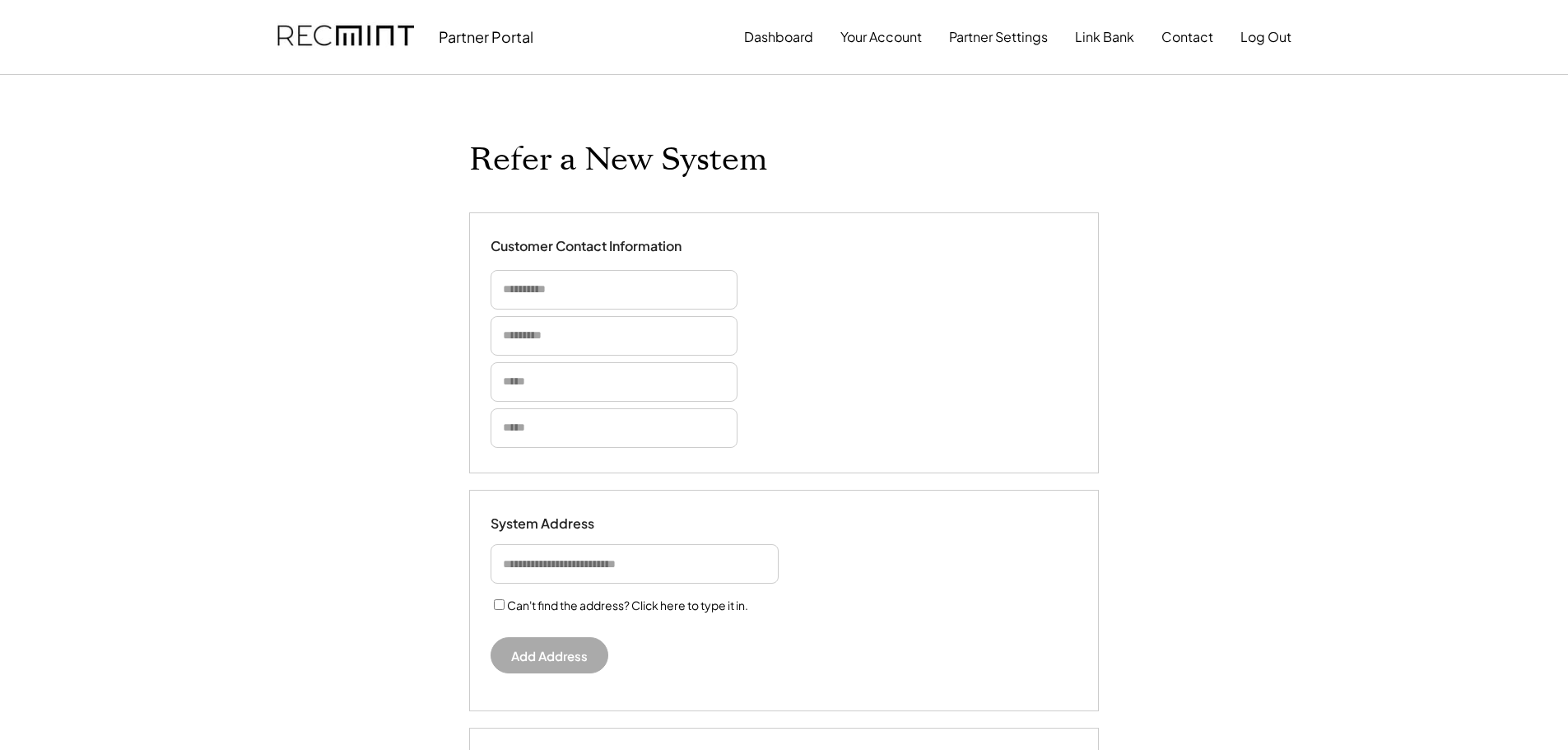 select on "**********" 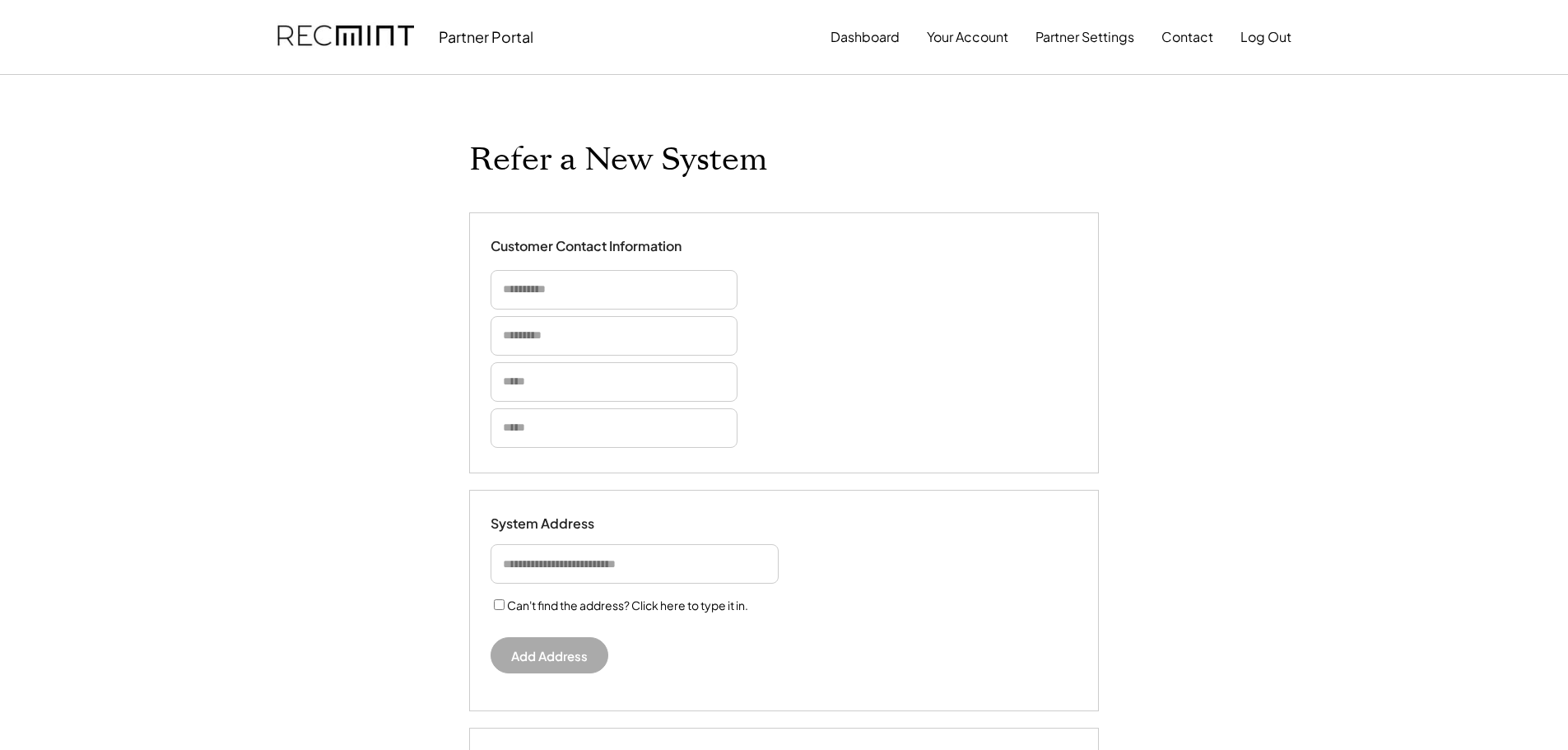 click at bounding box center [614, 290] 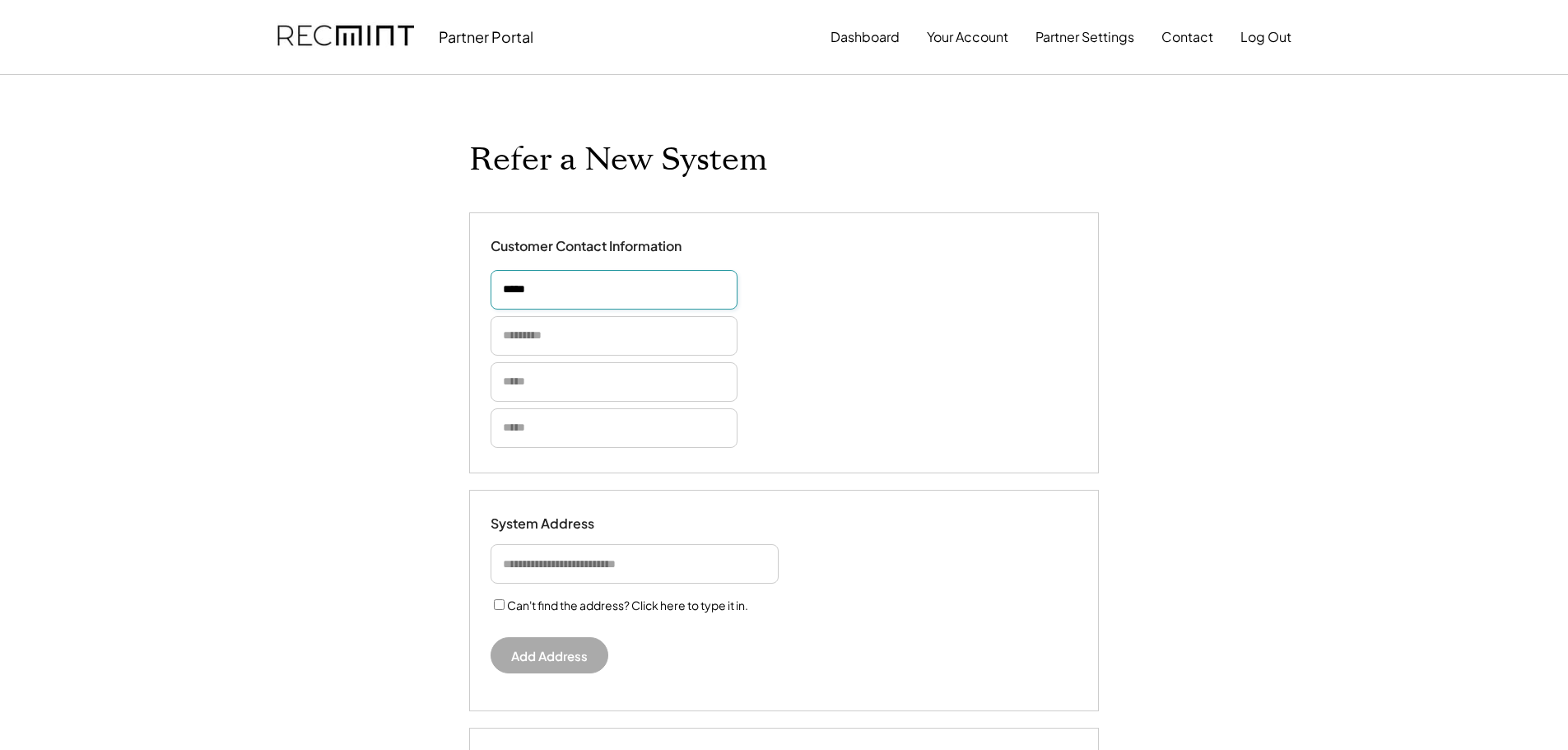 type on "*****" 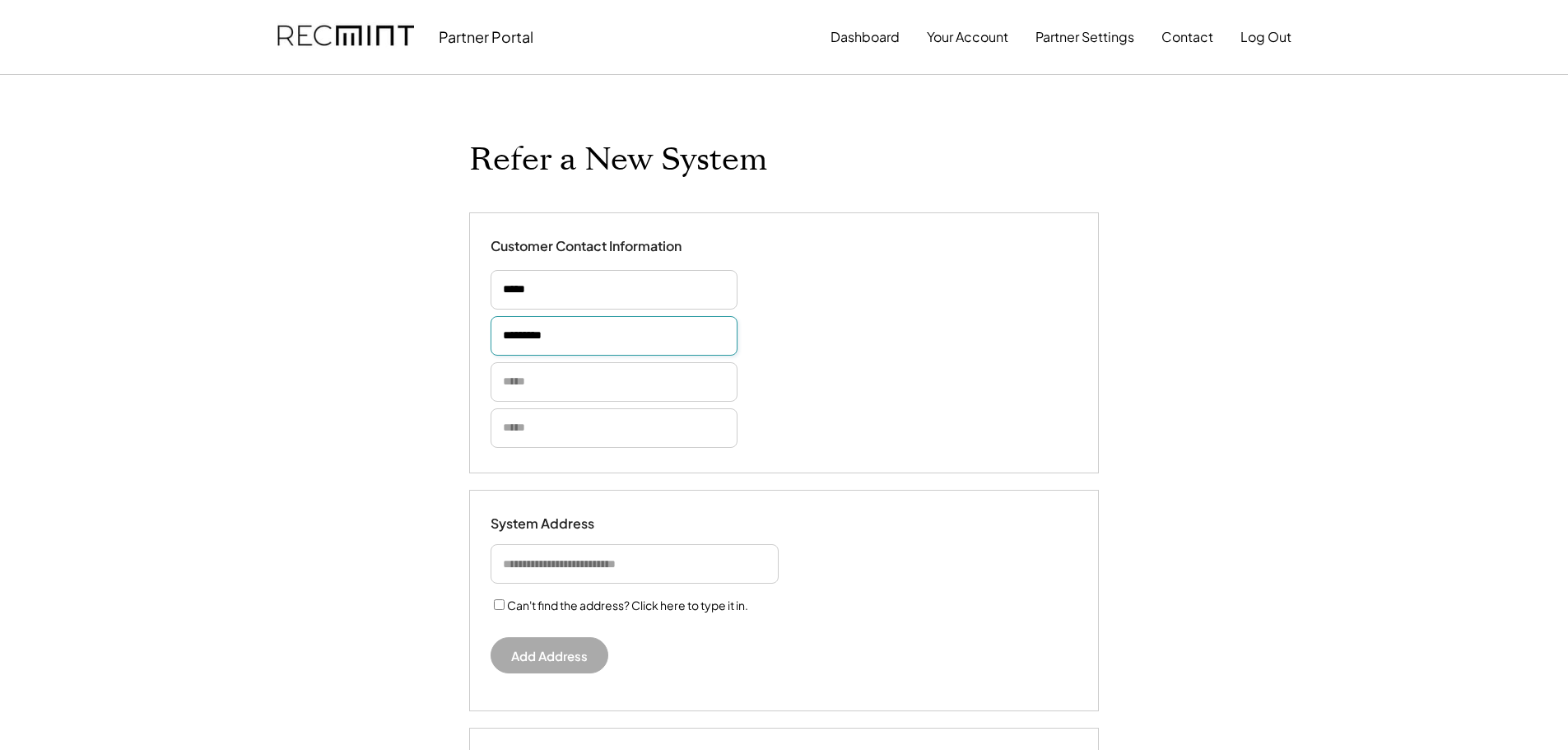 type on "*********" 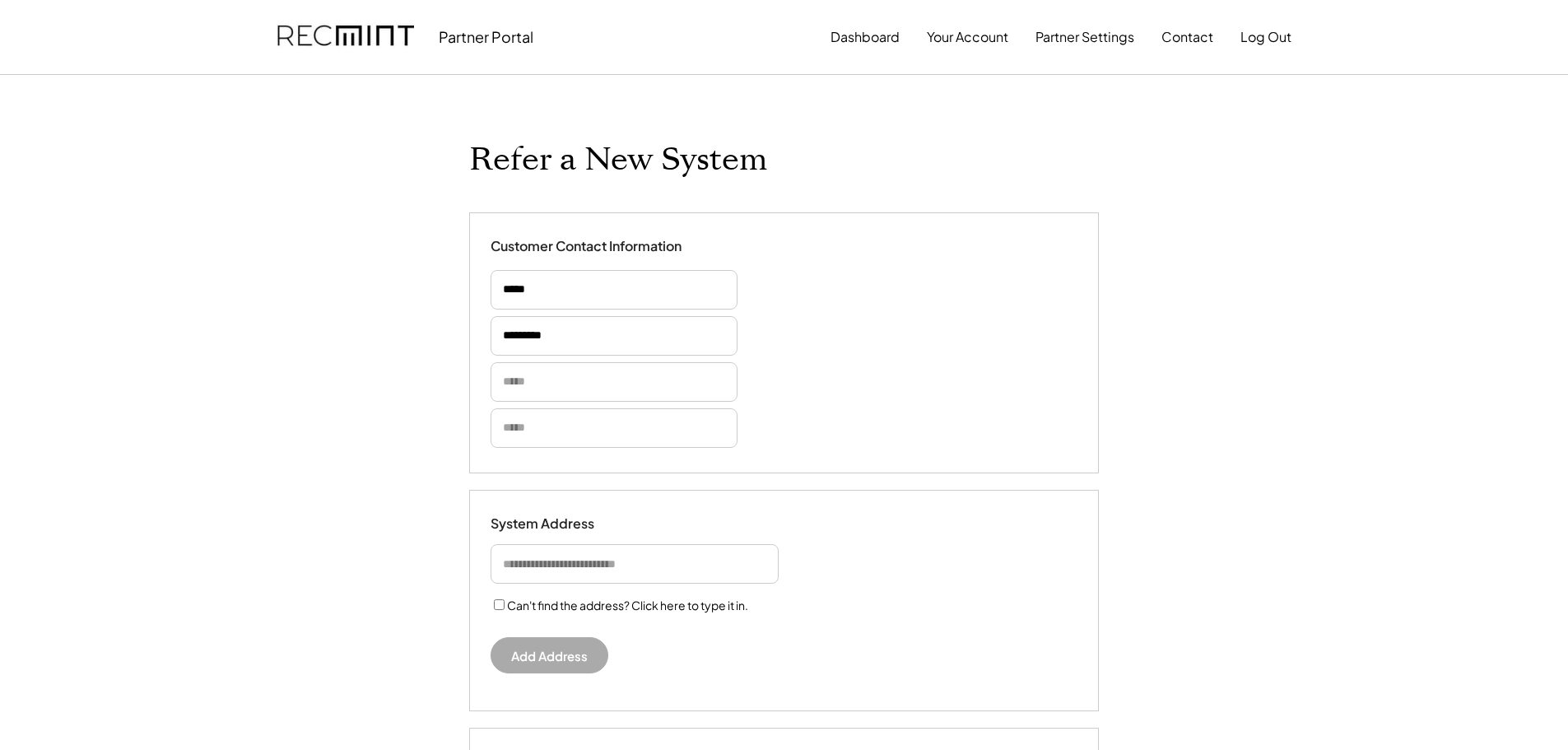click at bounding box center (614, 382) 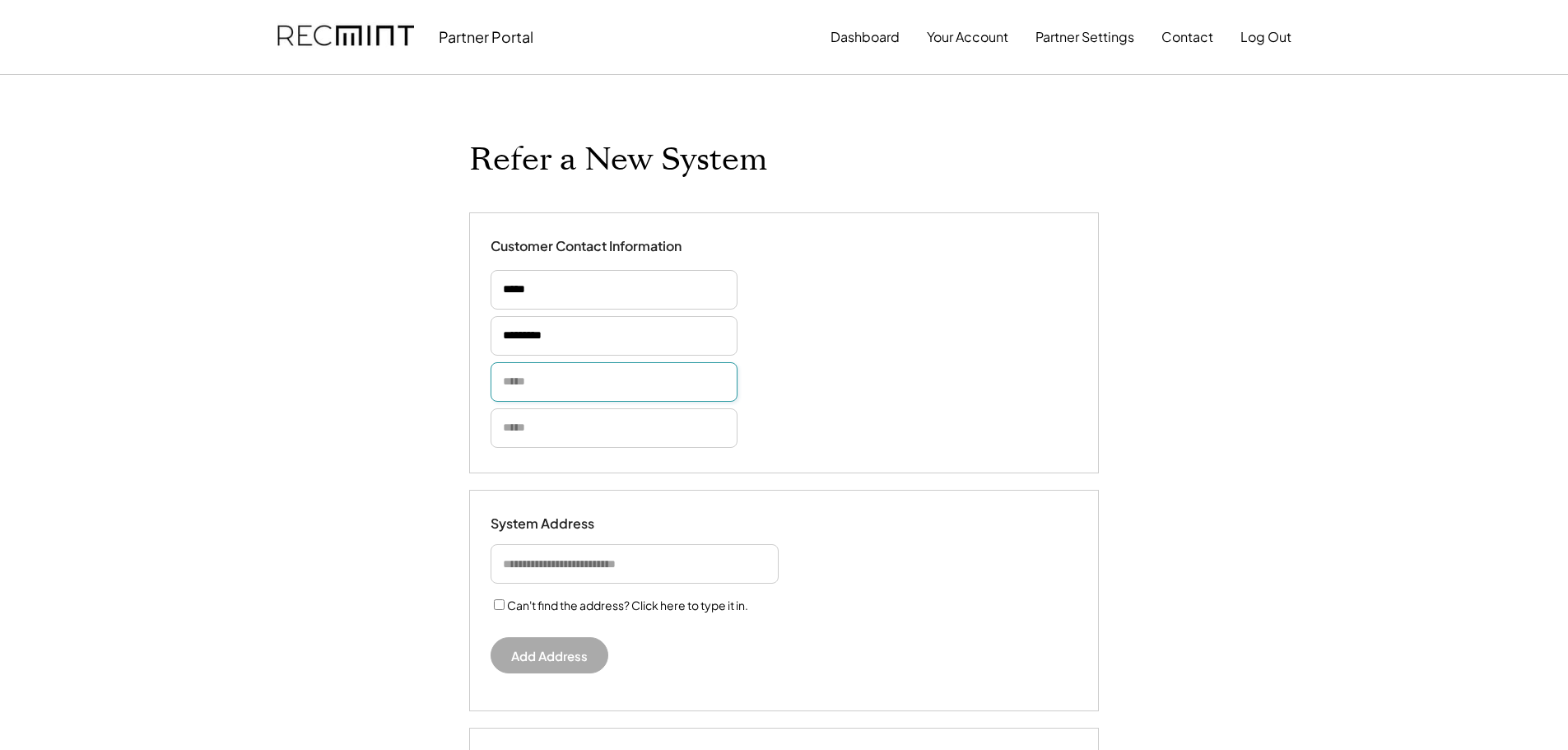 paste on "**********" 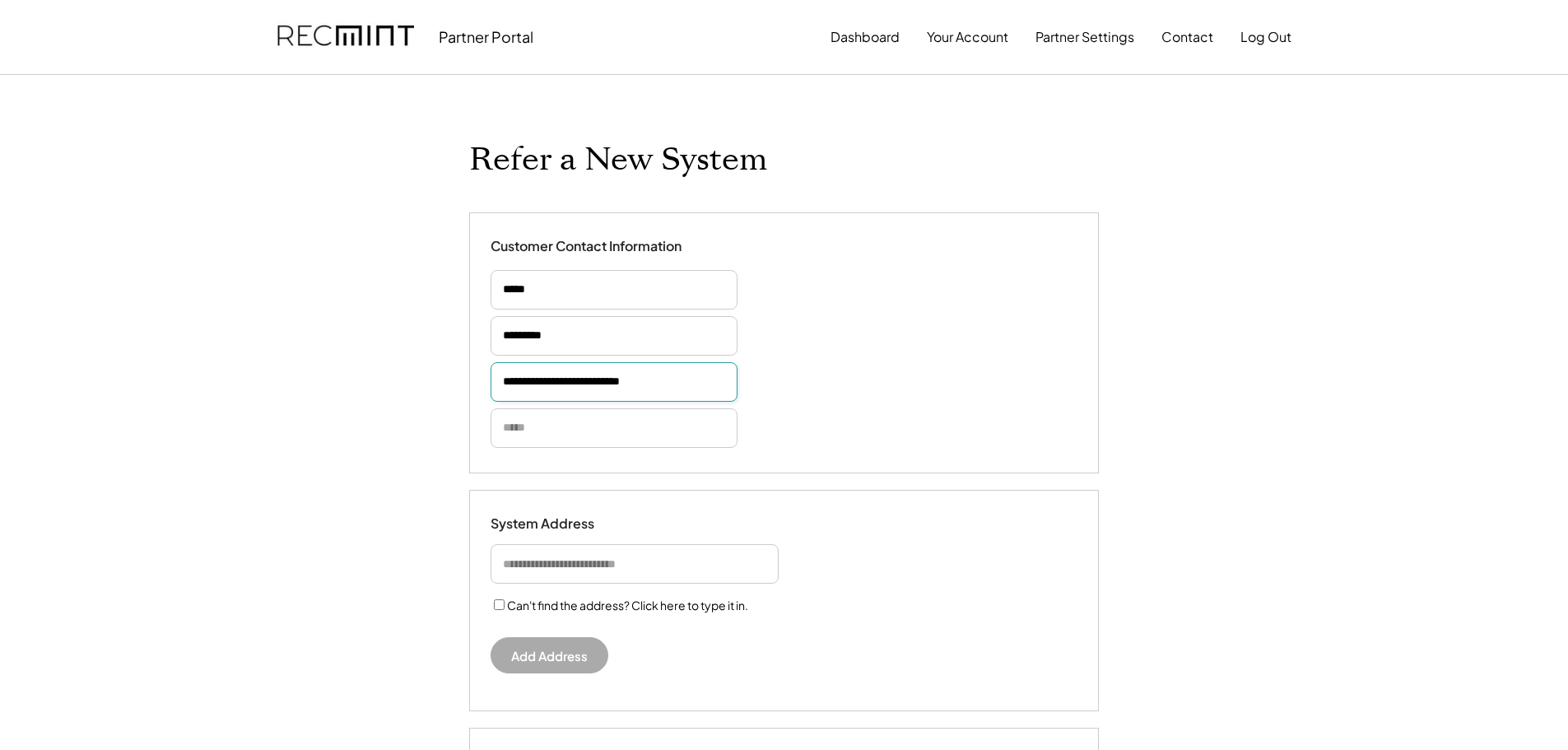 type on "**********" 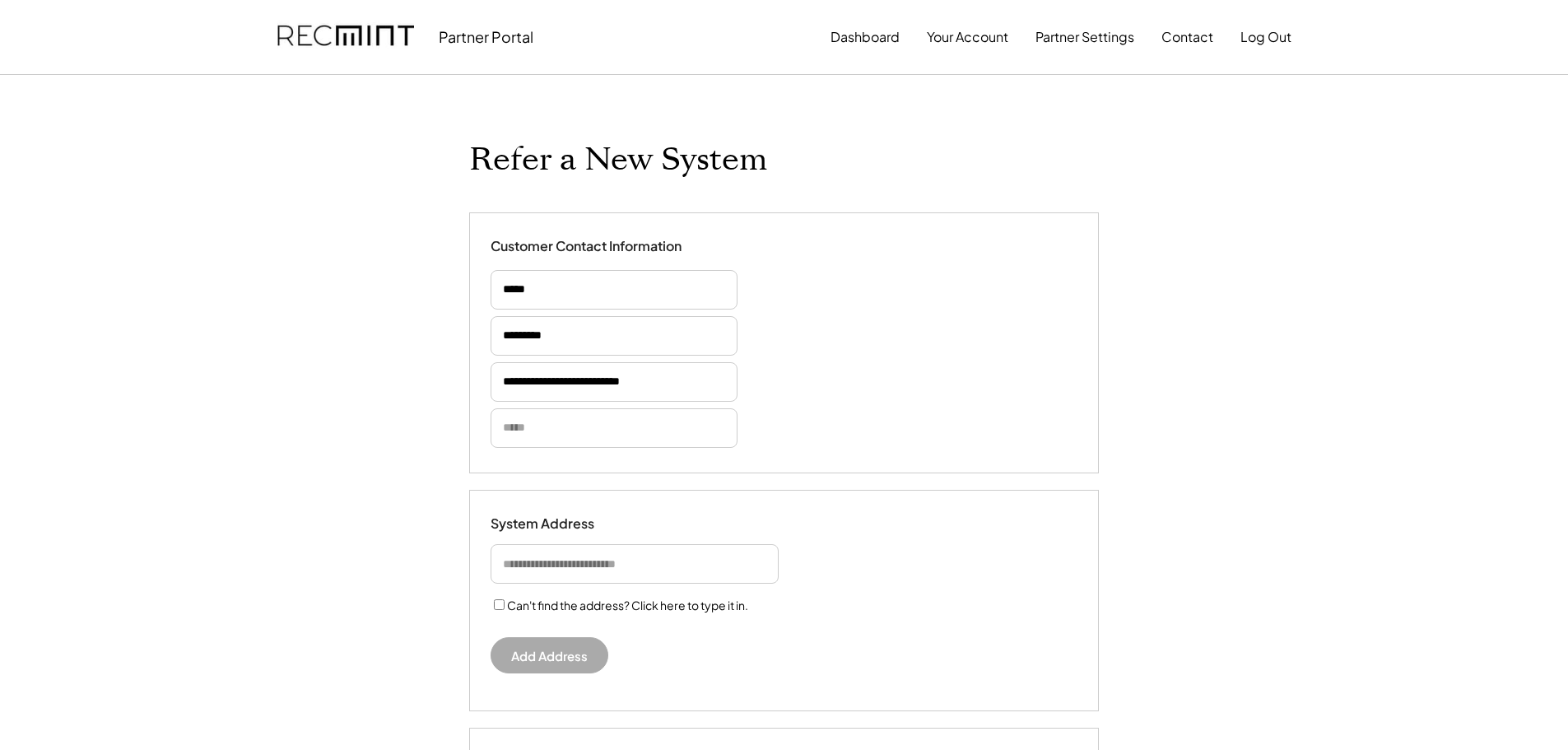 click at bounding box center (614, 428) 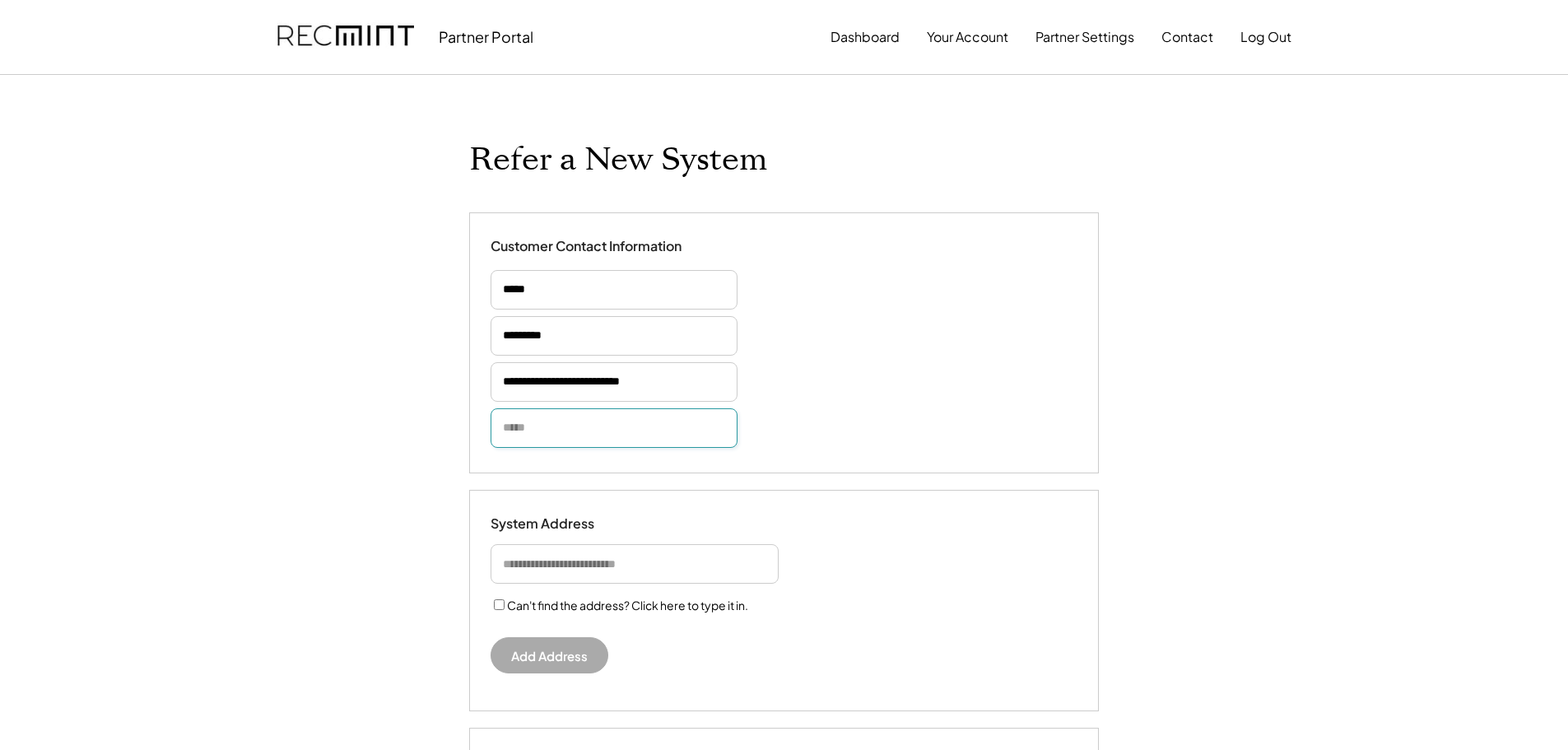 type on "**********" 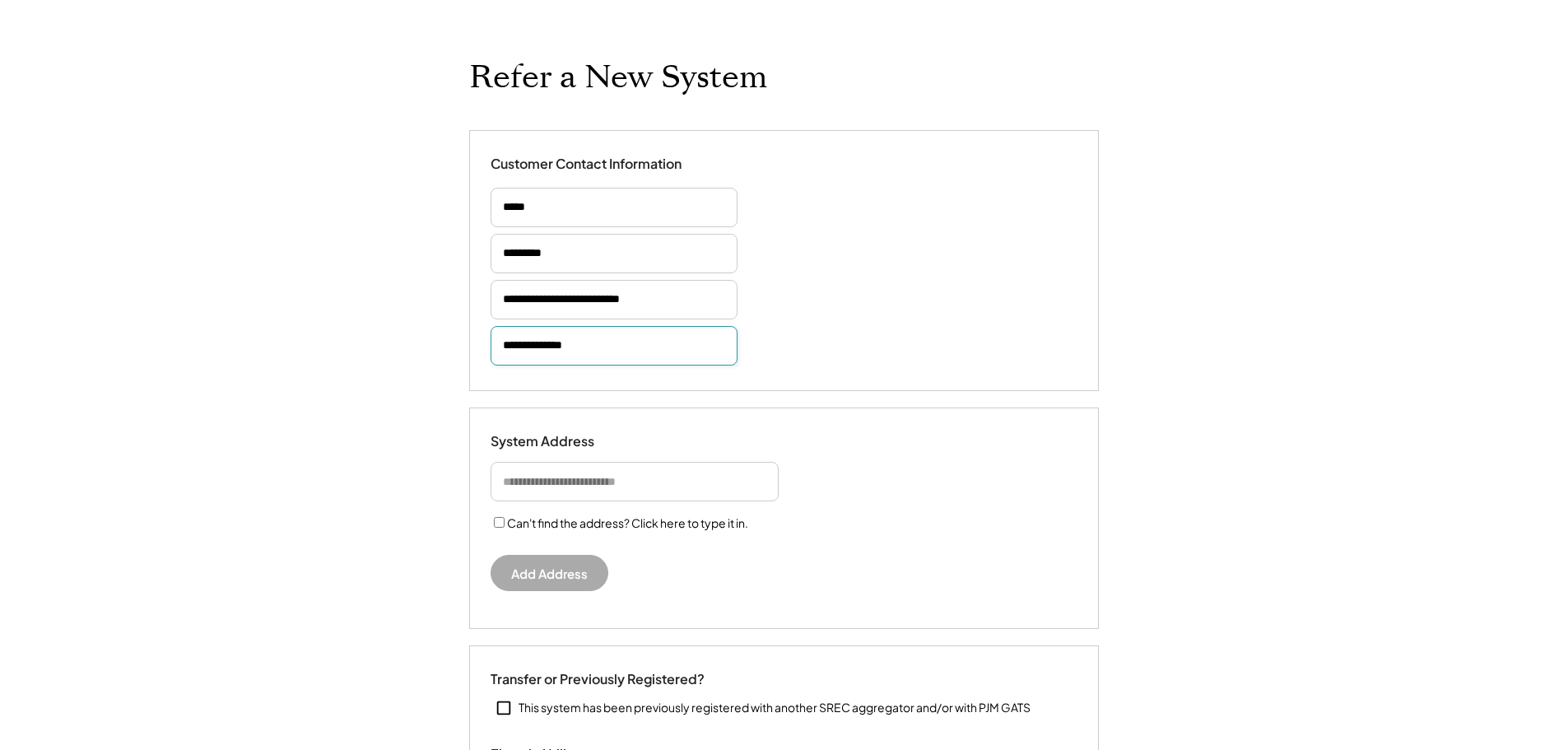 scroll, scrollTop: 136, scrollLeft: 0, axis: vertical 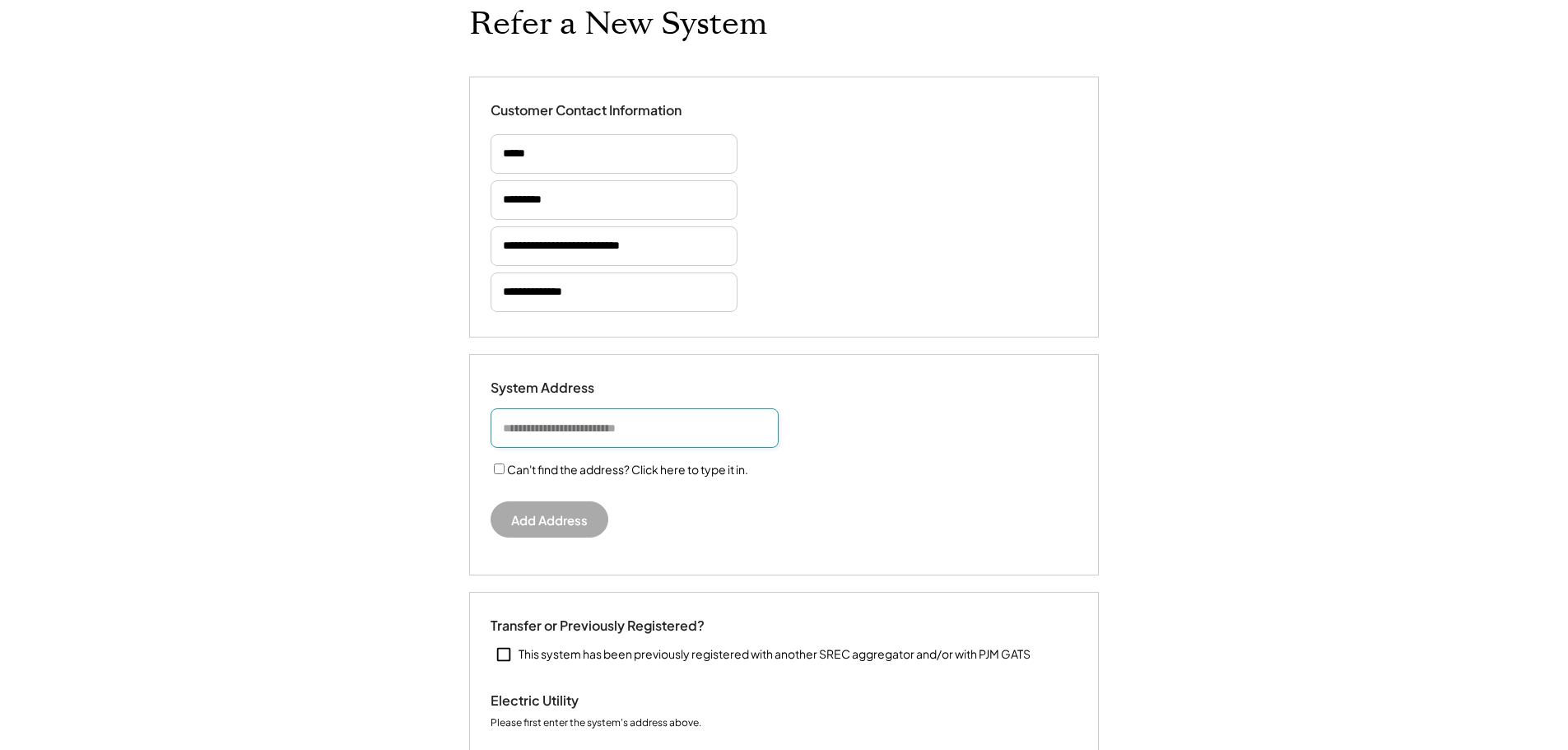 click at bounding box center (635, 428) 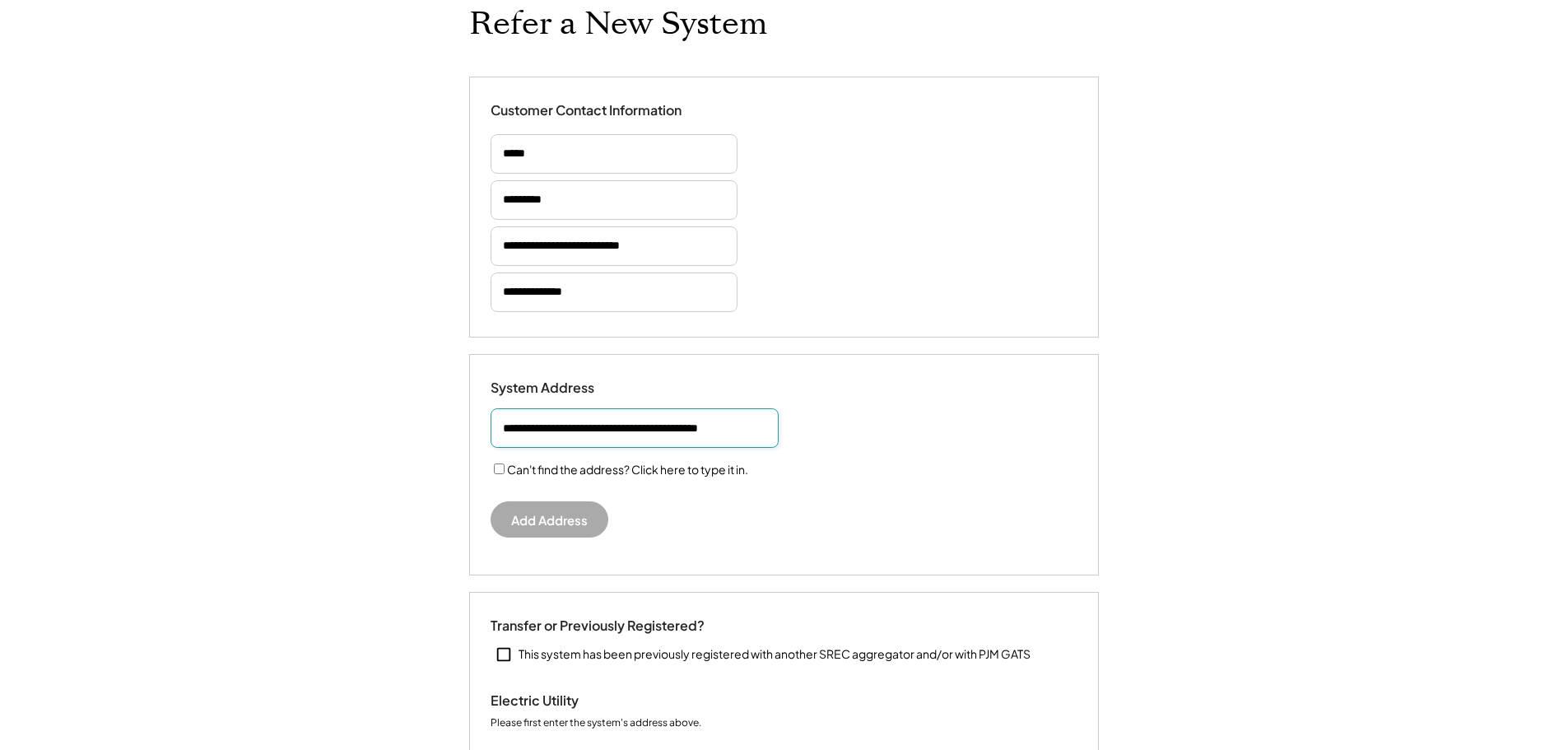 drag, startPoint x: 648, startPoint y: 426, endPoint x: 804, endPoint y: 438, distance: 156.46086 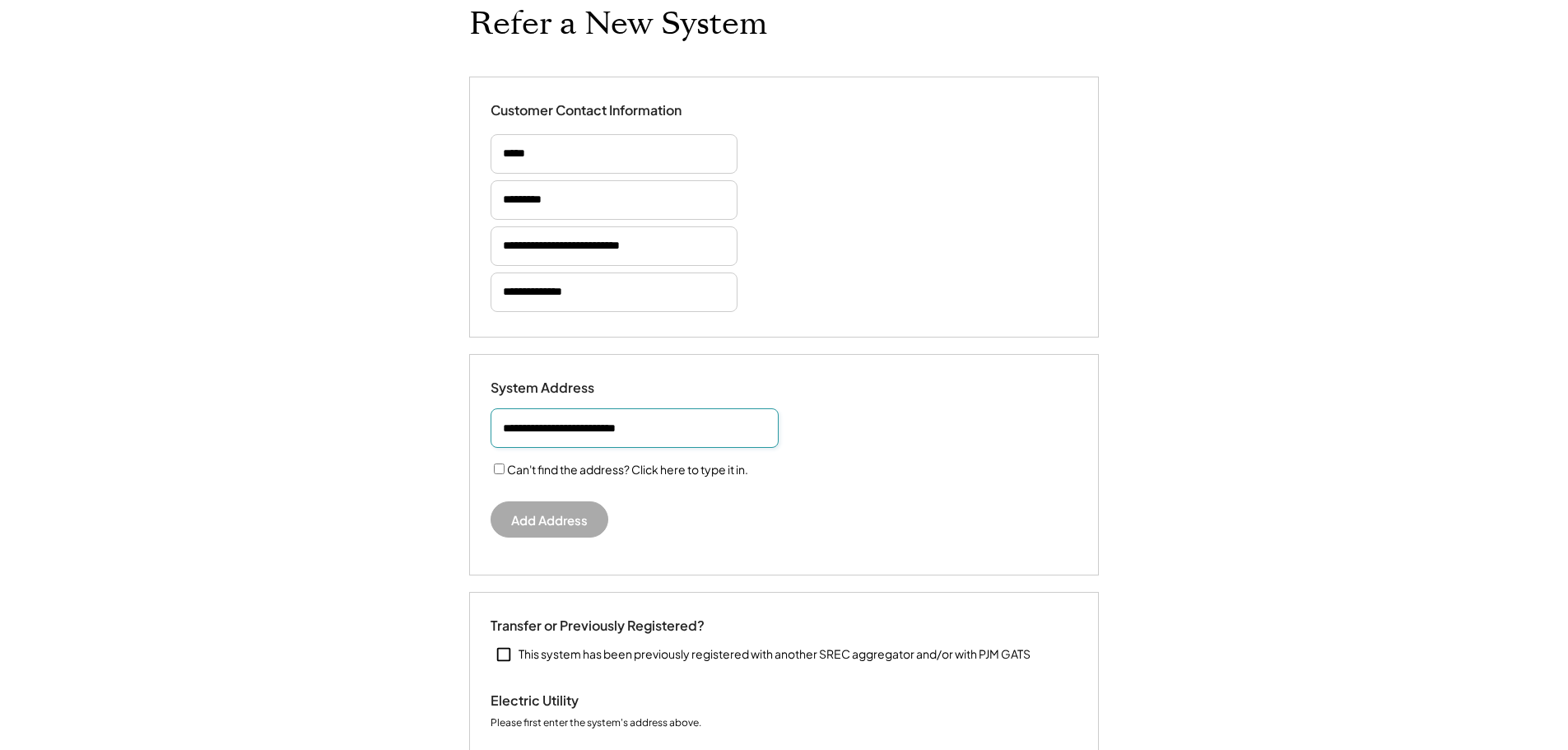 click at bounding box center (635, 428) 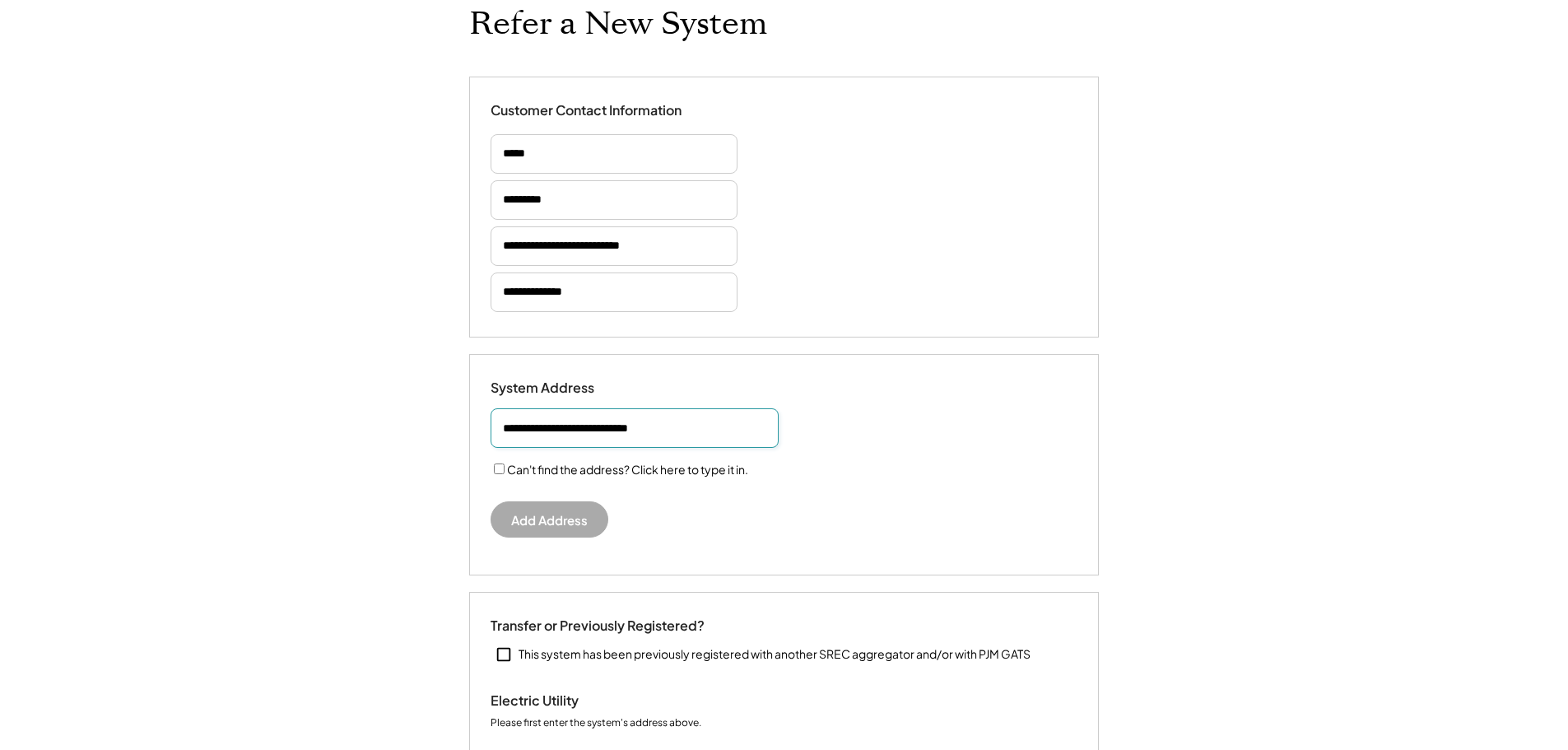 drag, startPoint x: 594, startPoint y: 425, endPoint x: 564, endPoint y: 419, distance: 30.59412 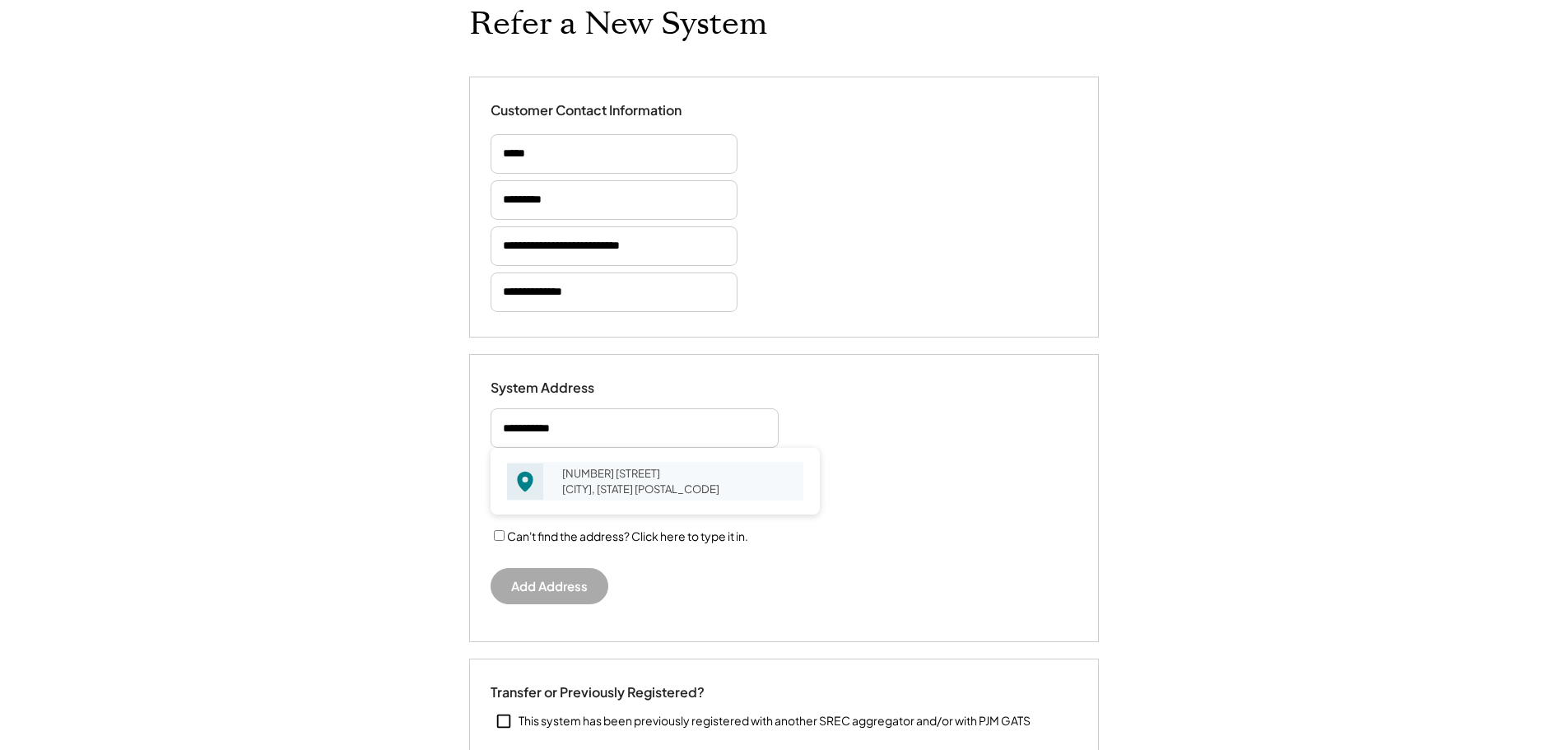 click on "25 Sixty West Dr
Lexington, VA 24450" at bounding box center [677, 481] 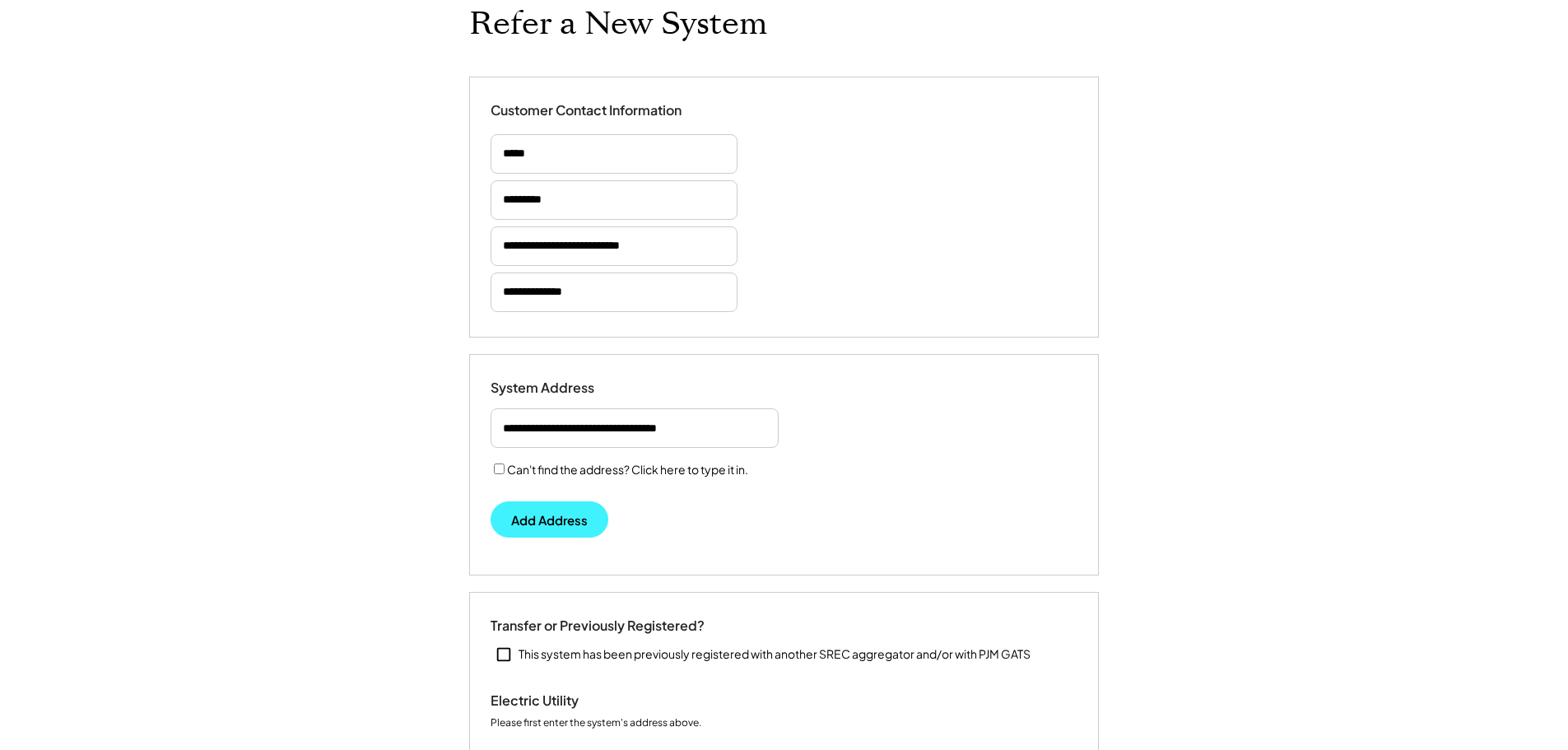 click on "Add Address" at bounding box center (549, 519) 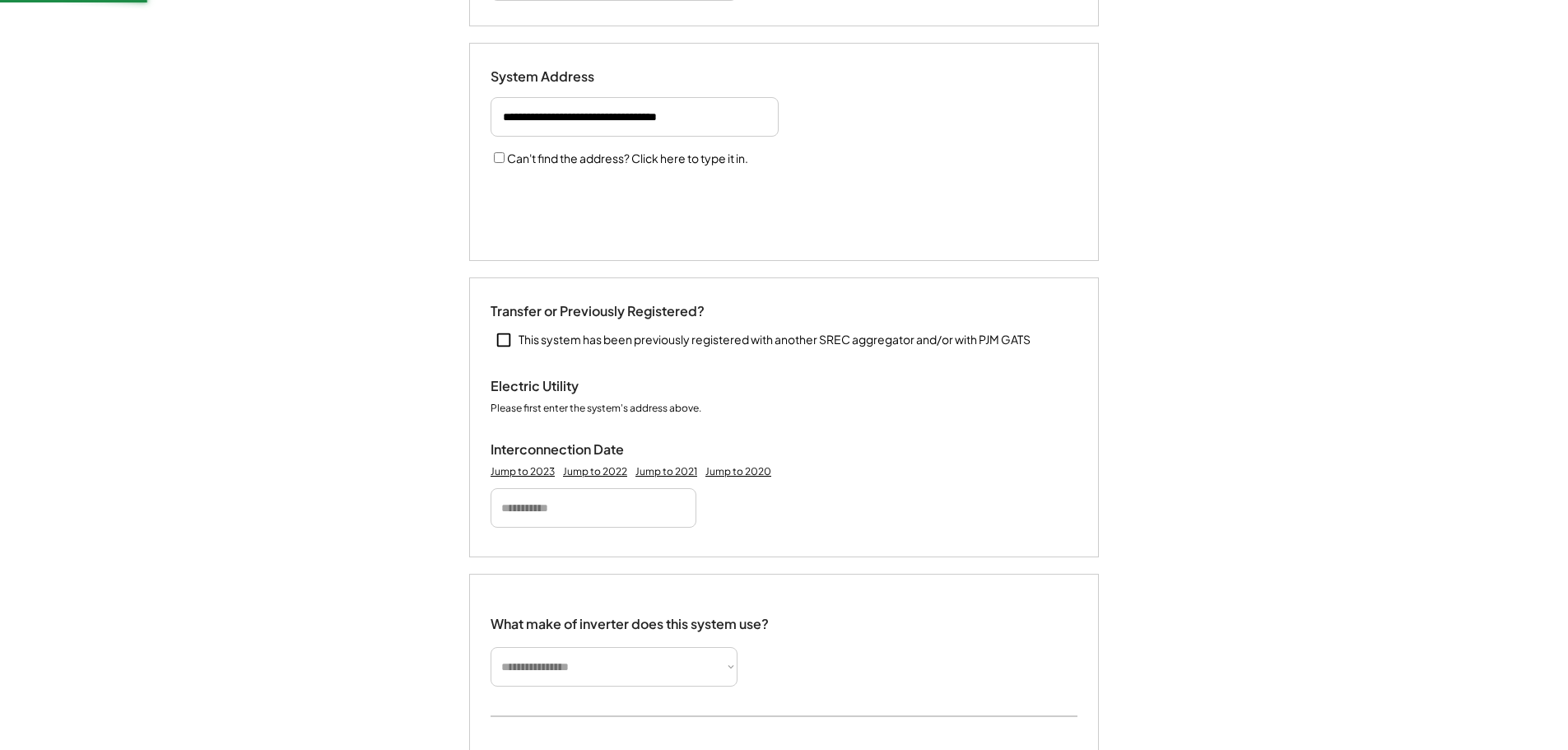 scroll, scrollTop: 448, scrollLeft: 0, axis: vertical 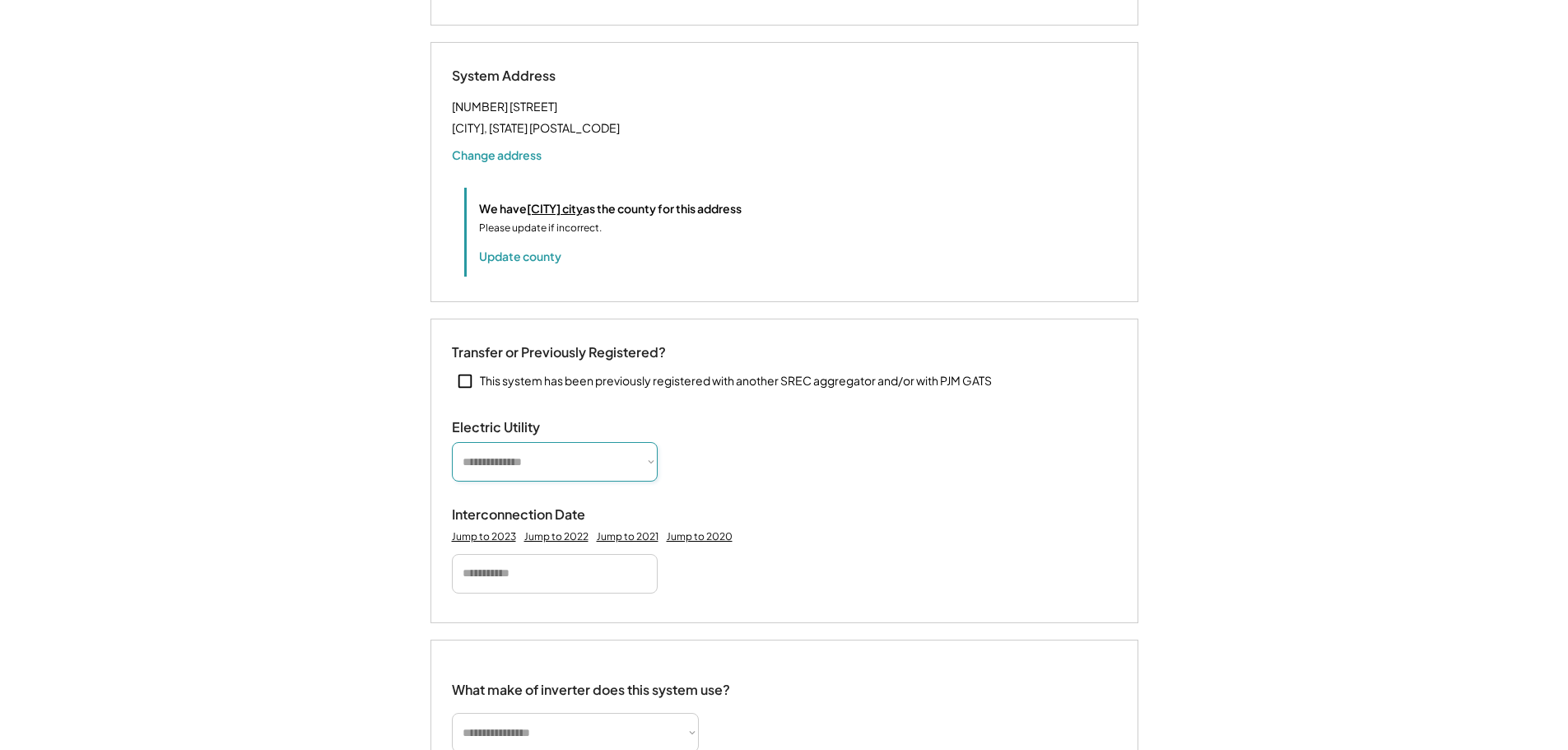 click on "**********" at bounding box center [555, 462] 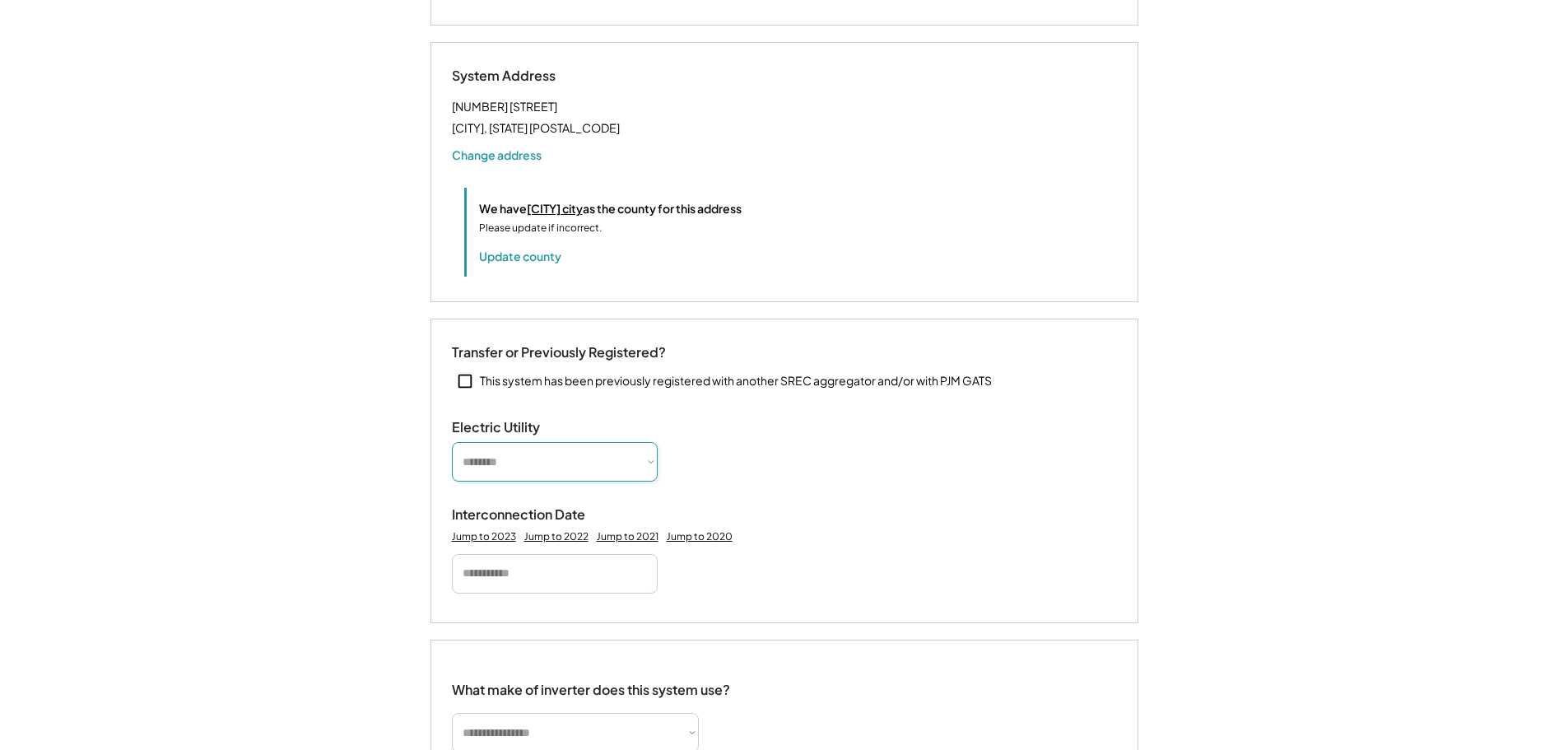 click on "**********" at bounding box center (555, 462) 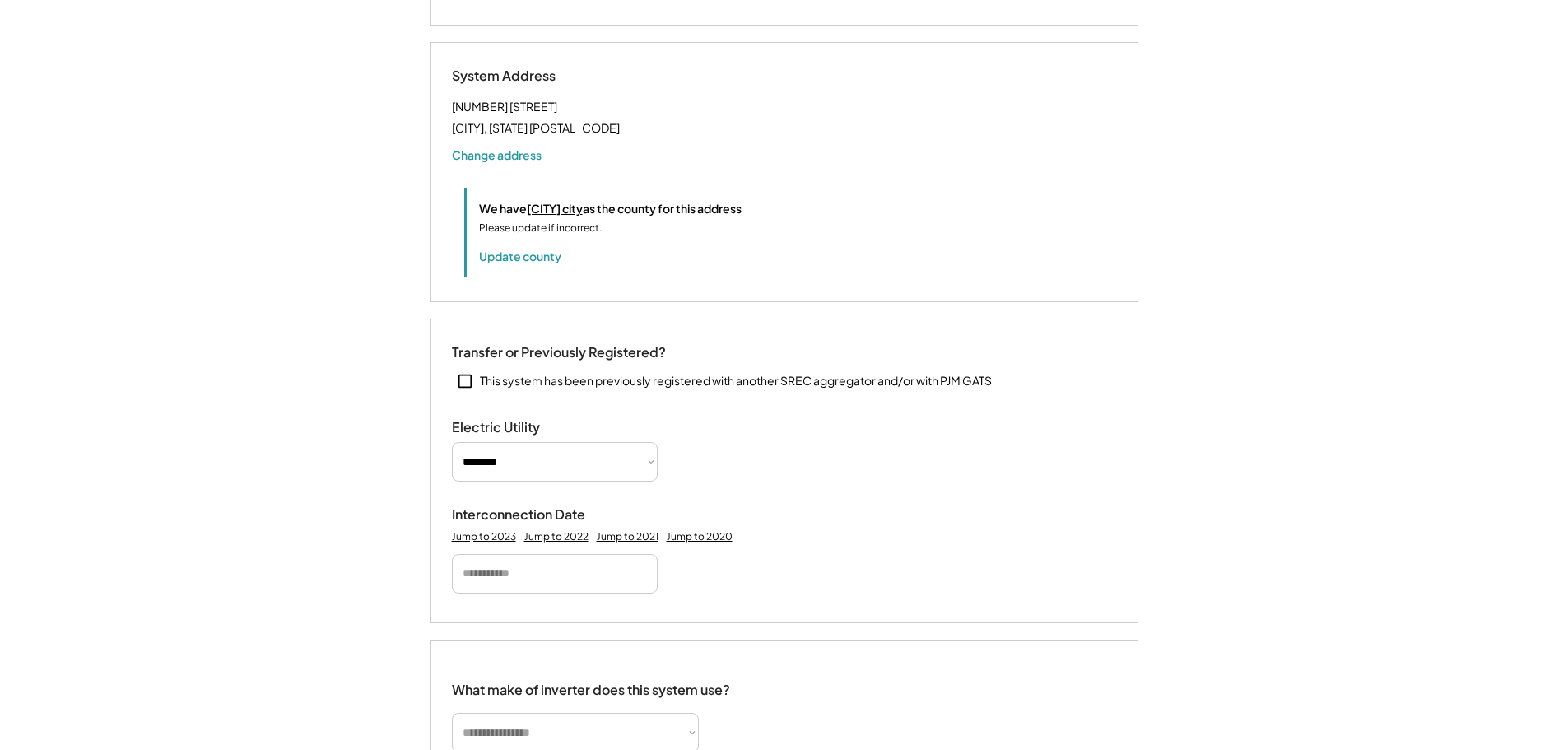 click at bounding box center [555, 574] 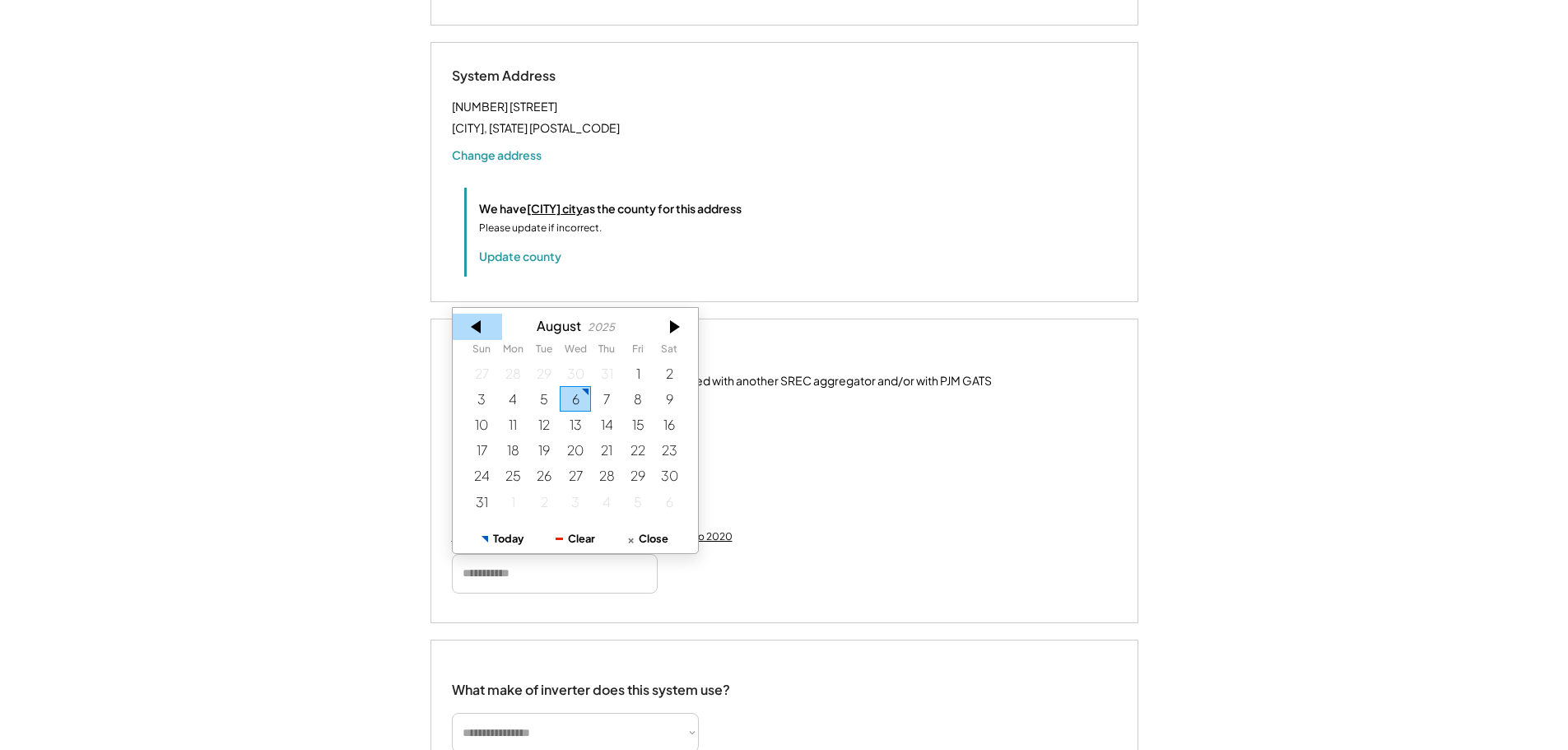 click at bounding box center (477, 327) 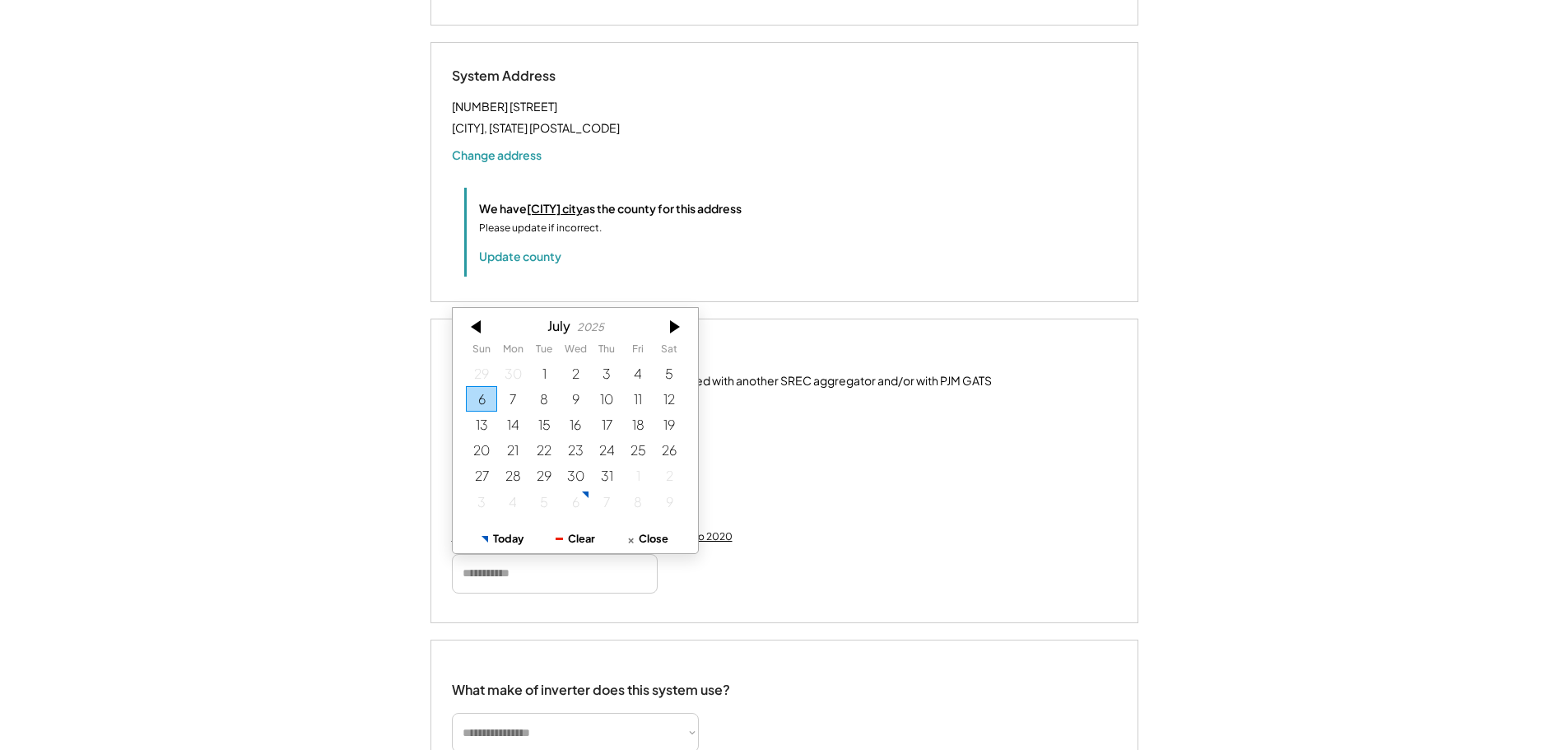 click at bounding box center [477, 327] 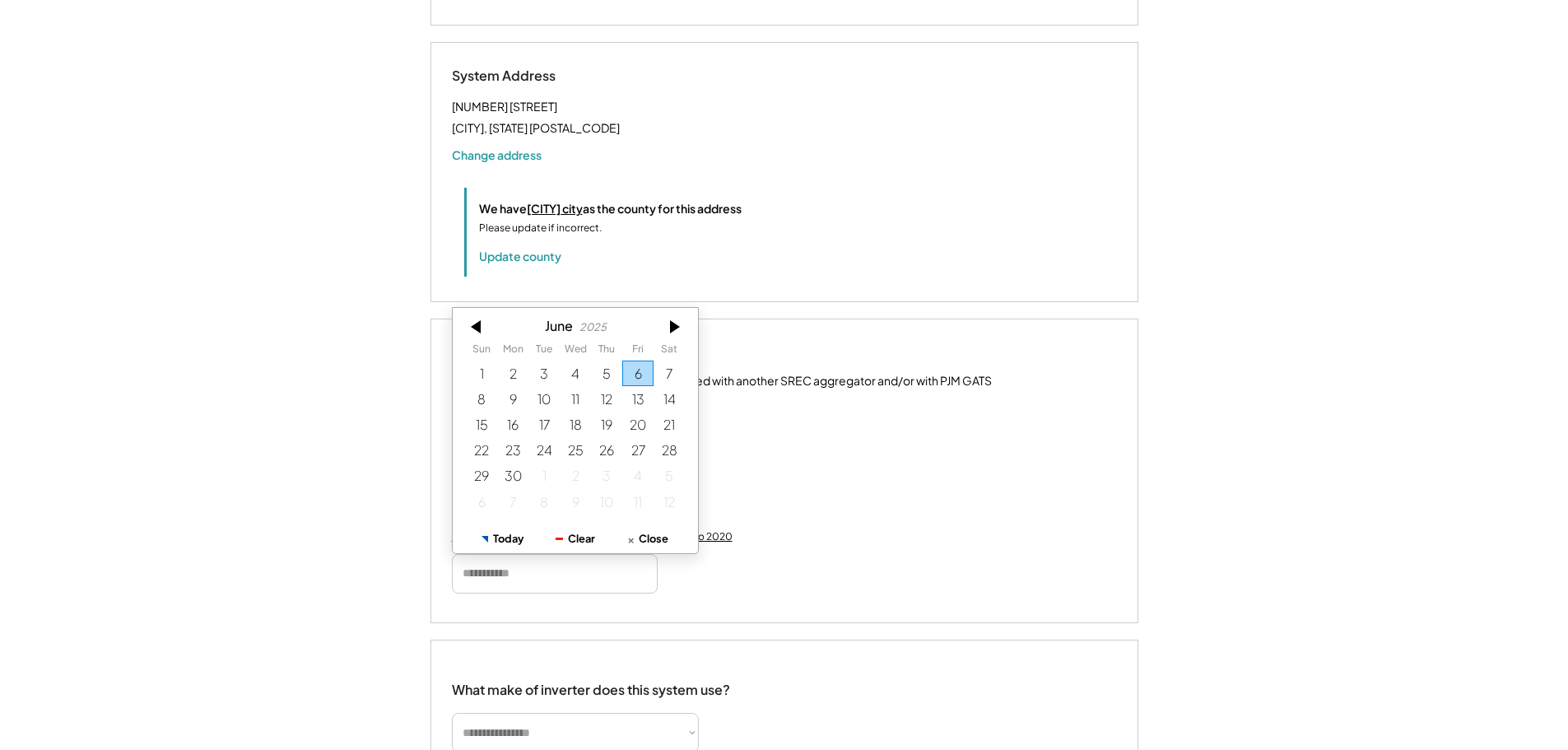 click at bounding box center (477, 327) 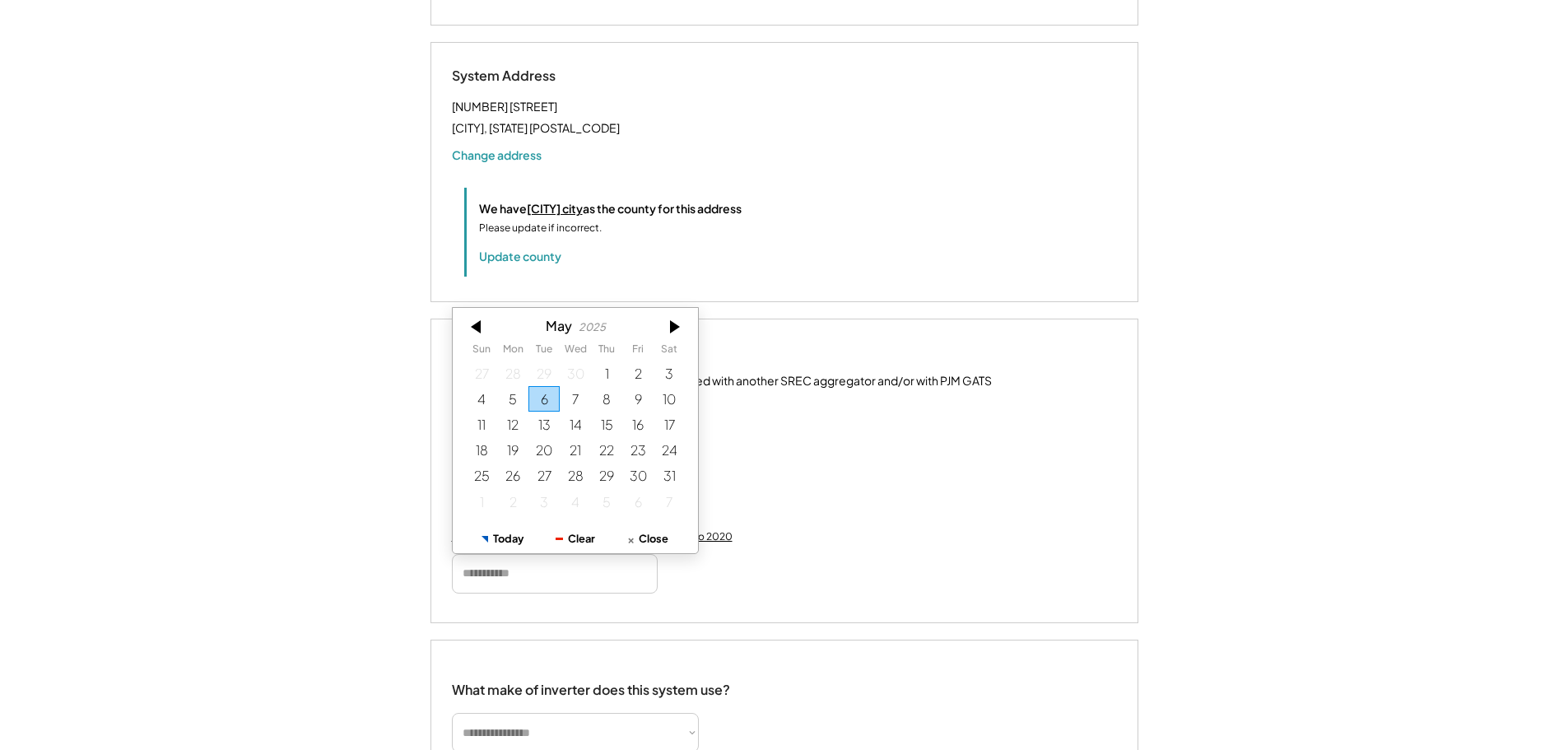 click on "6" at bounding box center [544, 398] 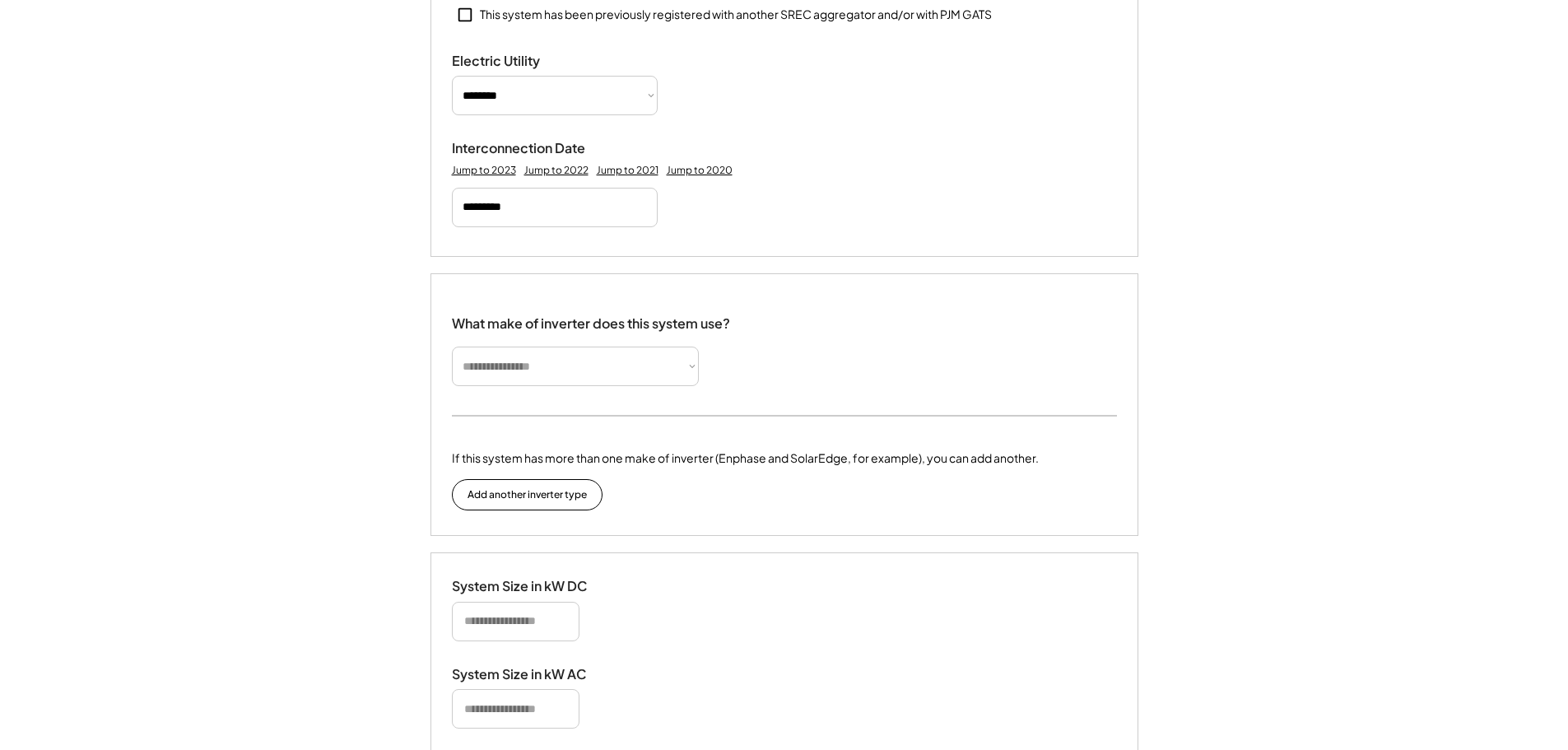 scroll, scrollTop: 815, scrollLeft: 0, axis: vertical 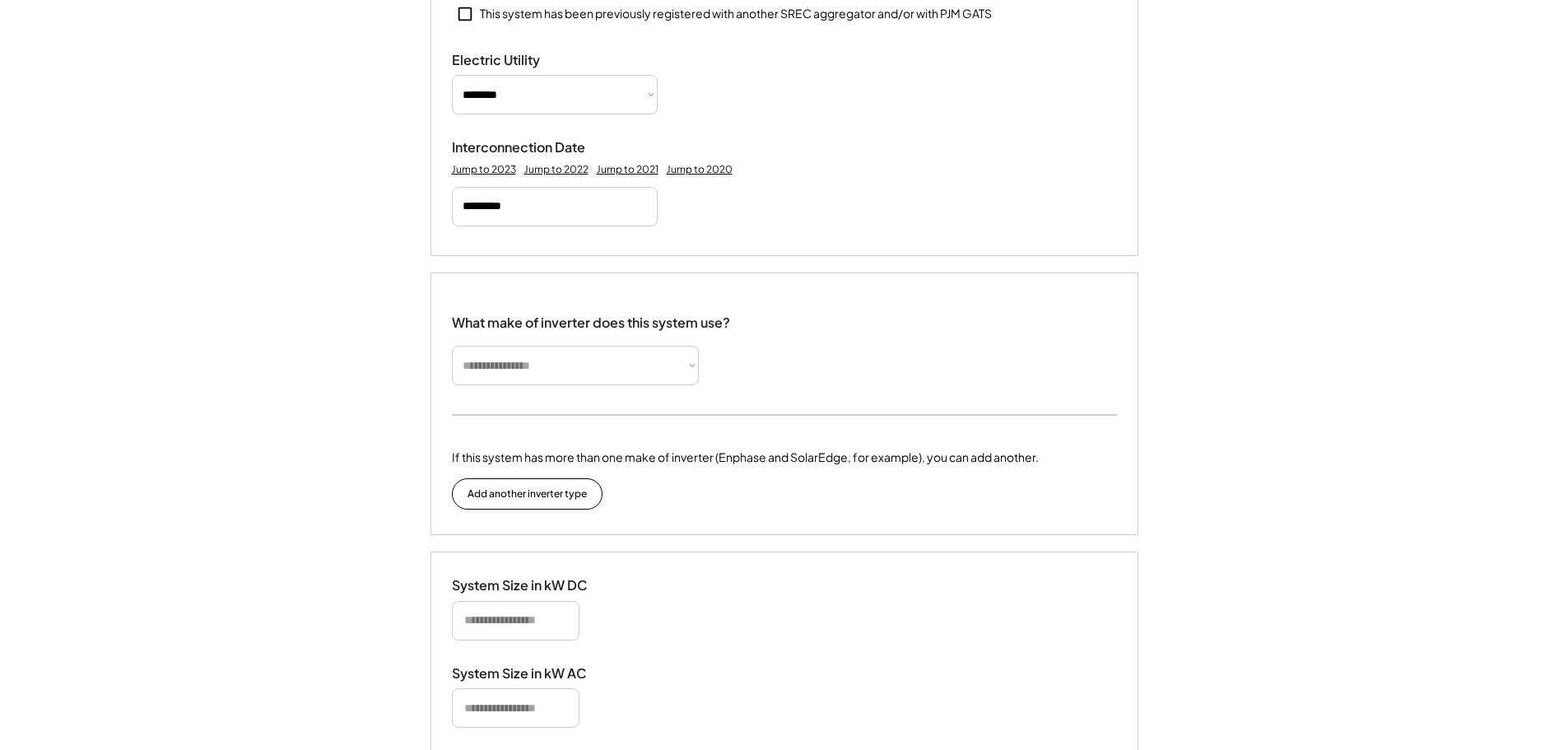 click on "**********" at bounding box center (575, 366) 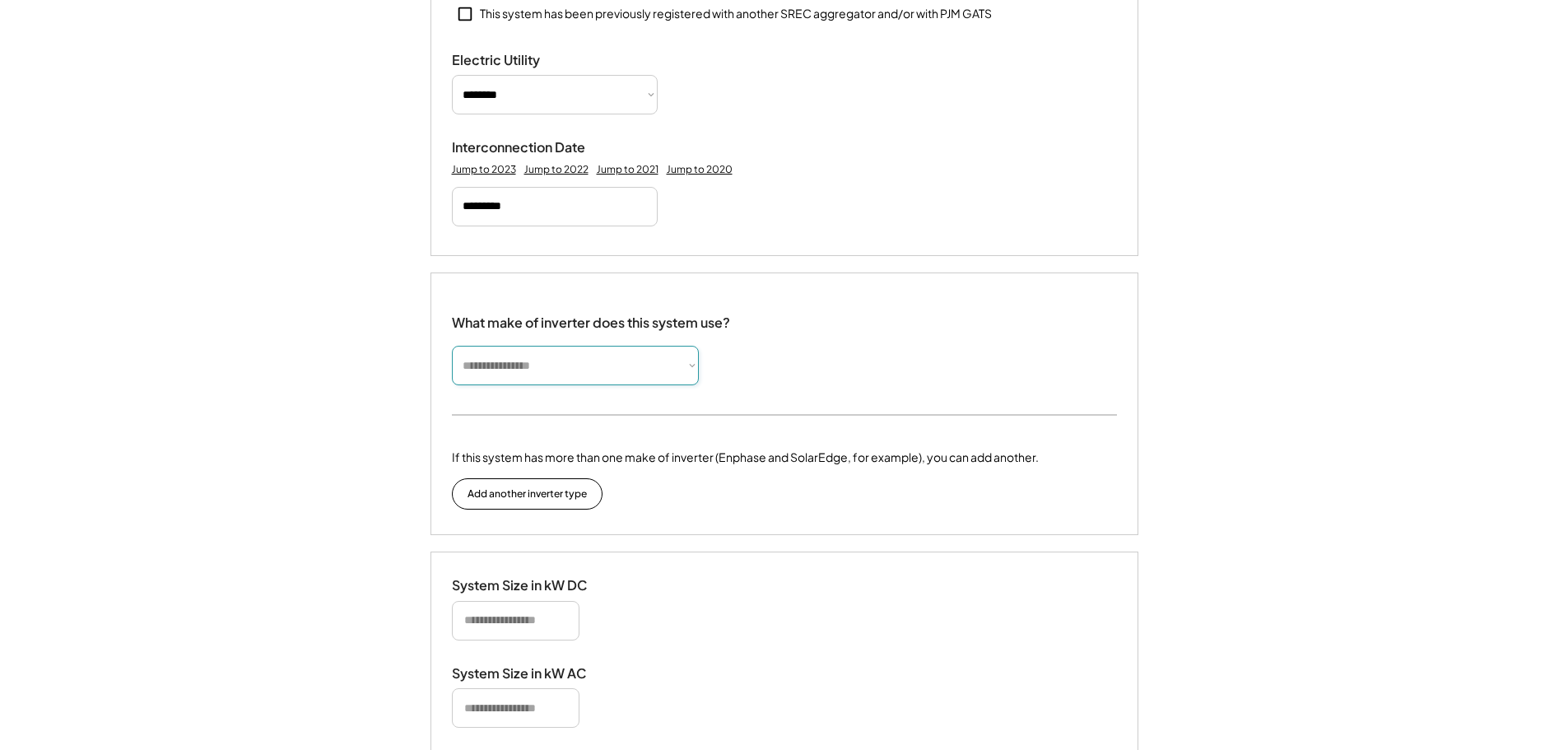 select on "*********" 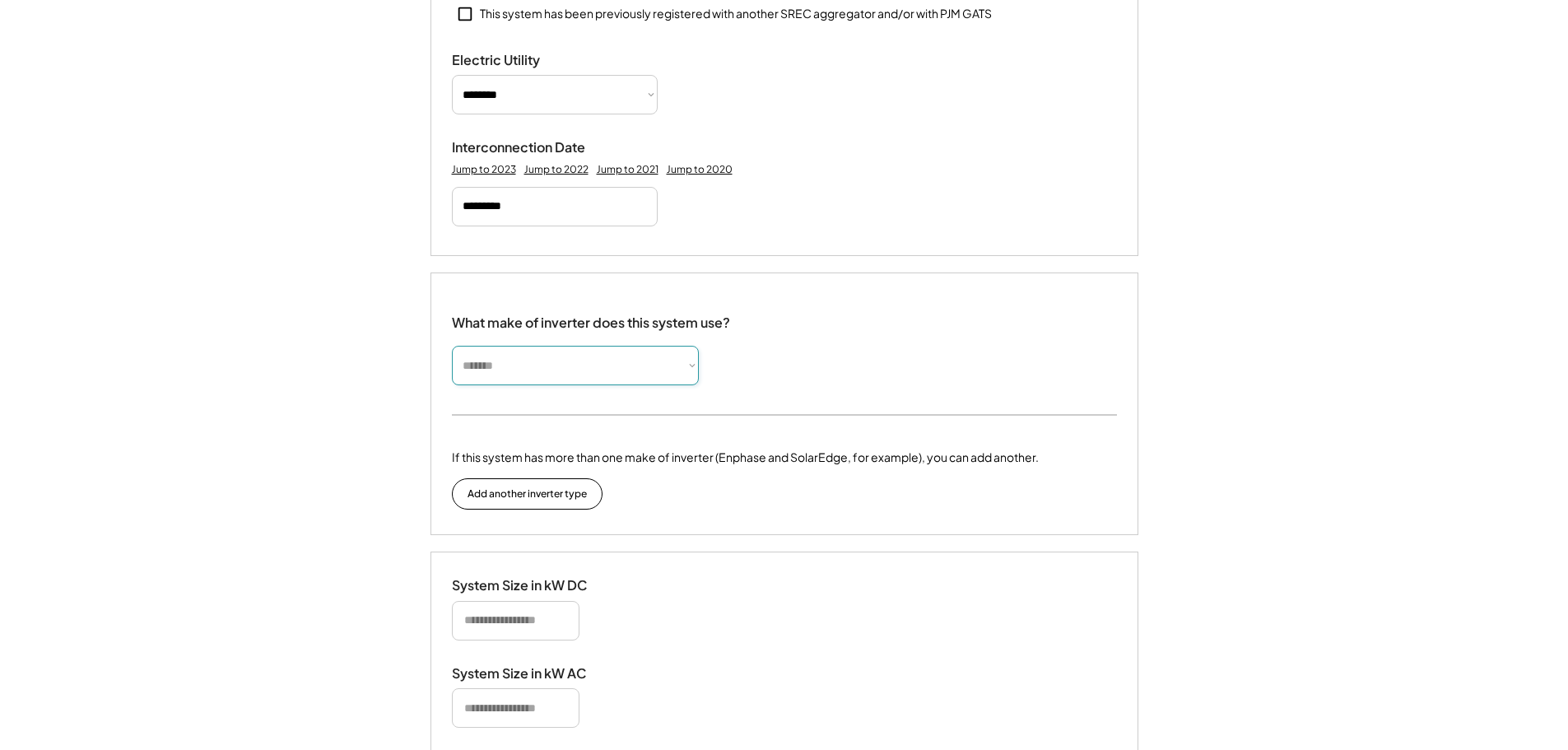 click on "**********" at bounding box center [575, 366] 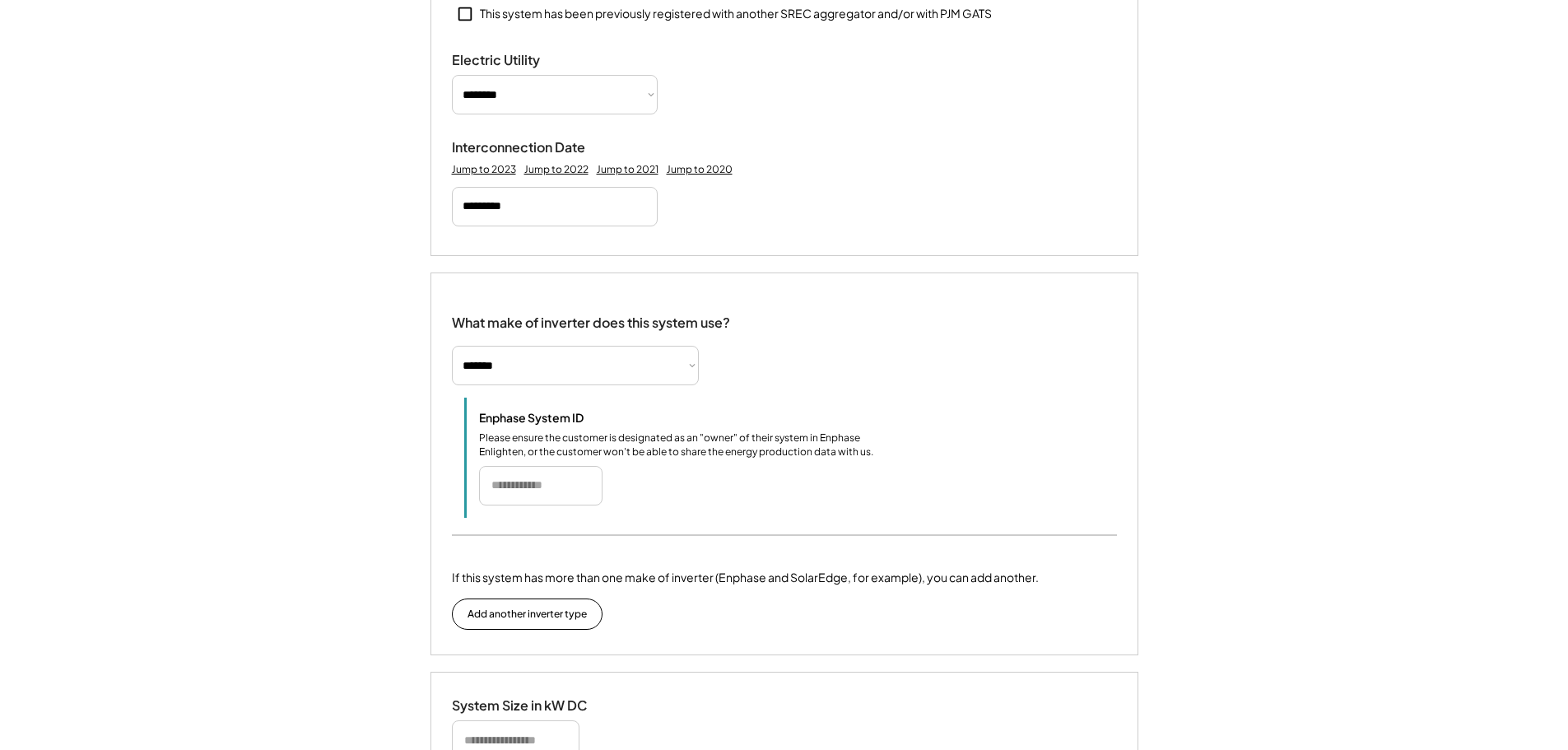 click at bounding box center (541, 486) 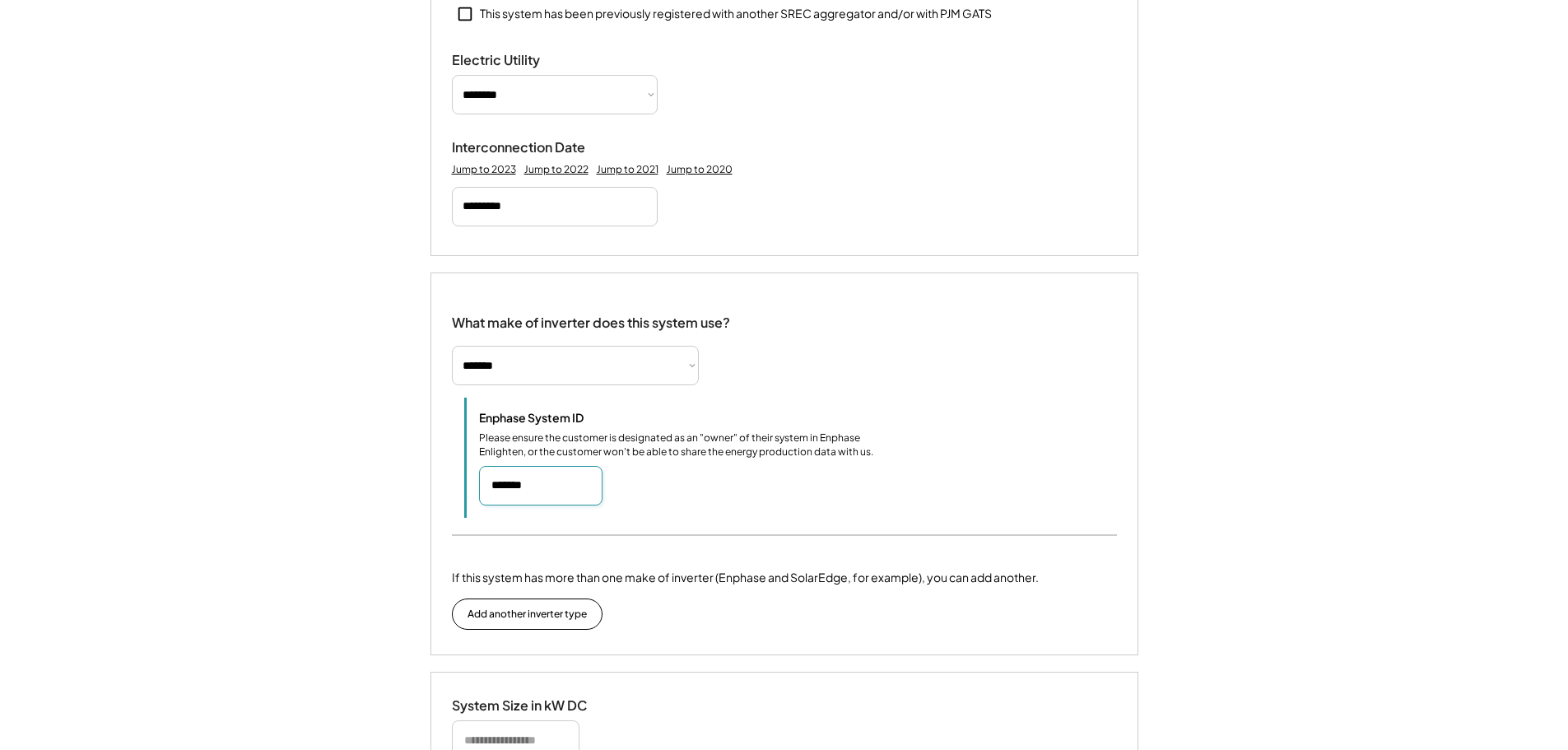 type on "*******" 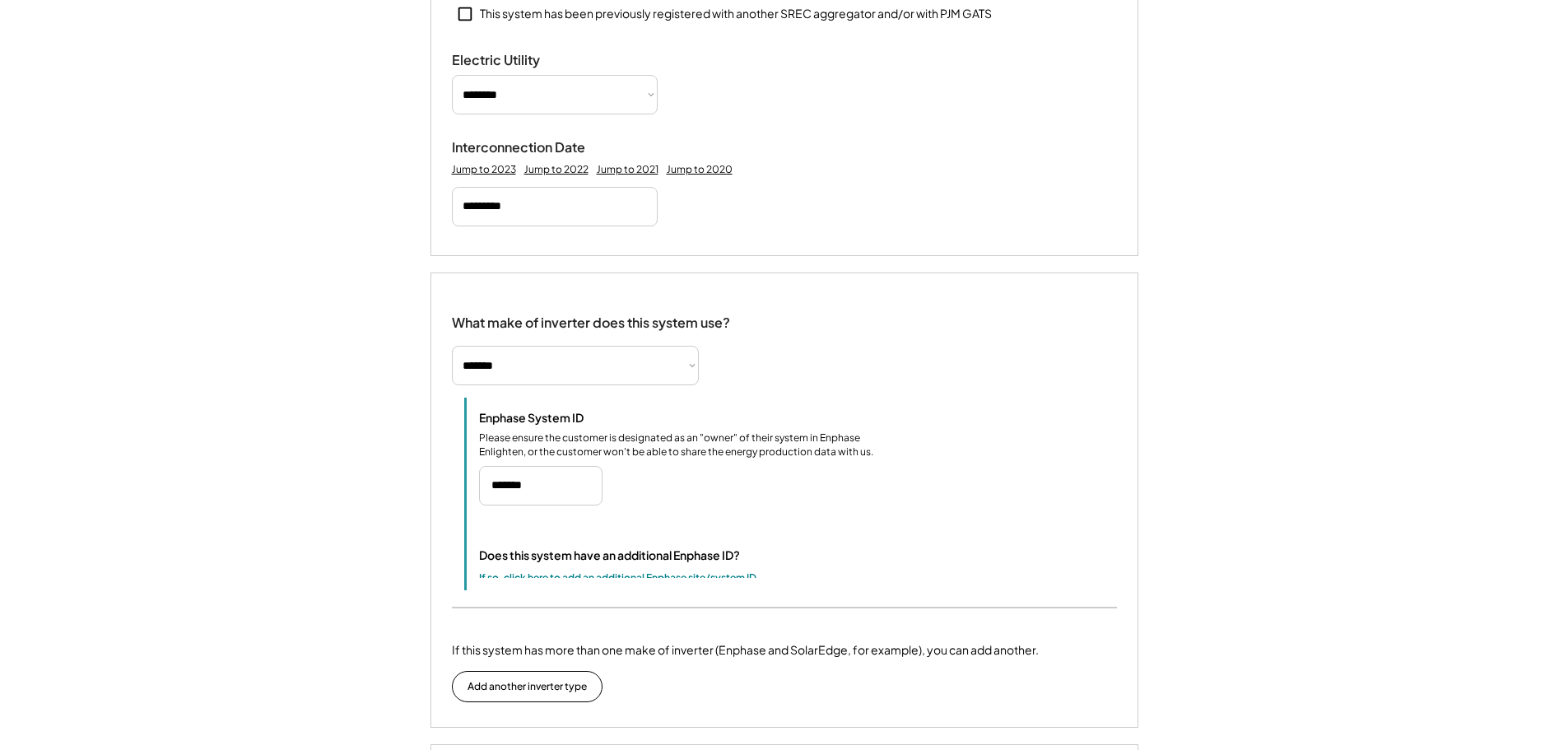 click on "**********" at bounding box center [784, 453] 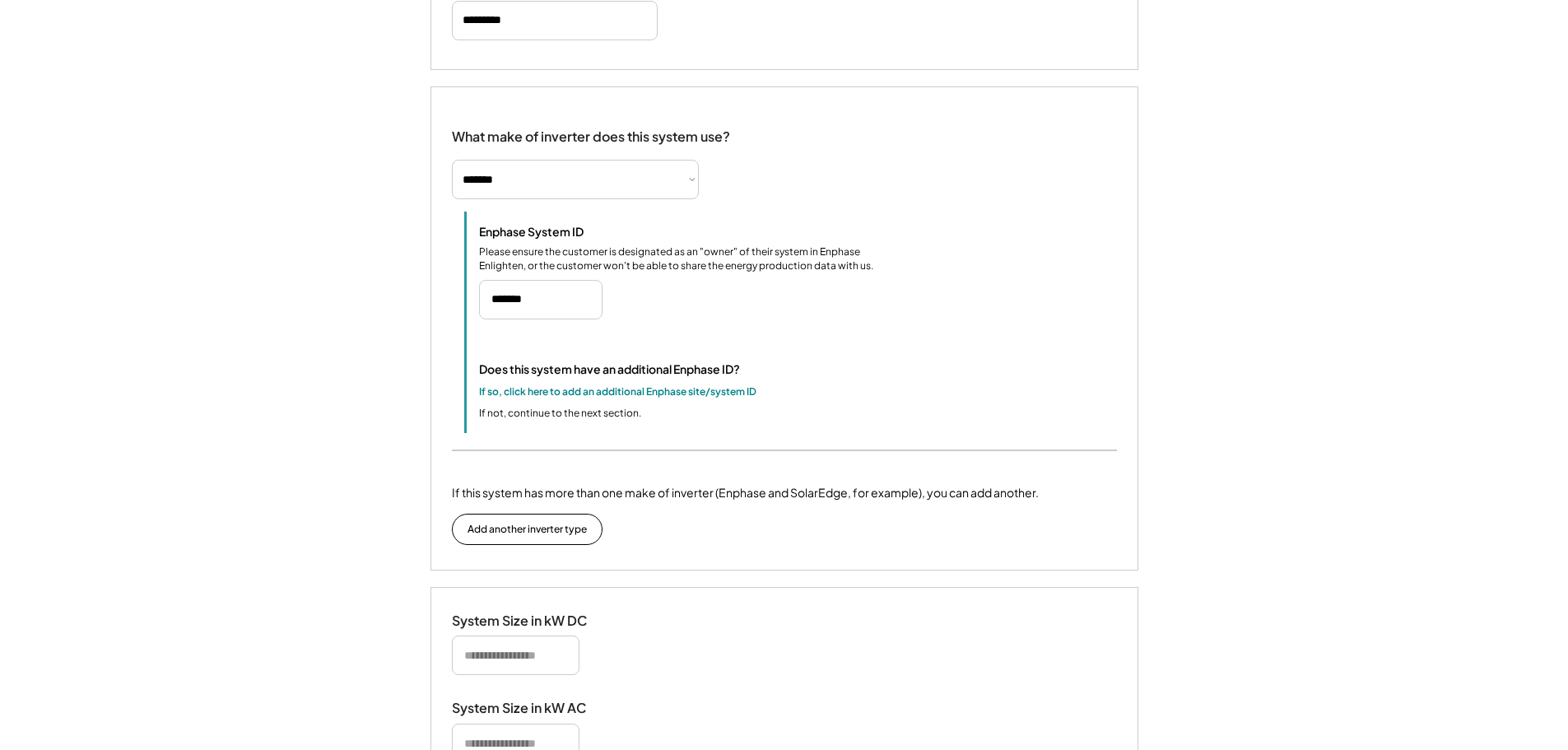 scroll, scrollTop: 1274, scrollLeft: 0, axis: vertical 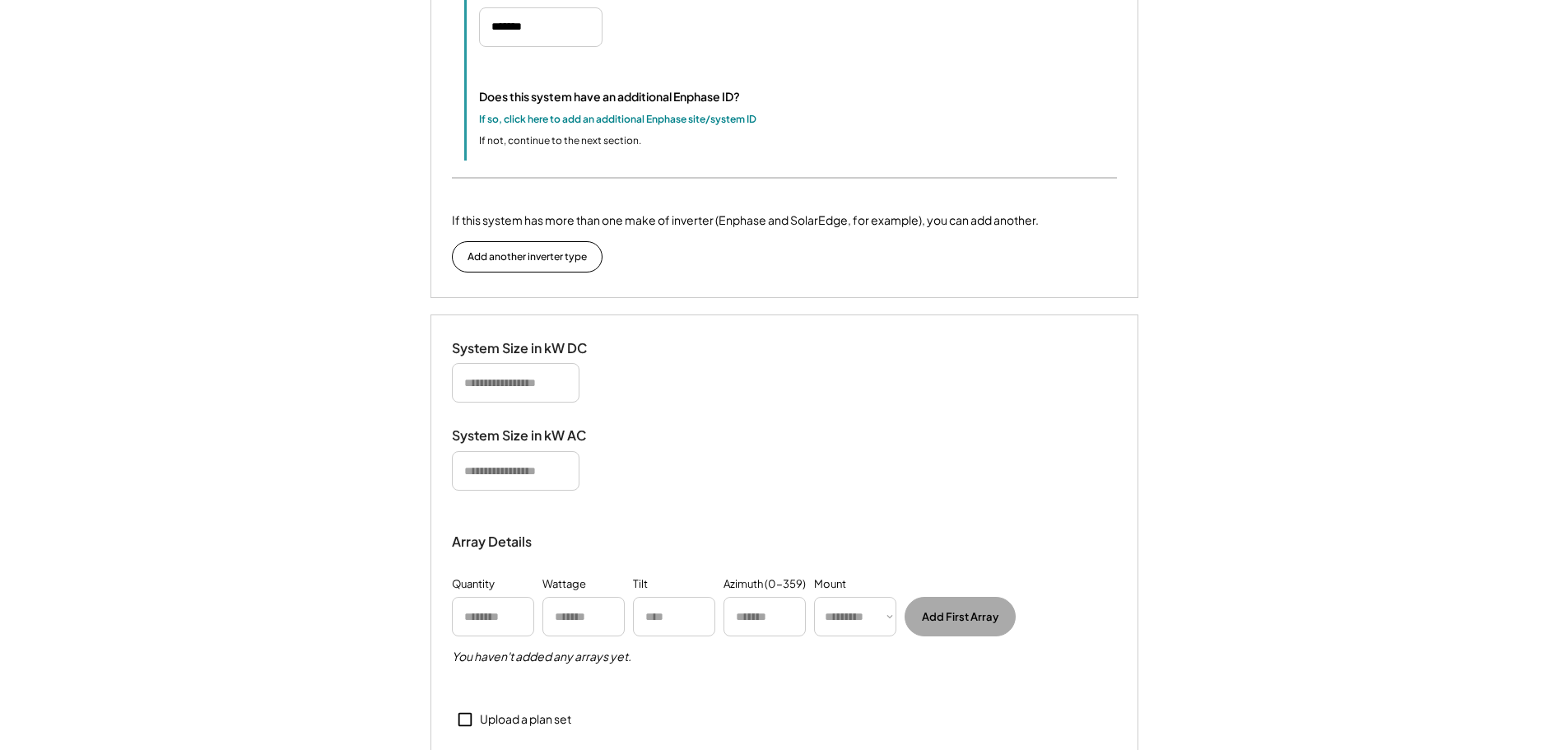 click at bounding box center [515, 383] 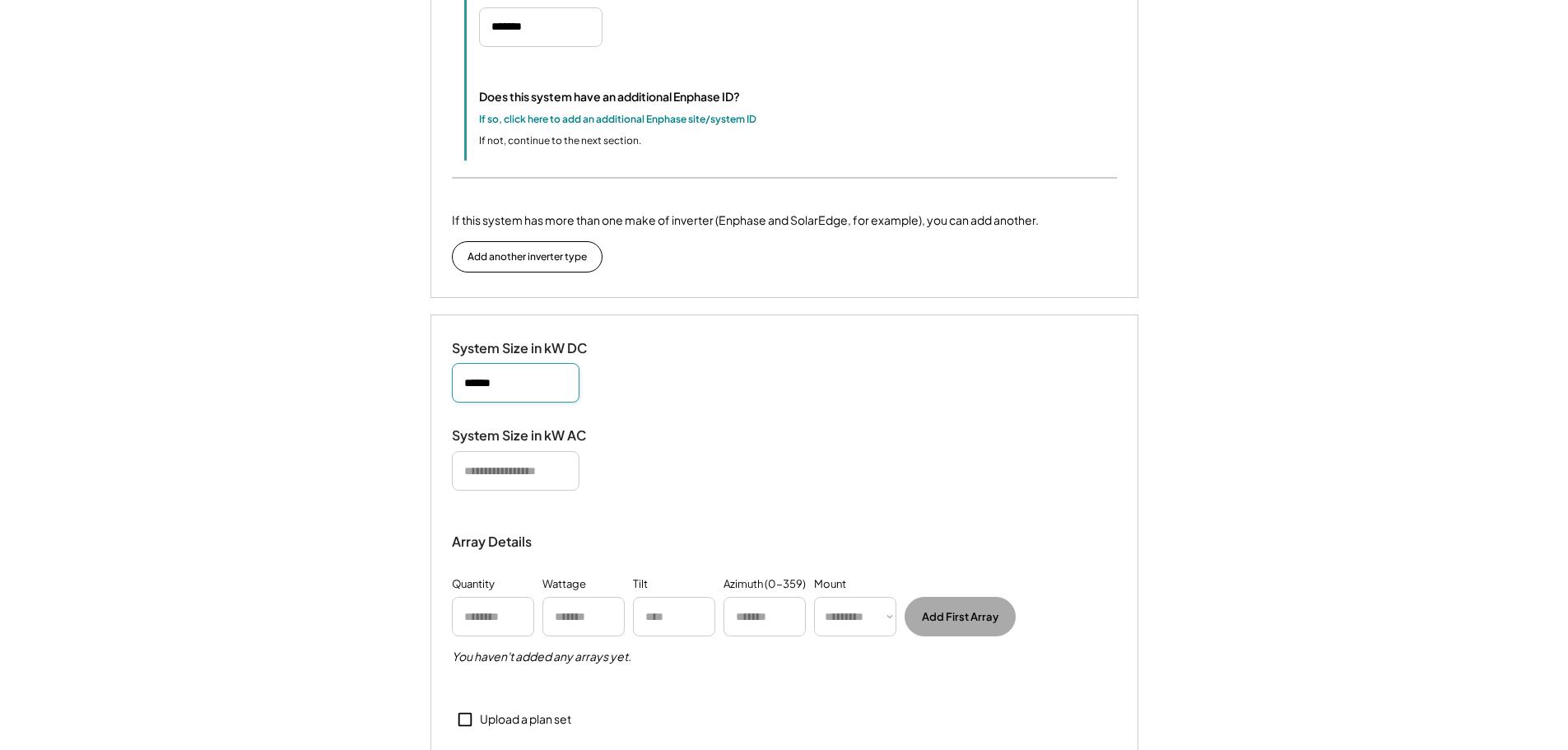 type on "******" 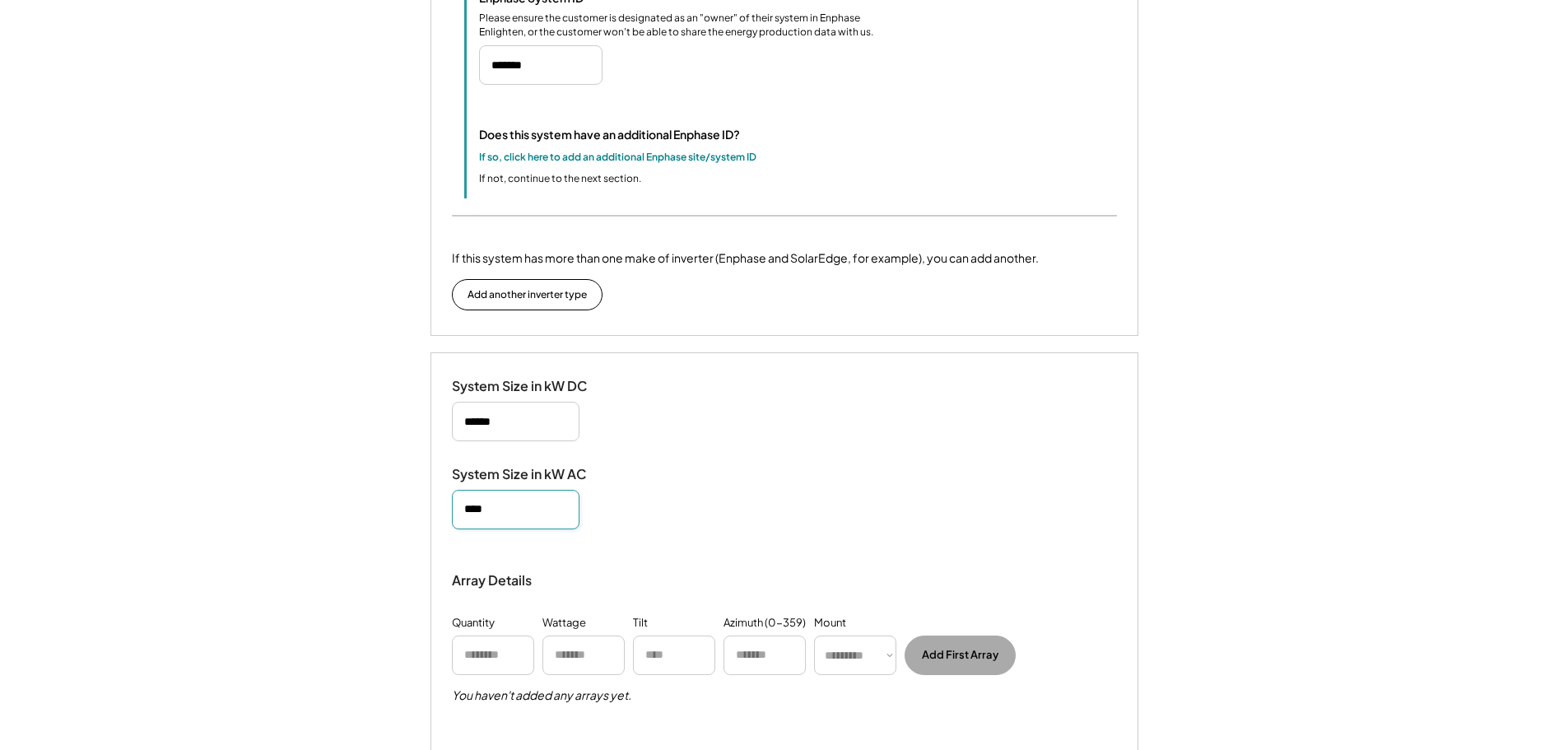 type on "****" 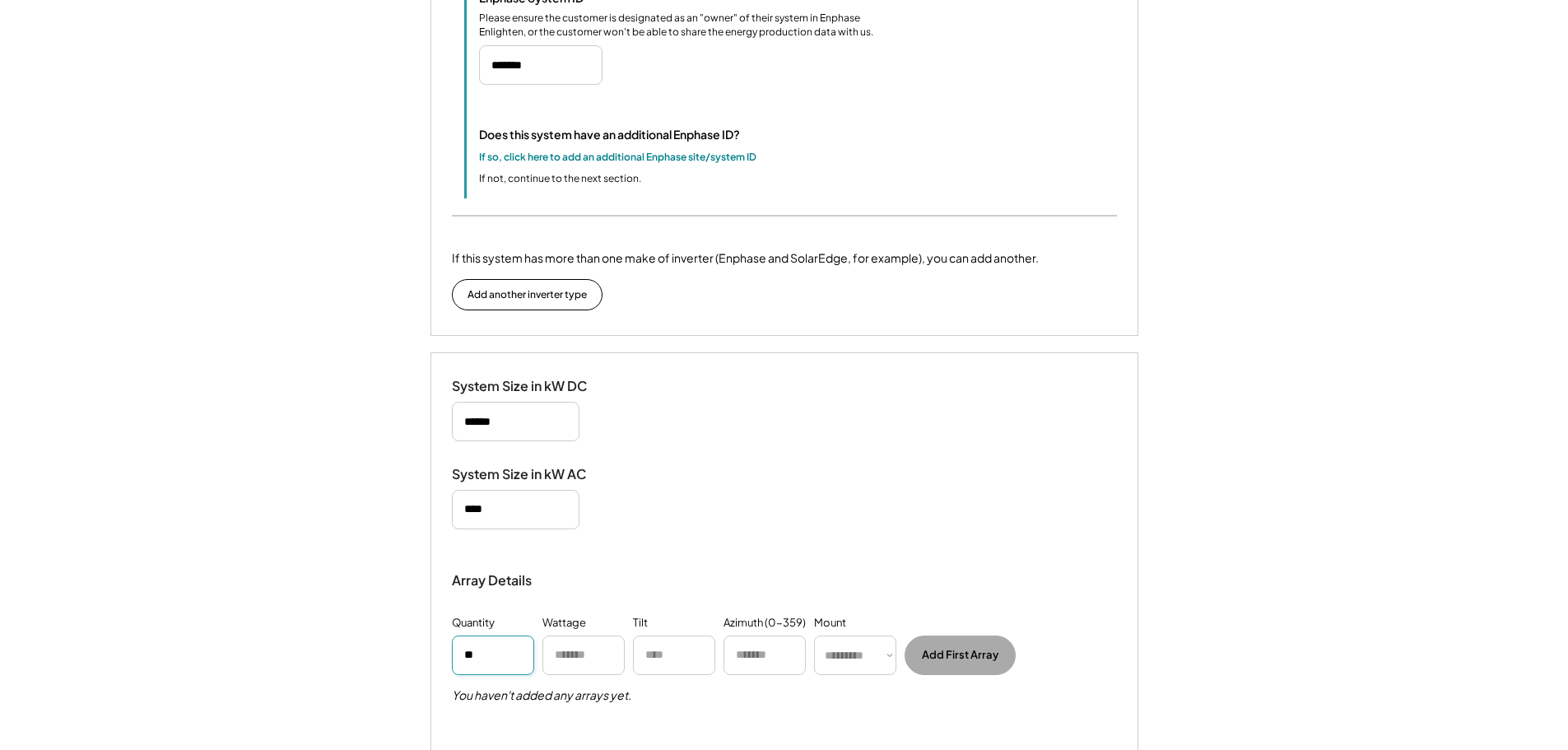 type on "**" 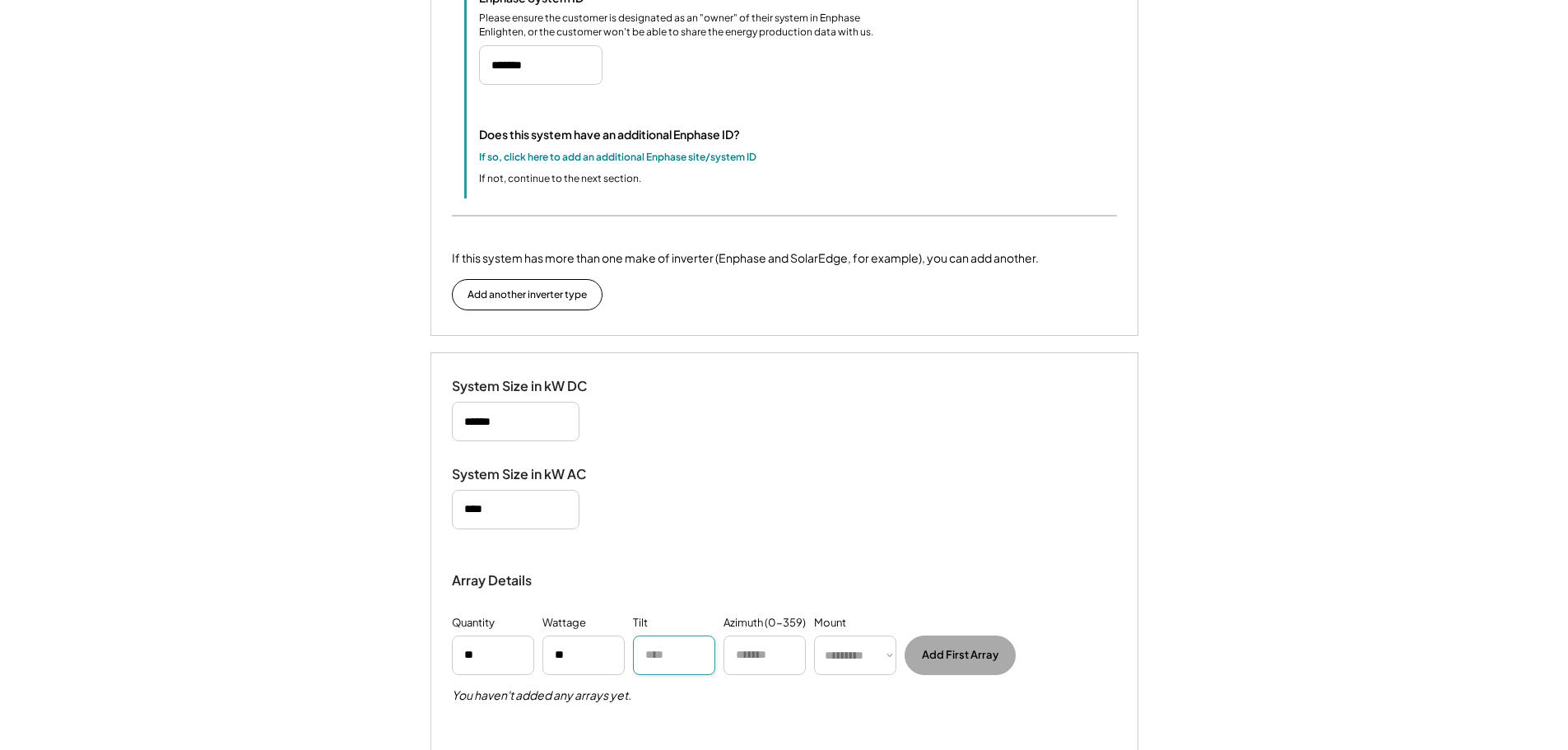 click at bounding box center (584, 655) 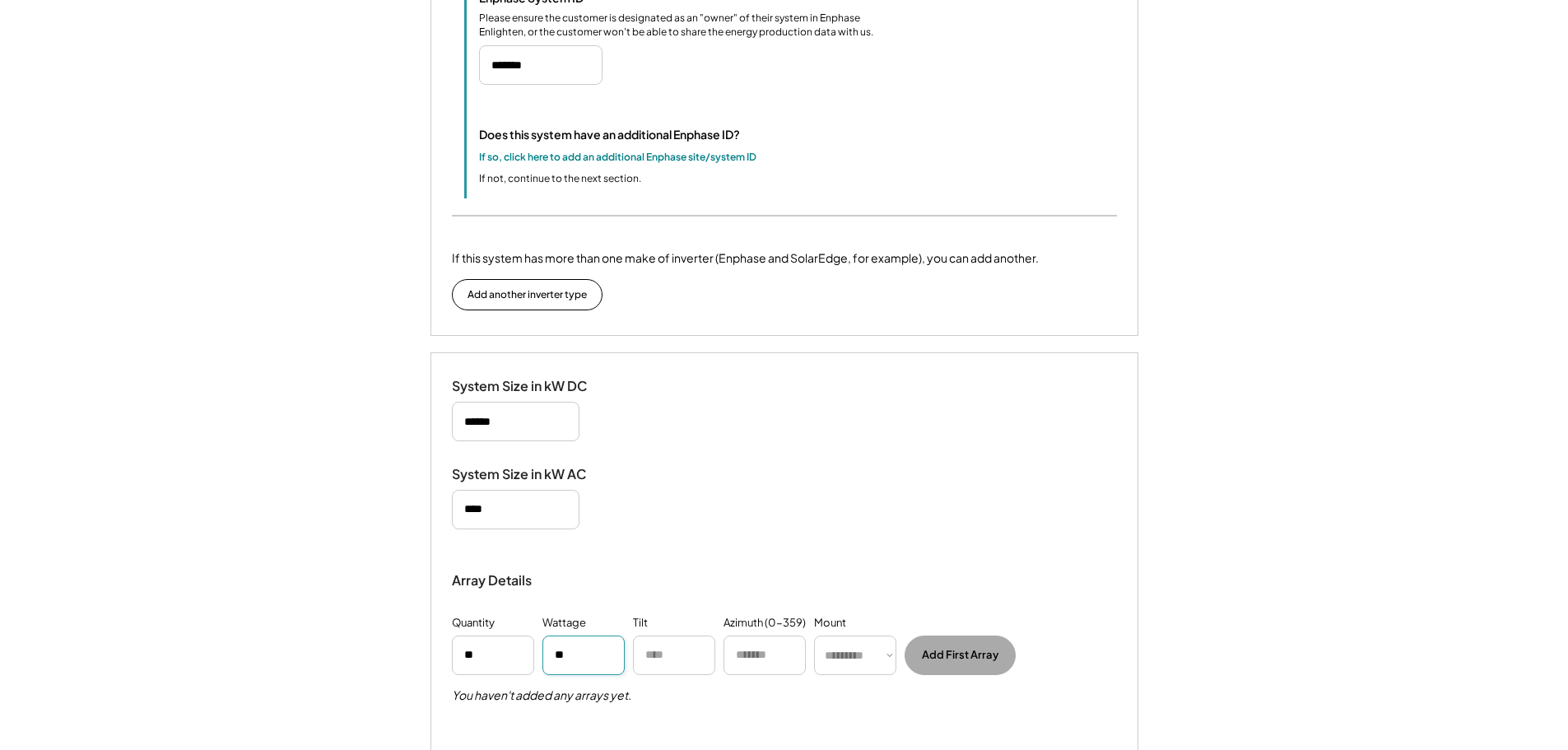 click at bounding box center (584, 655) 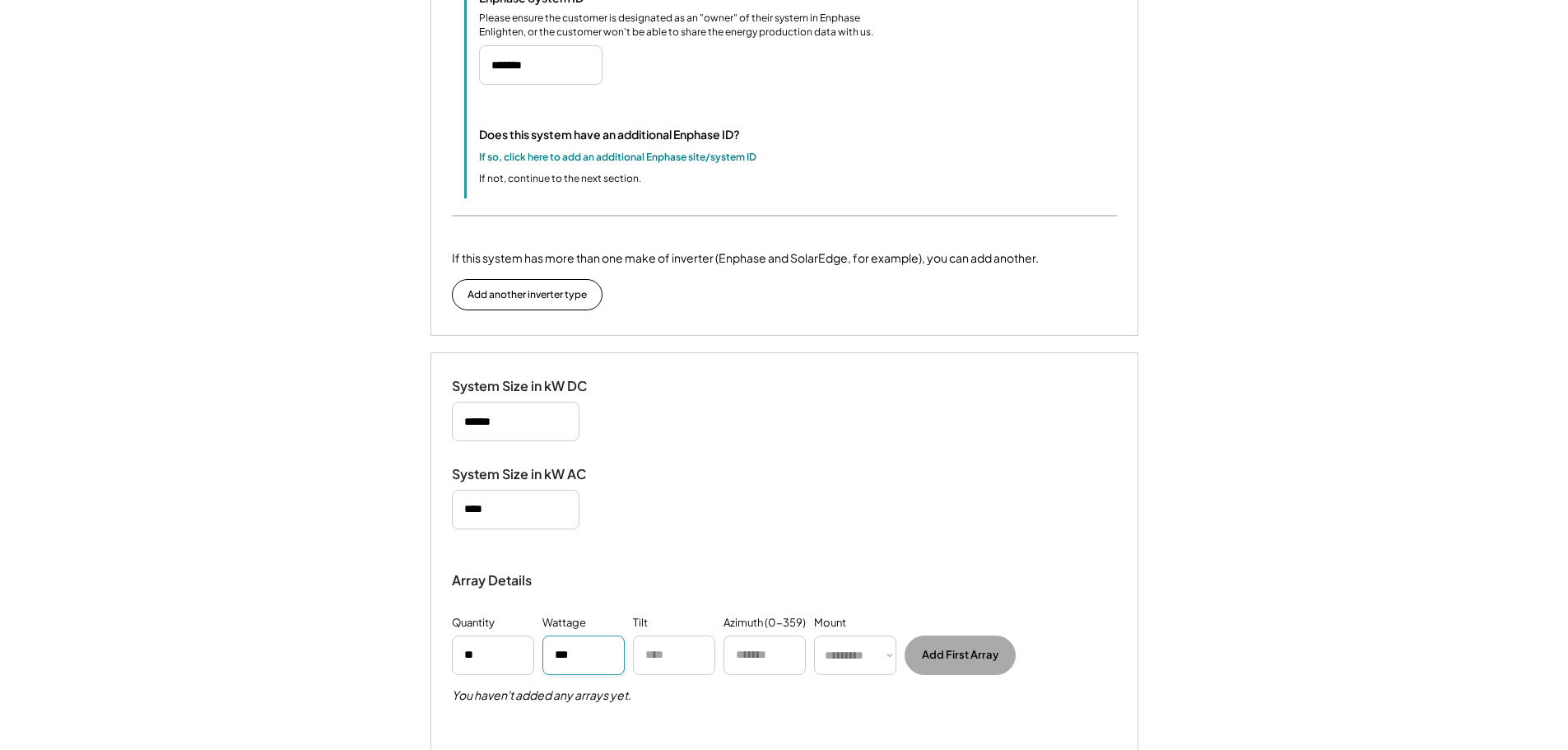 type on "***" 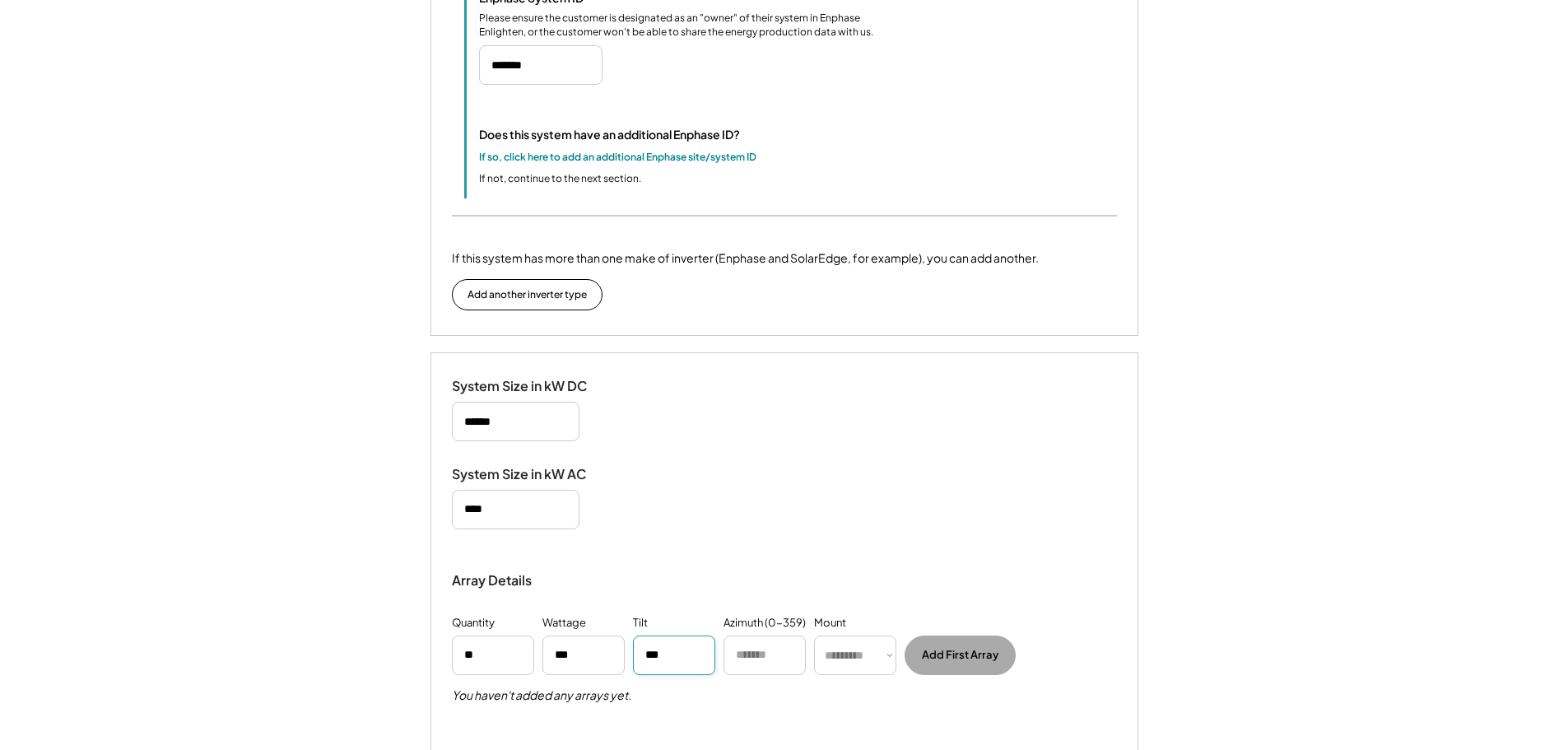 type on "***" 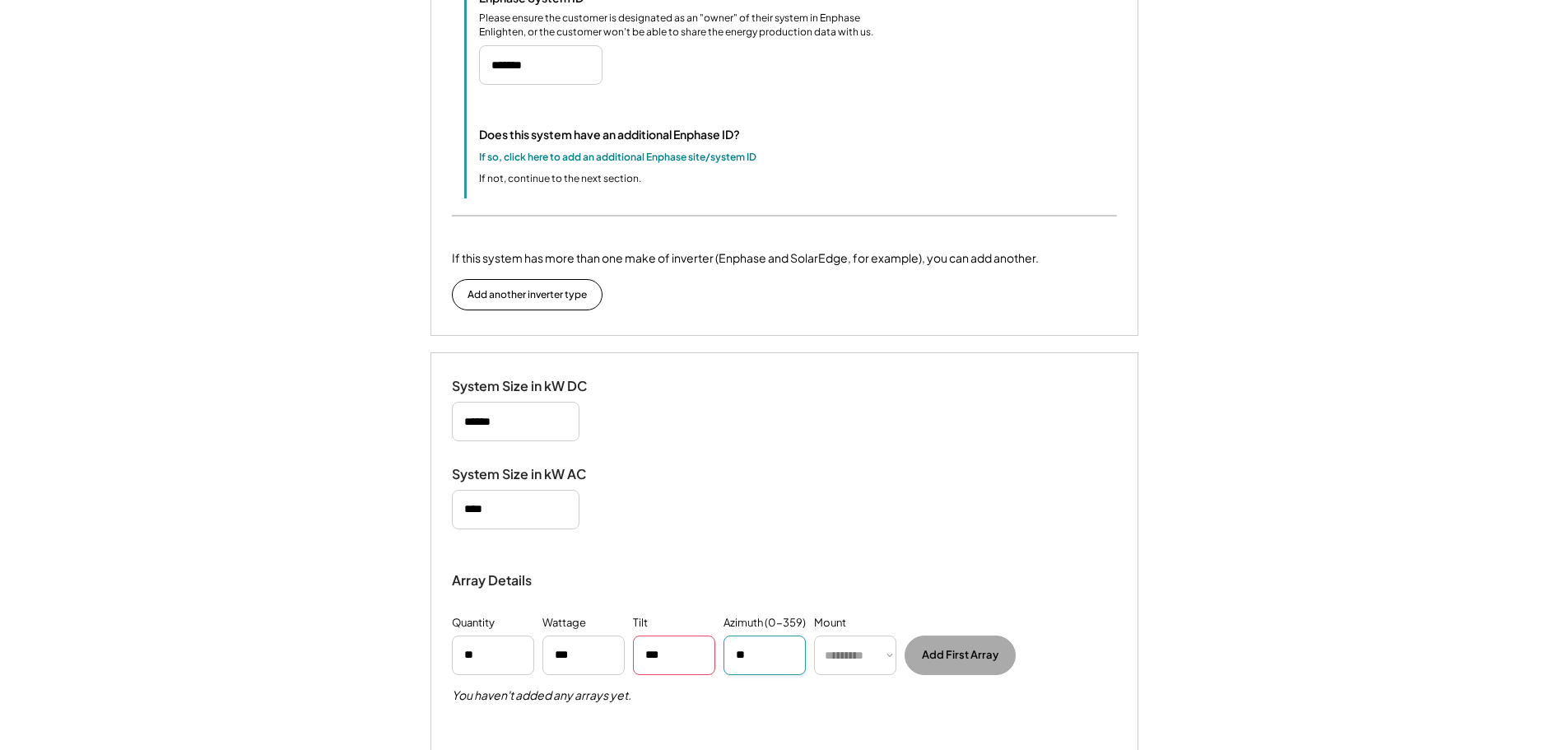 type on "**" 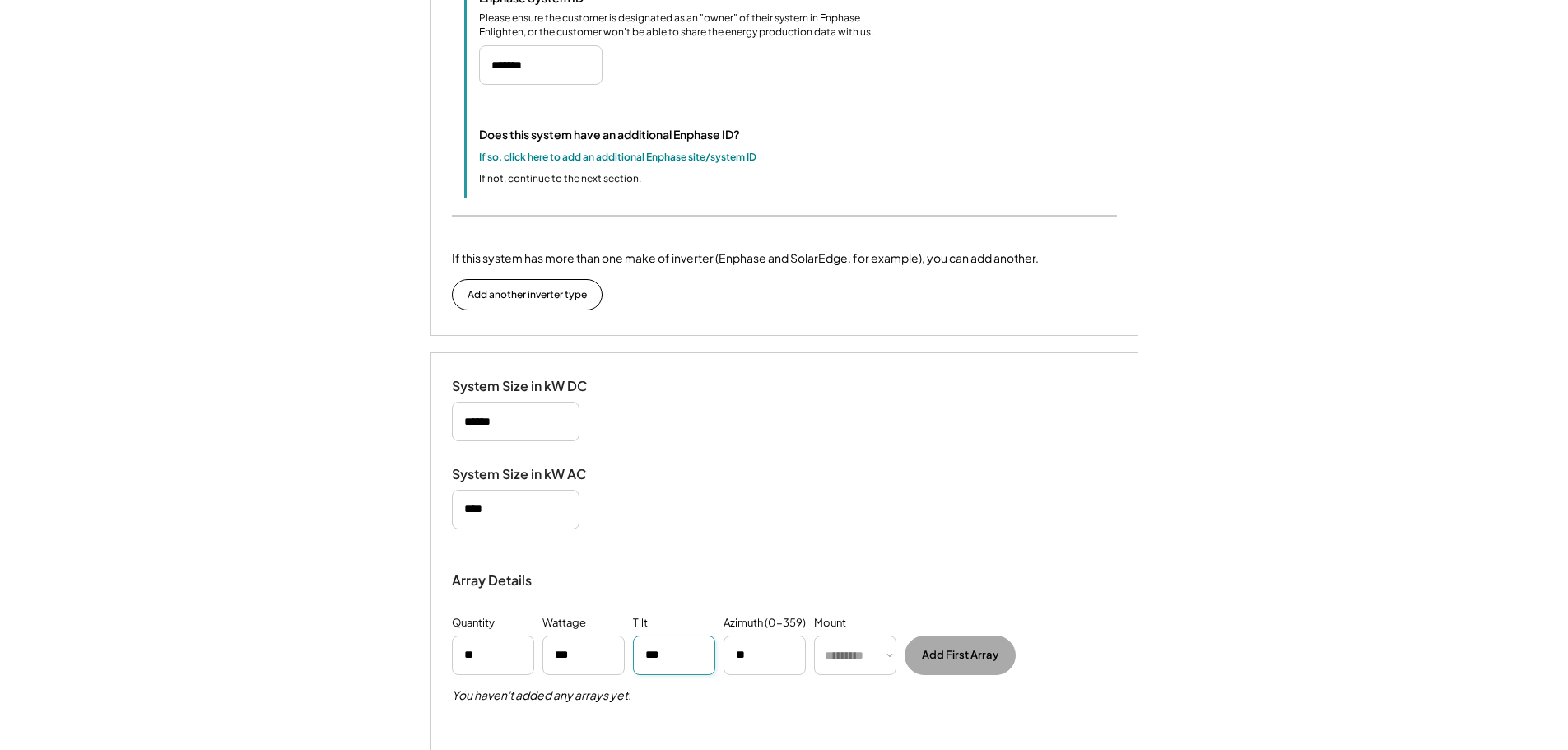 click at bounding box center (674, 655) 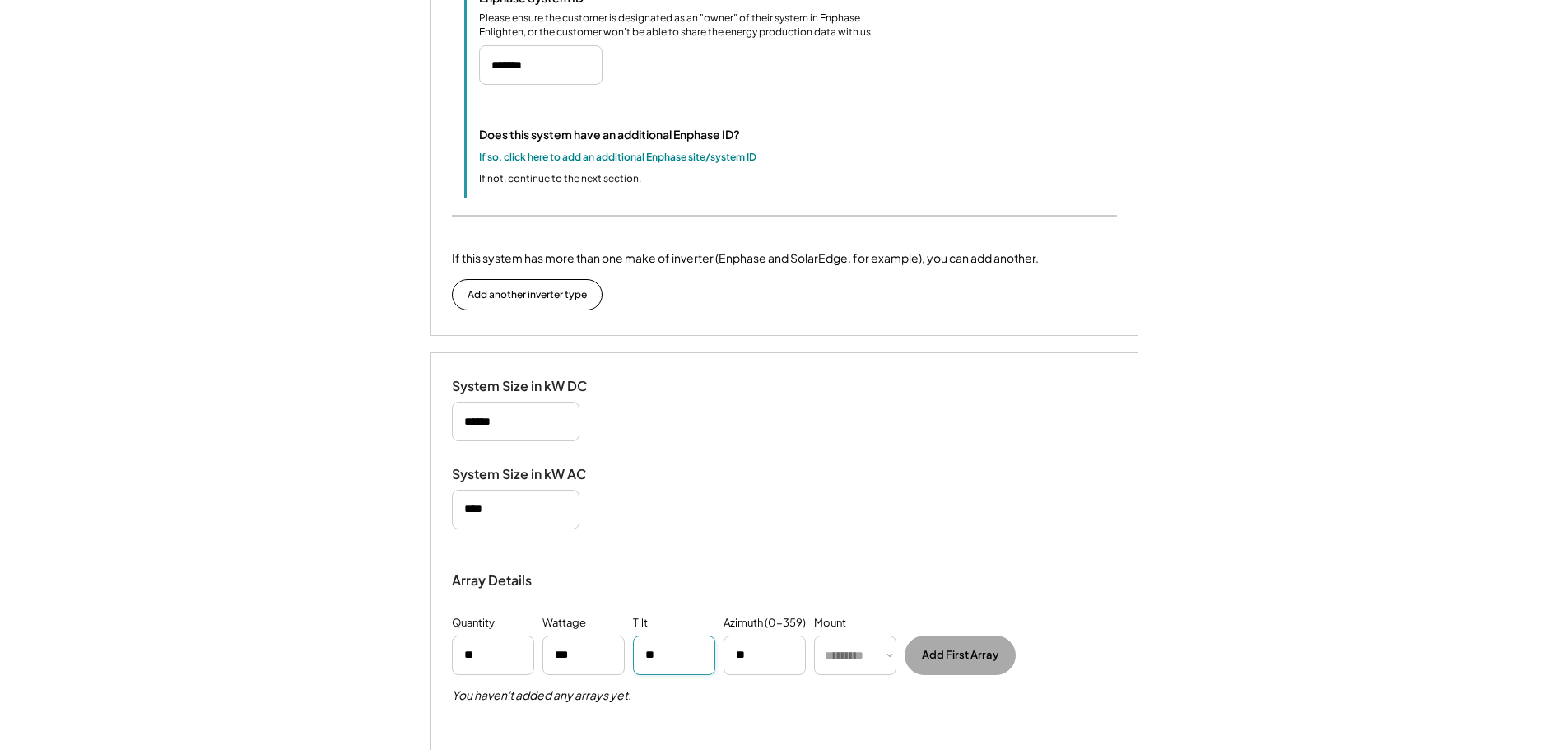 type on "**" 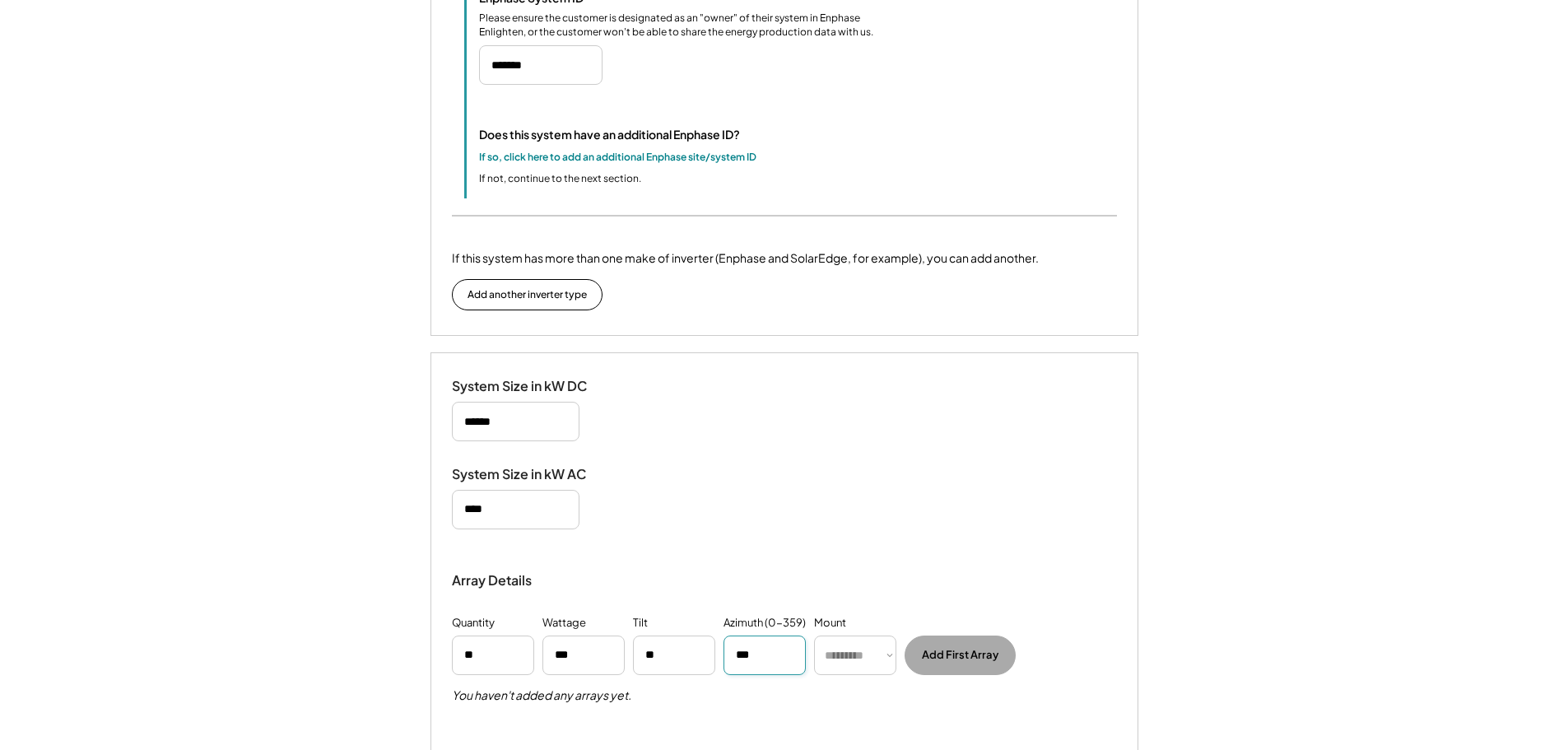 type on "***" 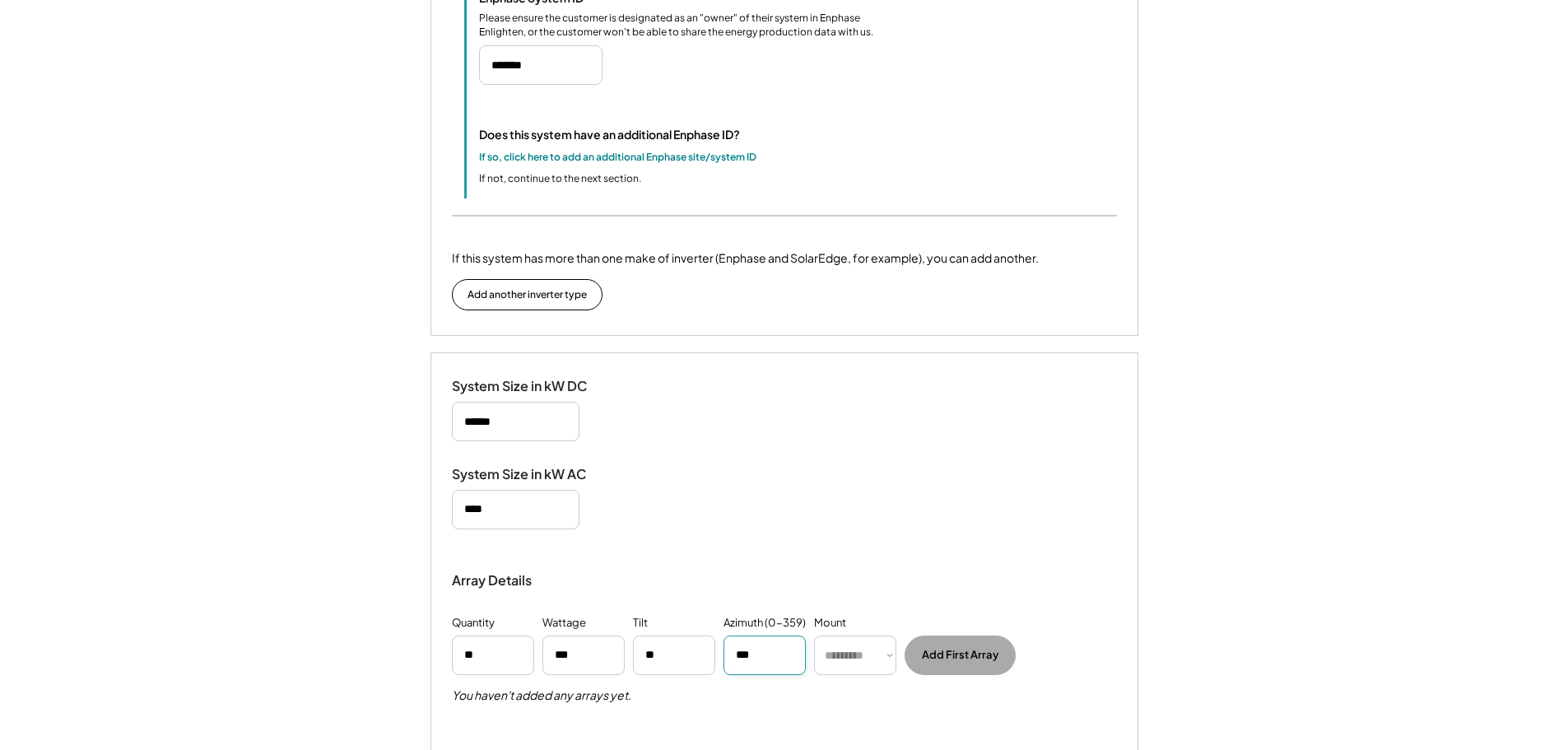 click on "********* **** ******" at bounding box center (855, 655) 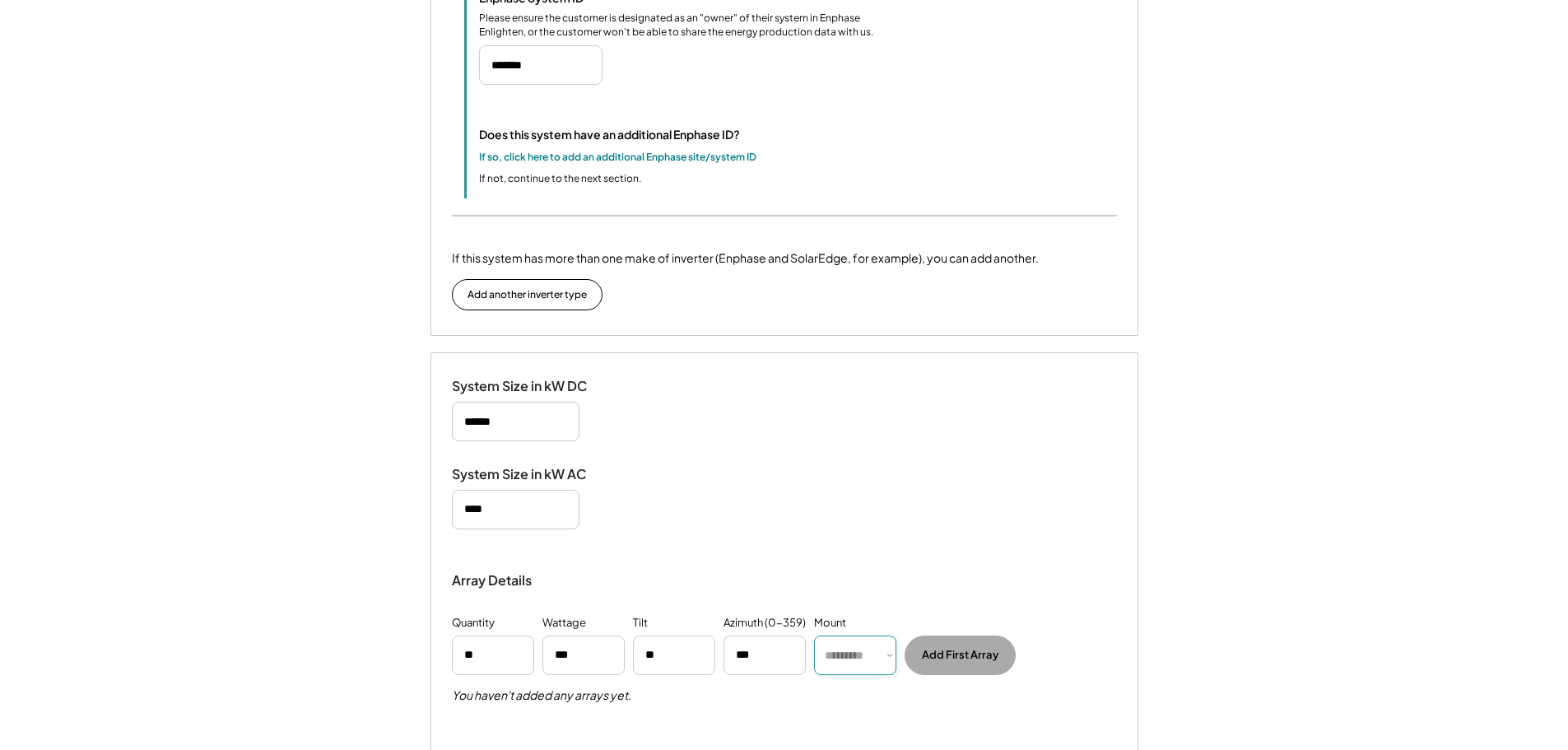 select on "******" 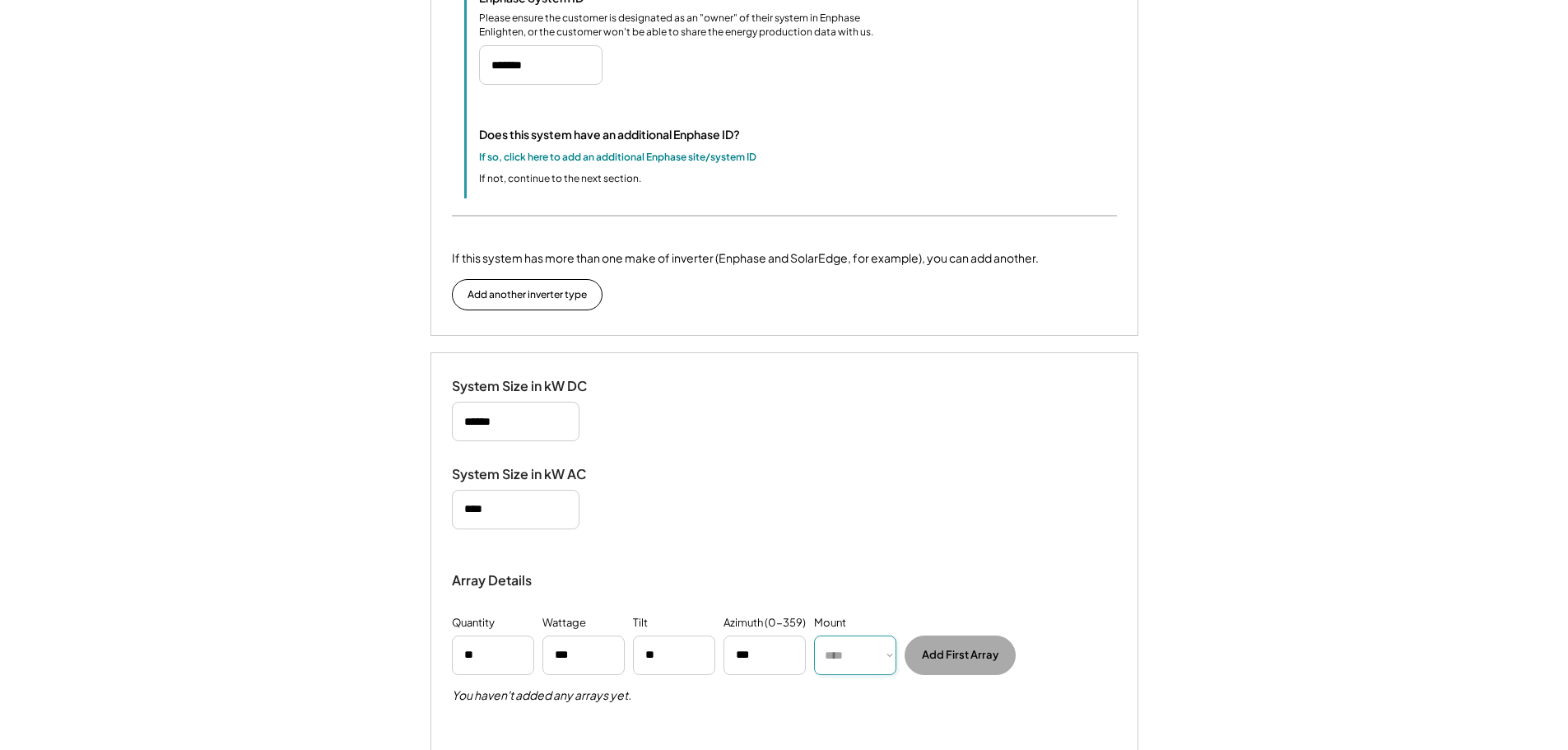 click on "********* **** ******" at bounding box center (855, 655) 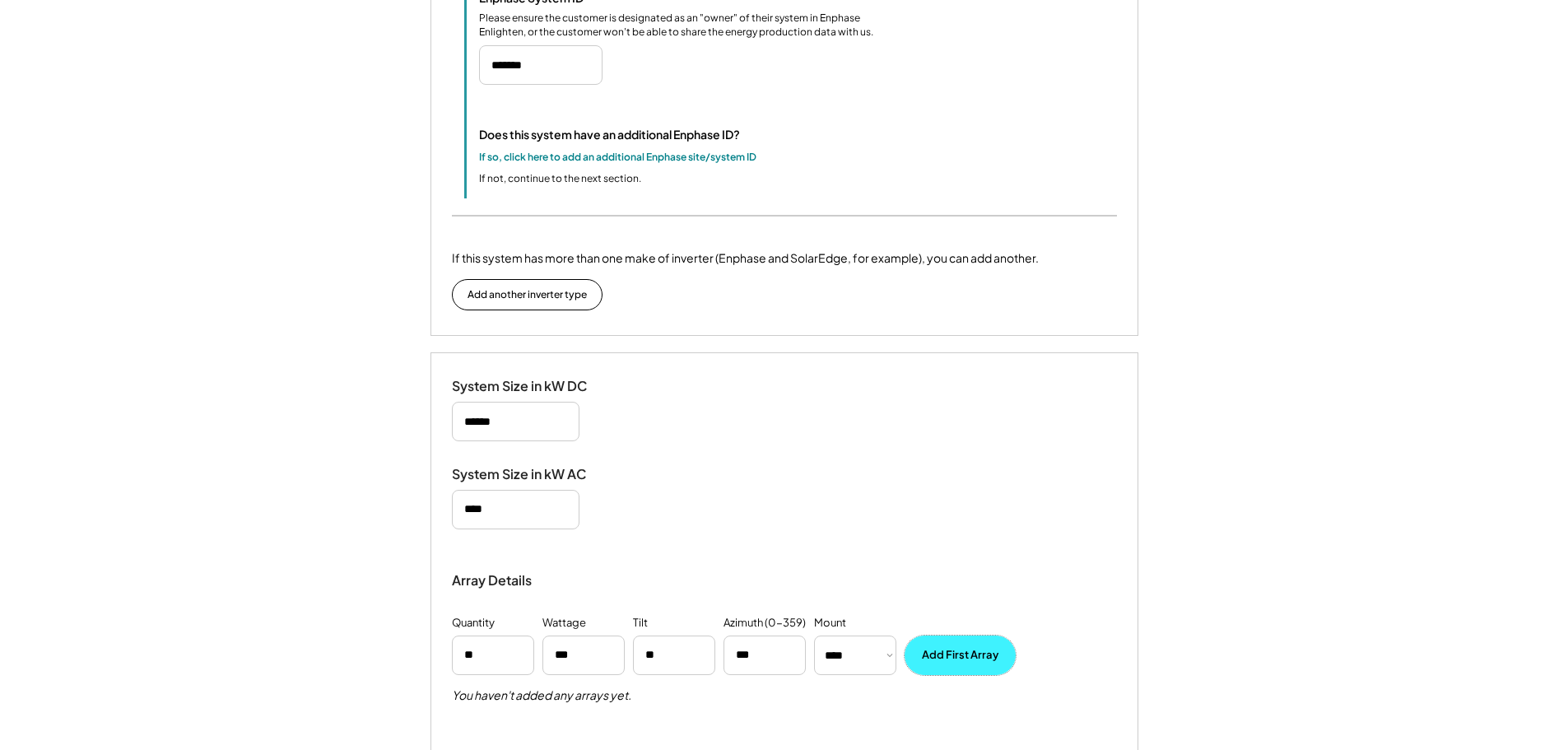 click on "Add First Array" at bounding box center [960, 655] 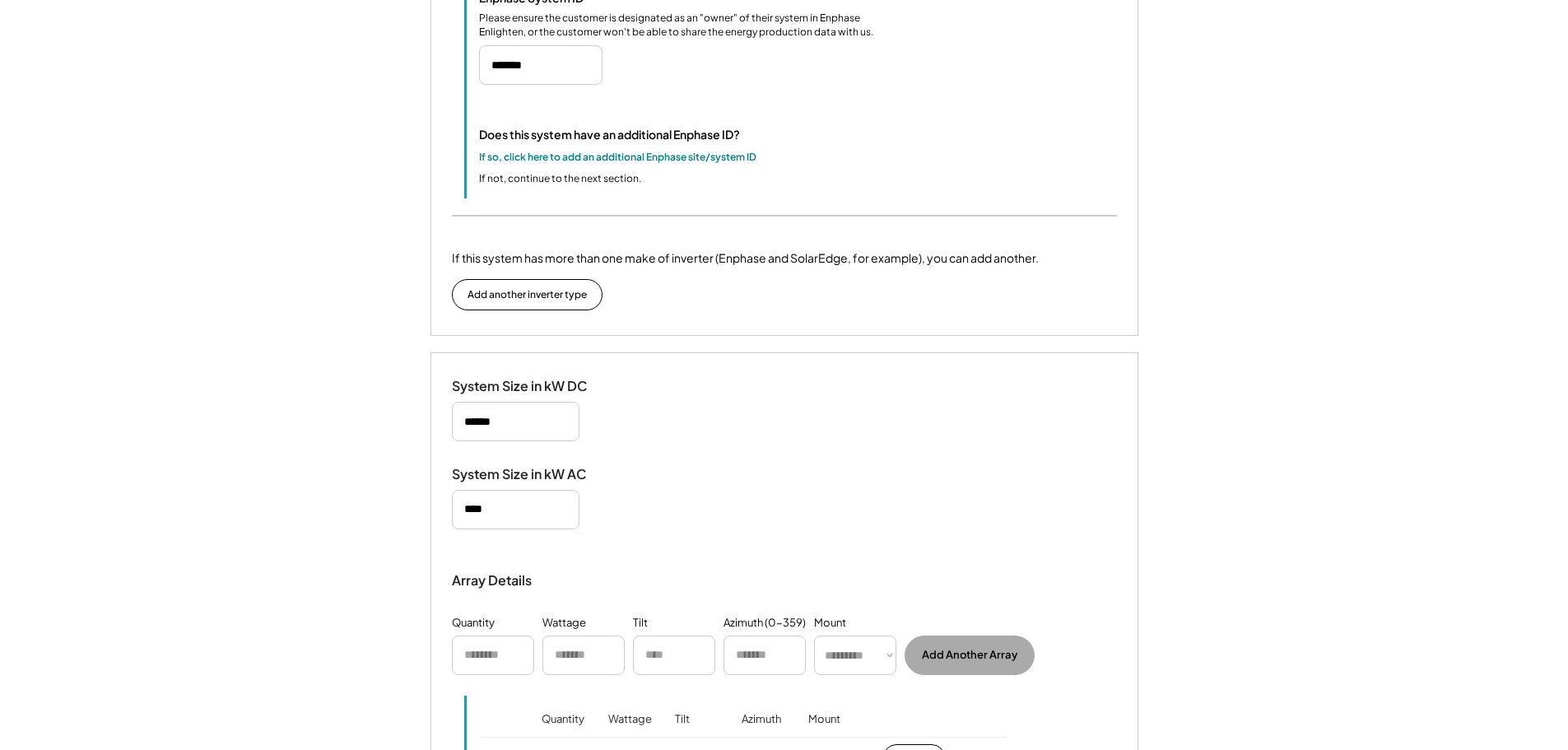 click at bounding box center (493, 655) 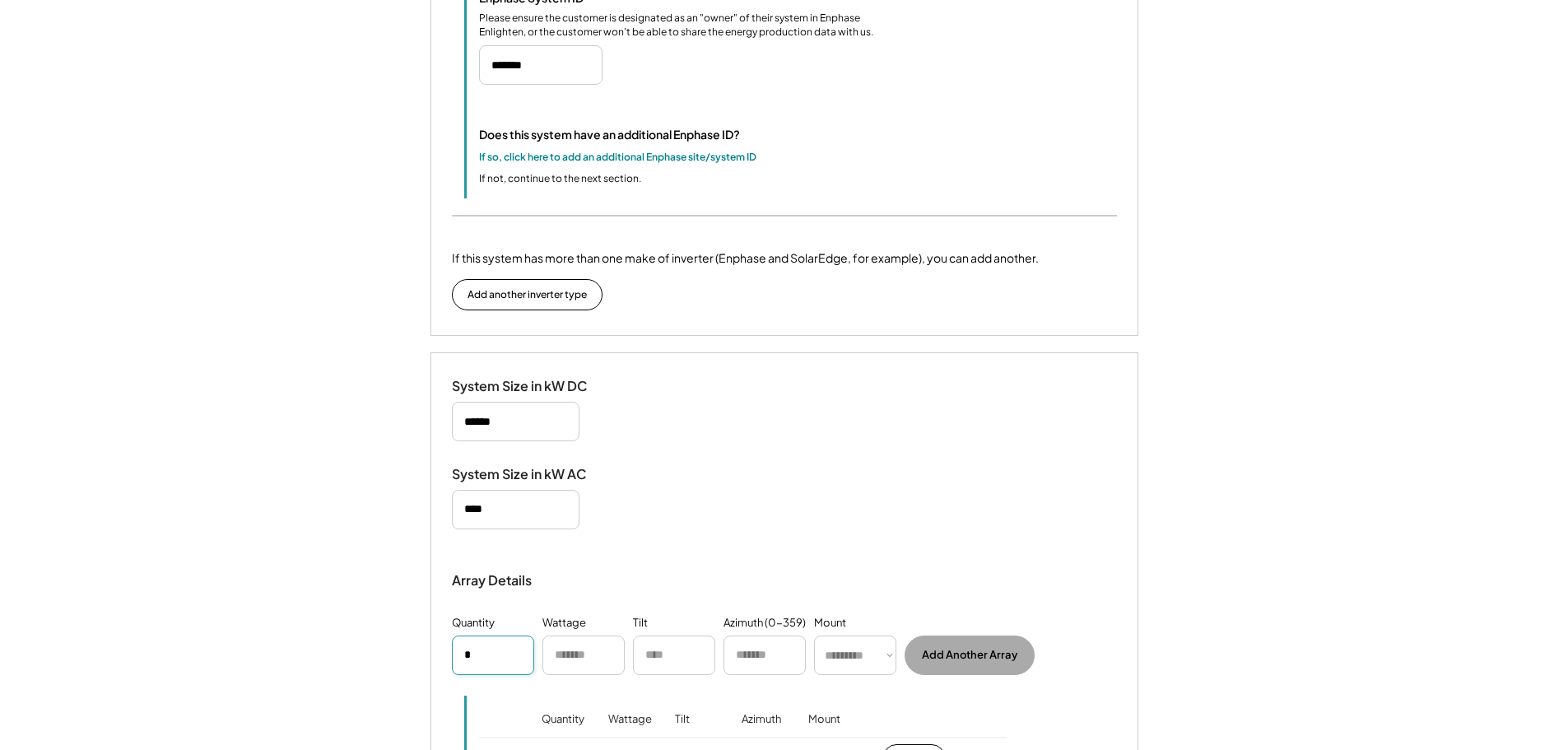 type on "*" 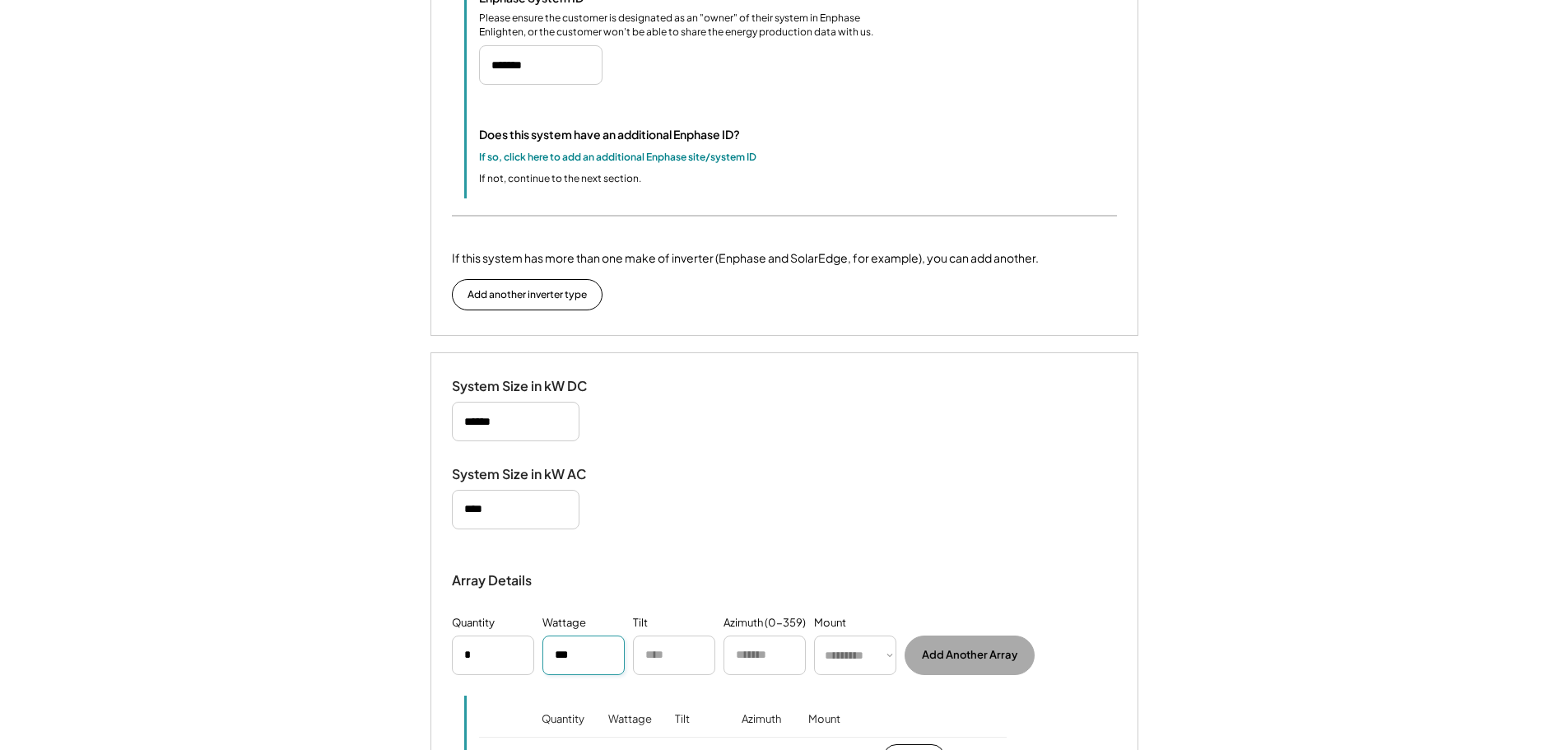 type on "***" 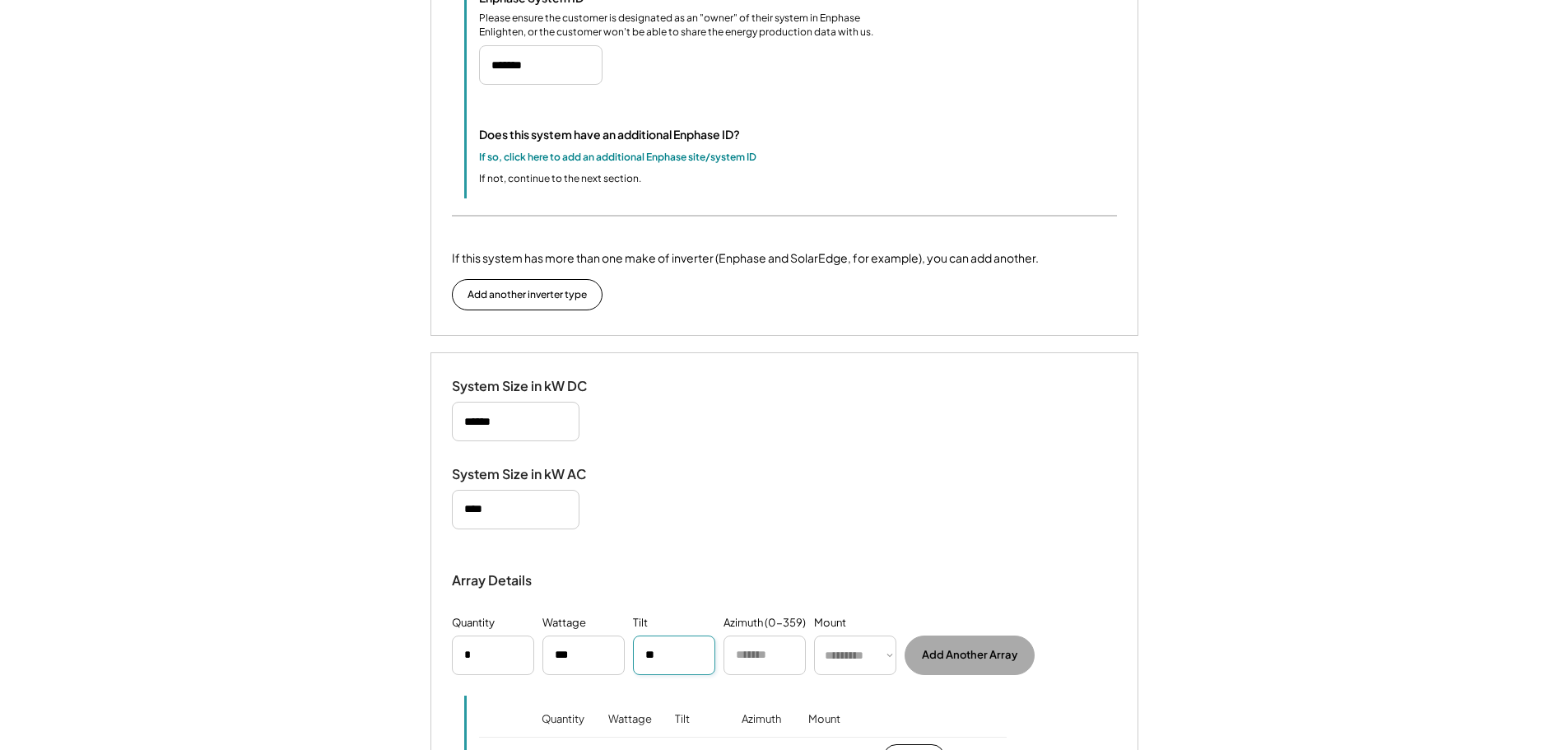 type on "**" 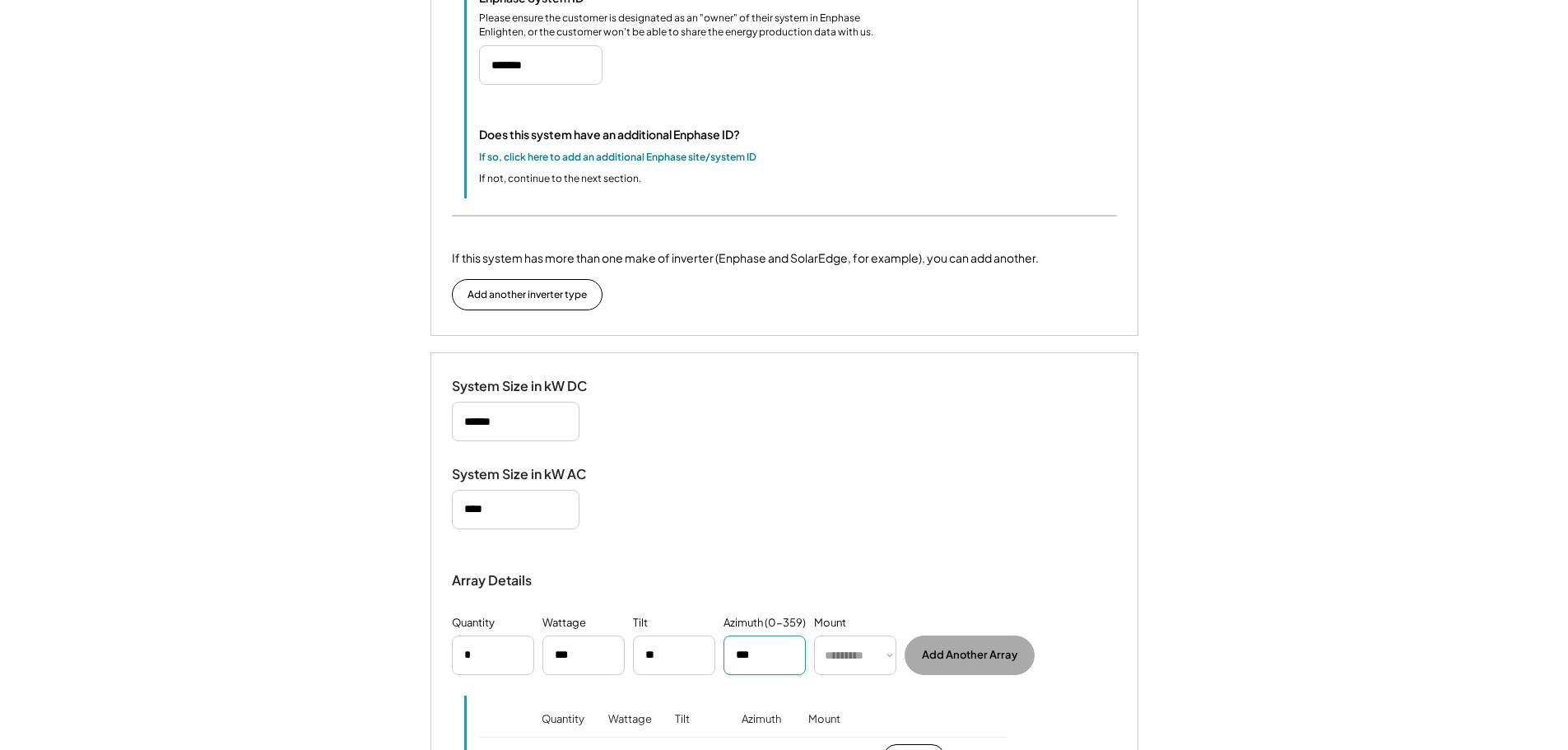 click at bounding box center [765, 655] 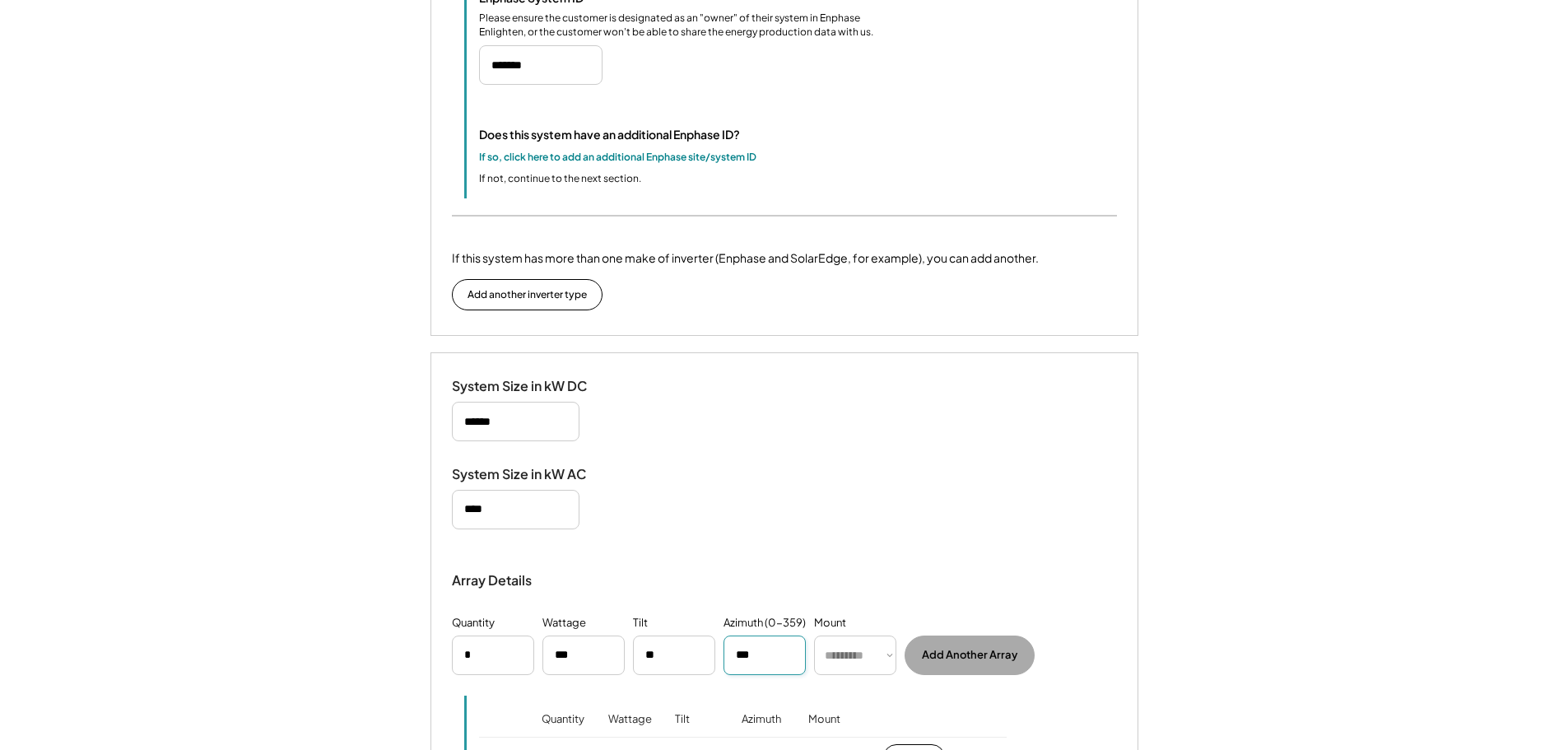 type on "***" 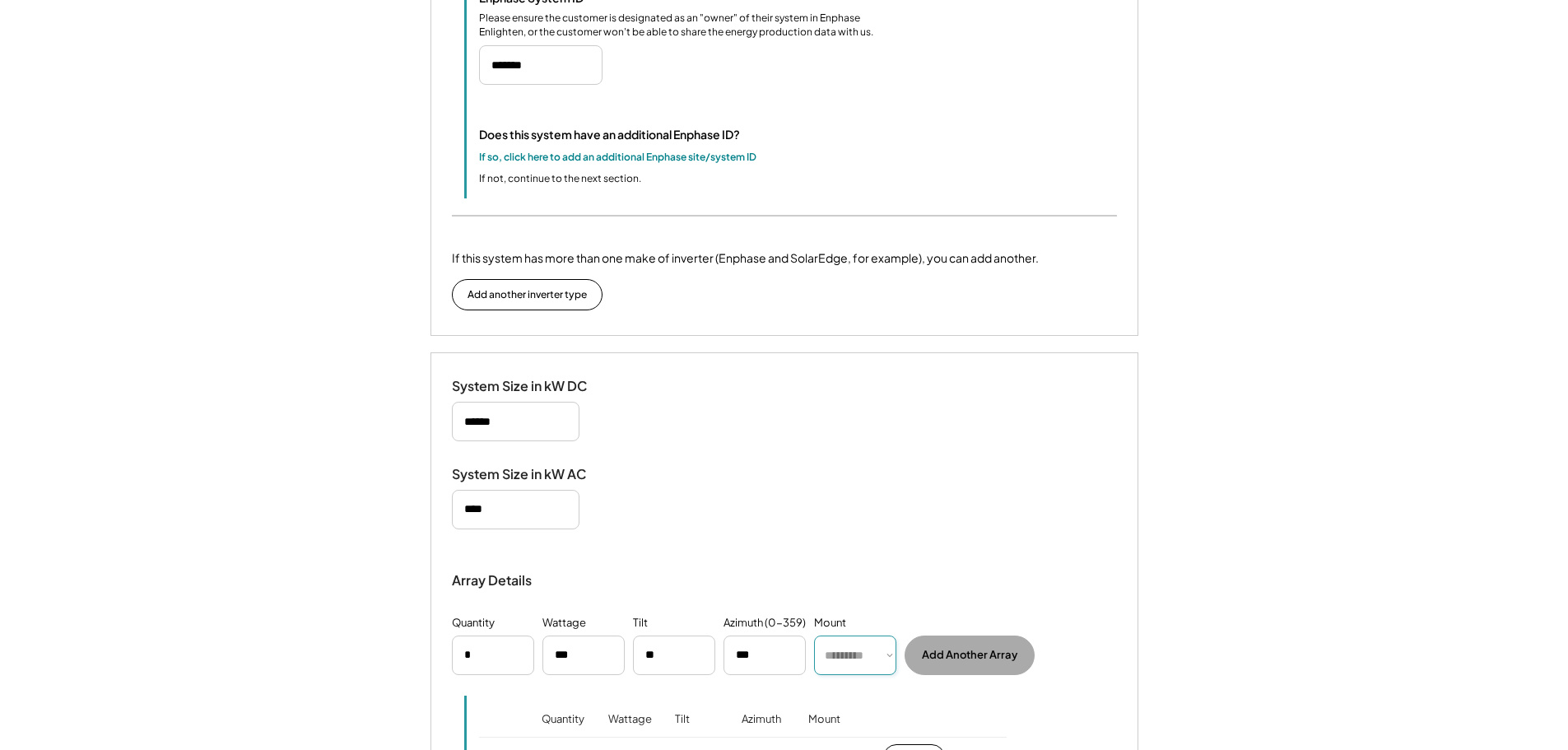 click on "********* **** ******" at bounding box center (855, 655) 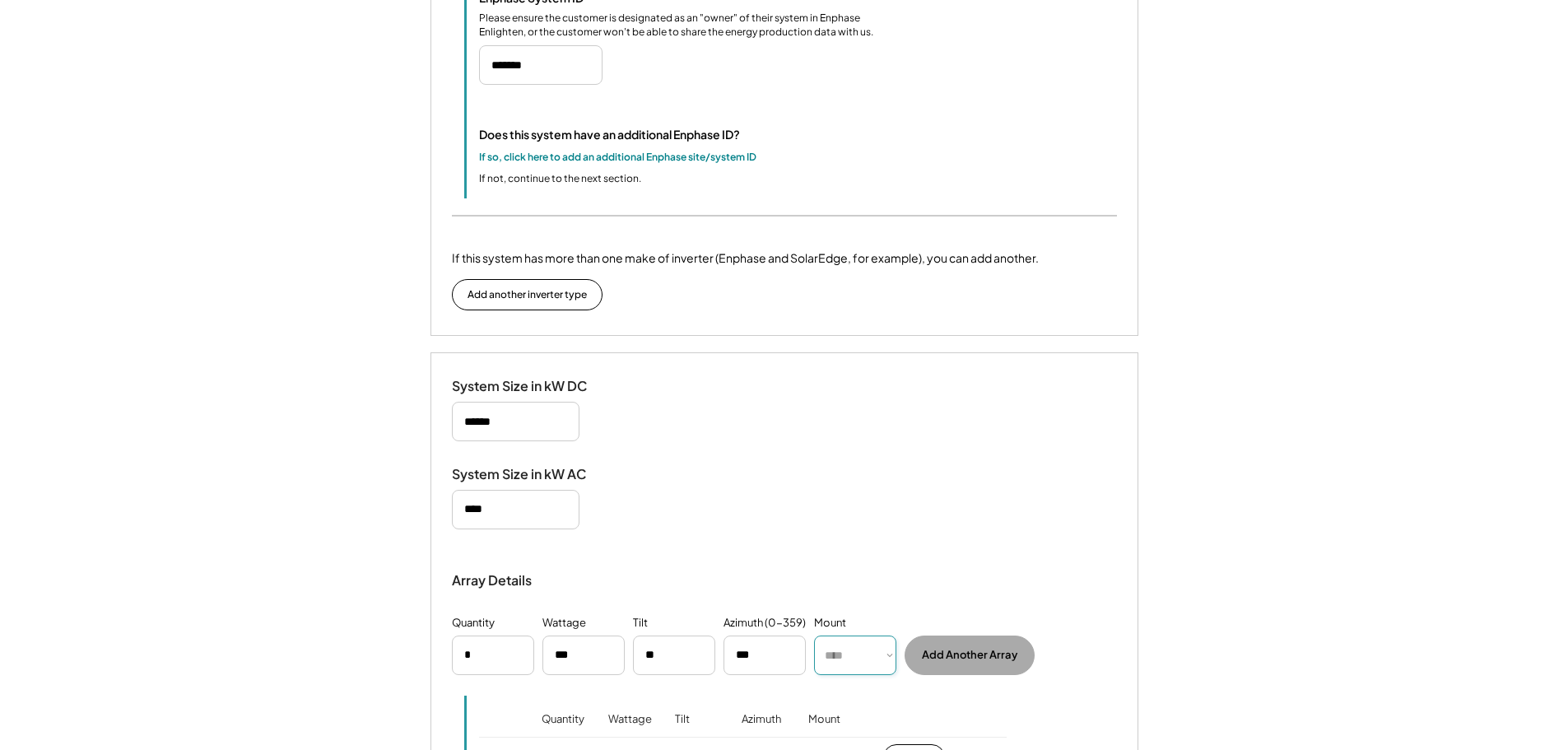 click on "********* **** ******" at bounding box center (855, 655) 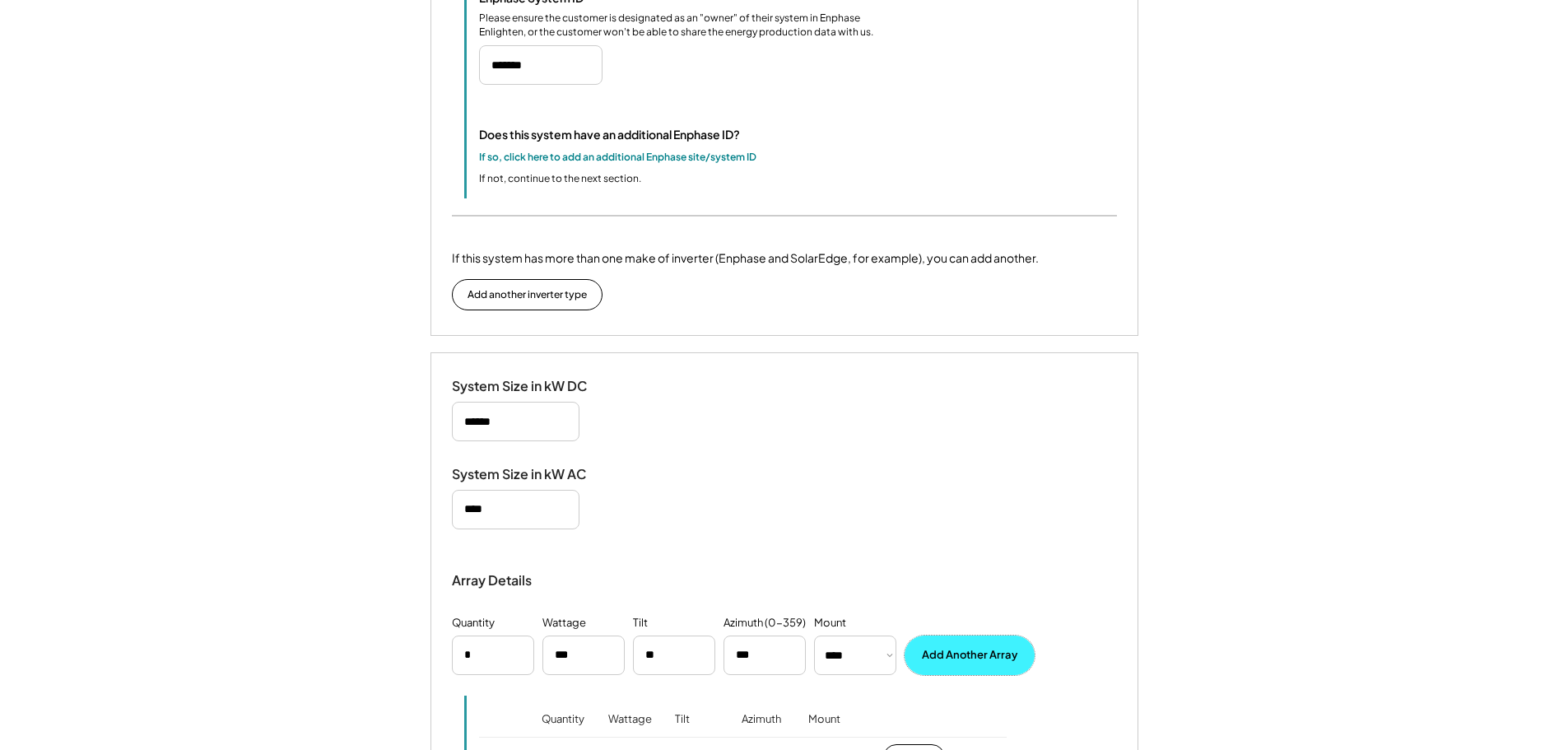 click on "Add Another Array" at bounding box center (970, 655) 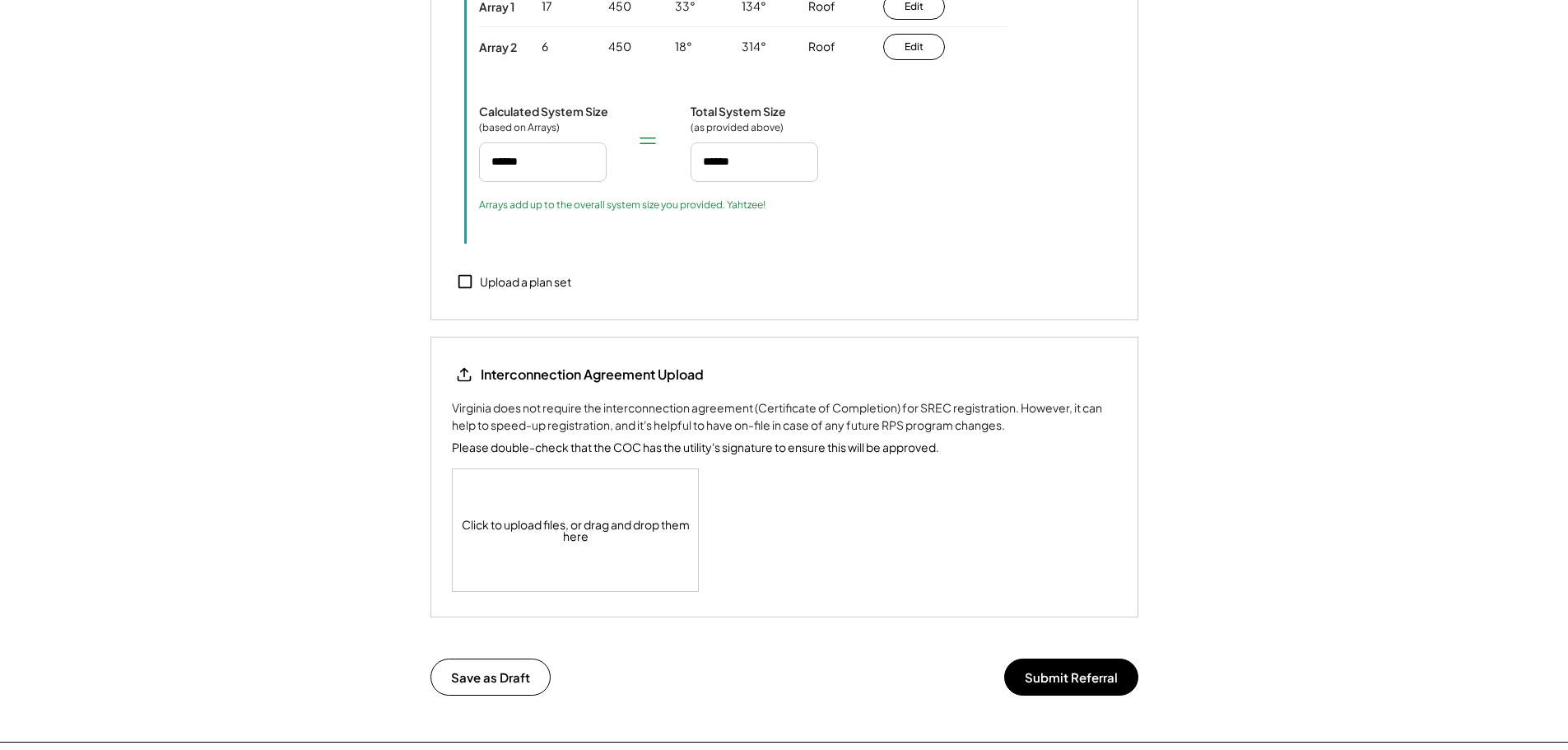 scroll, scrollTop: 2025, scrollLeft: 0, axis: vertical 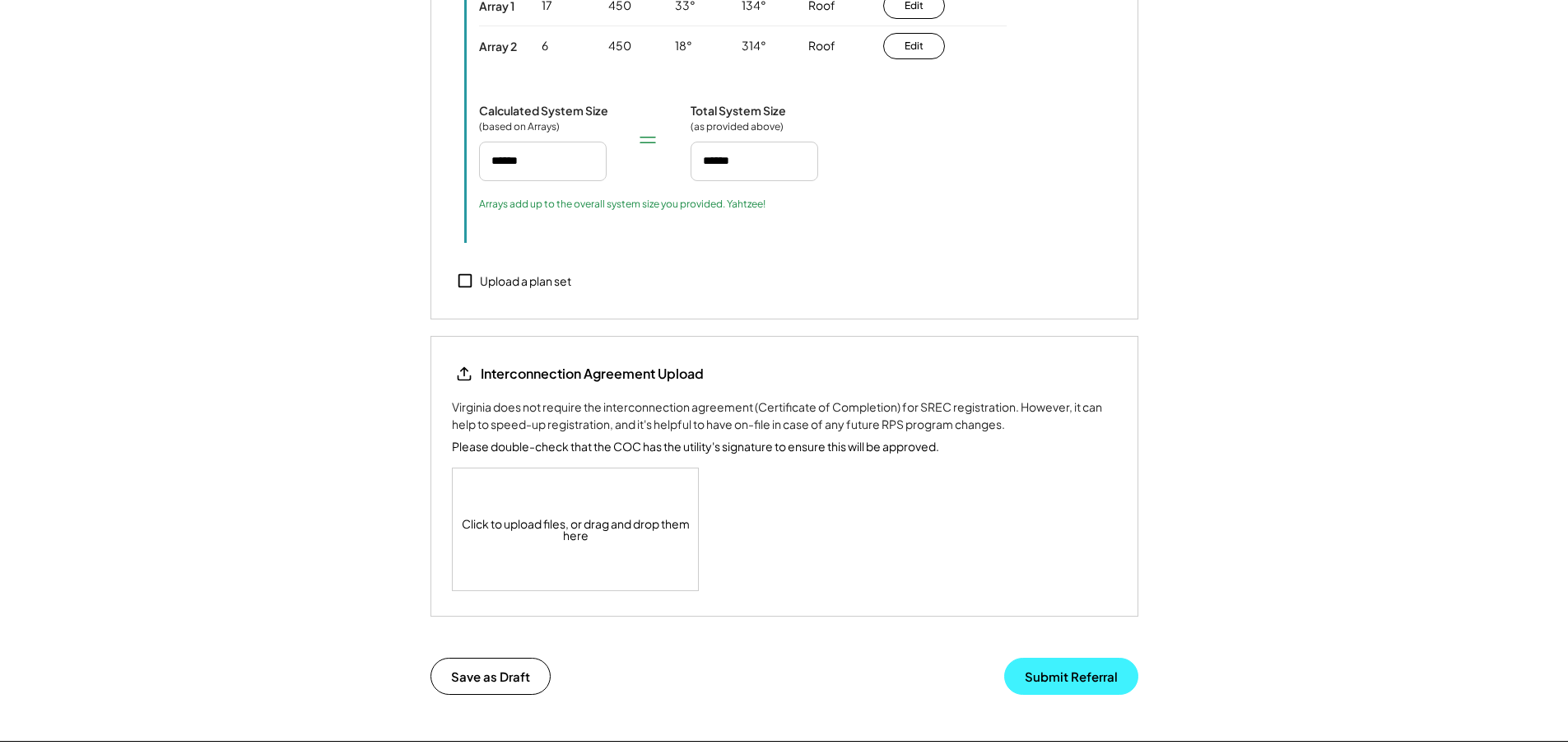 click on "Submit Referral" at bounding box center [1071, 676] 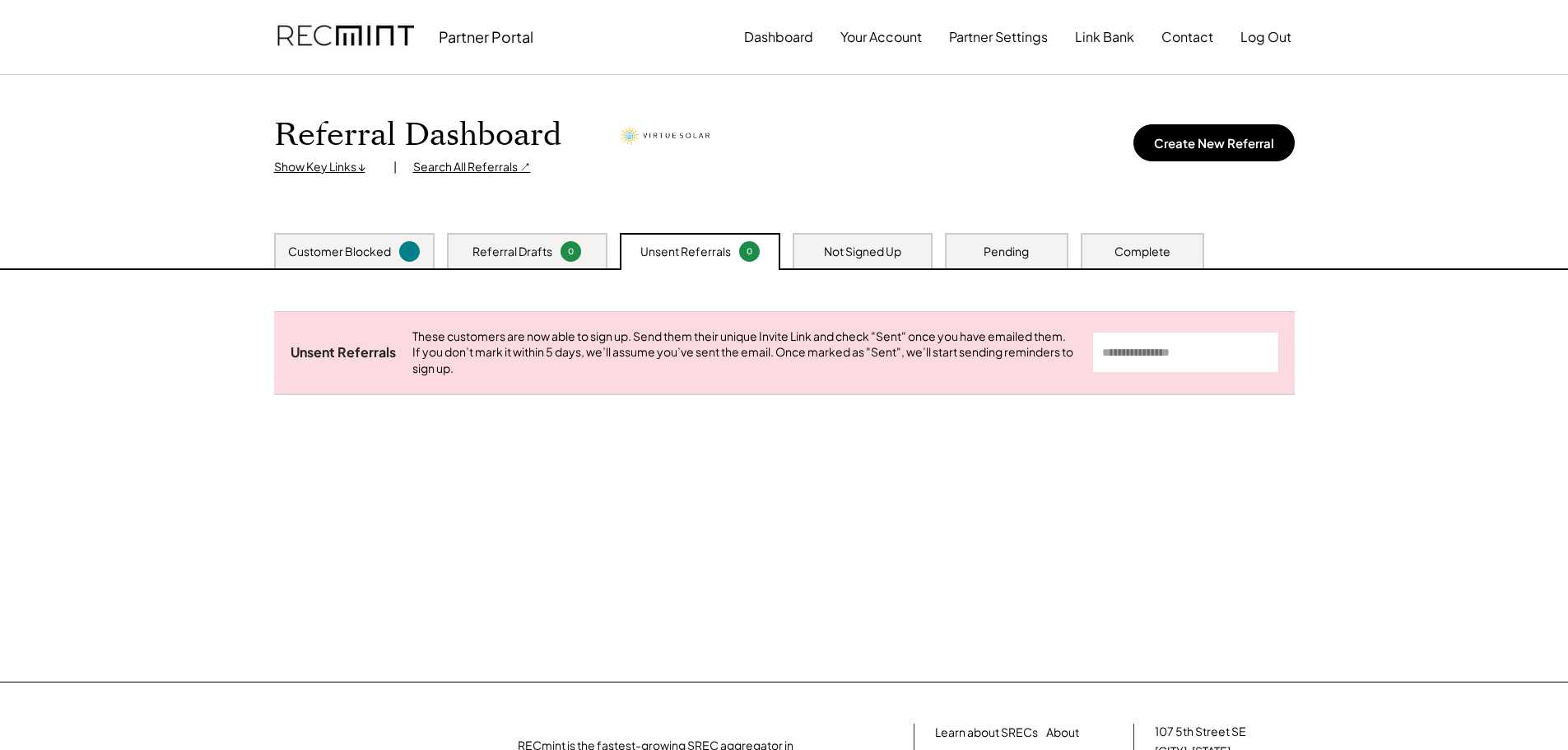 scroll, scrollTop: 0, scrollLeft: 0, axis: both 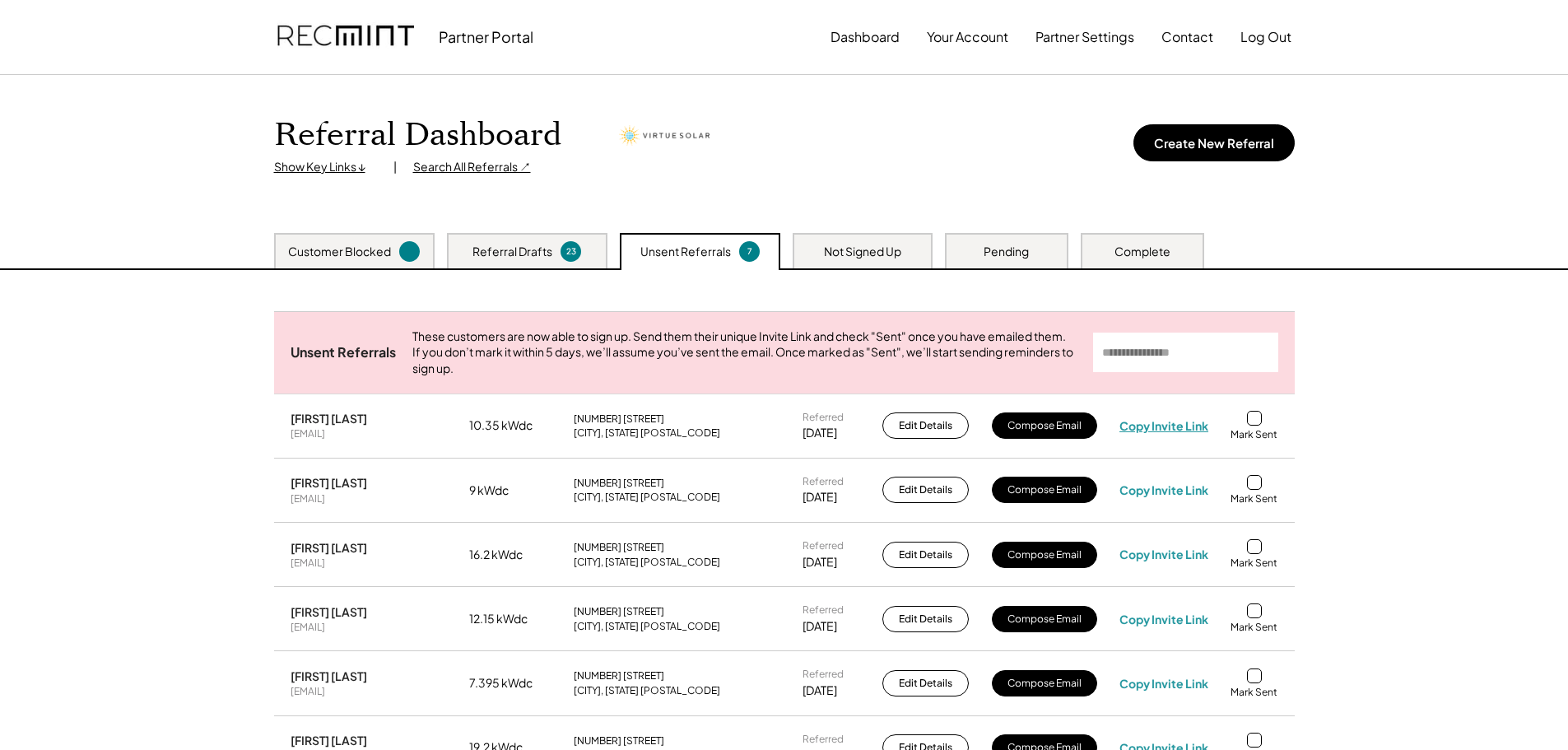 click on "Copy Invite Link" at bounding box center [1164, 426] 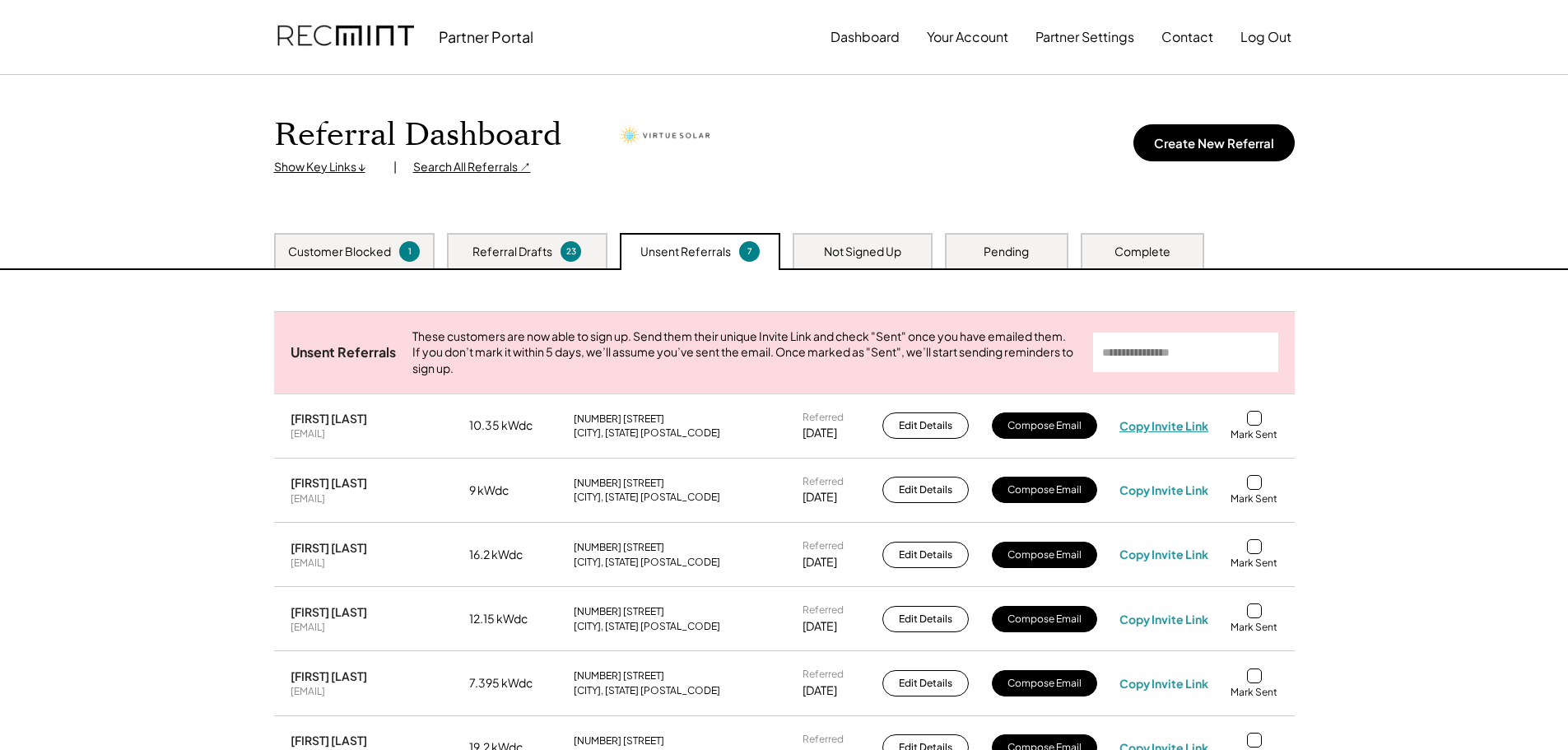 click on "Copy Invite Link" at bounding box center (1164, 426) 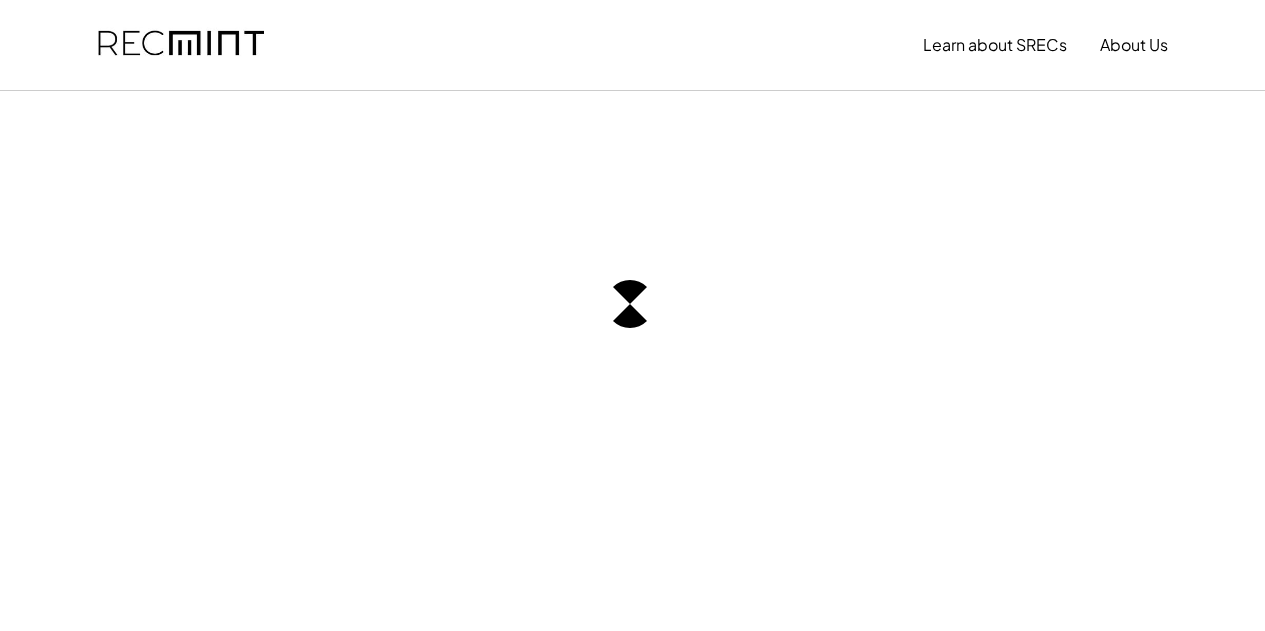 scroll, scrollTop: 0, scrollLeft: 0, axis: both 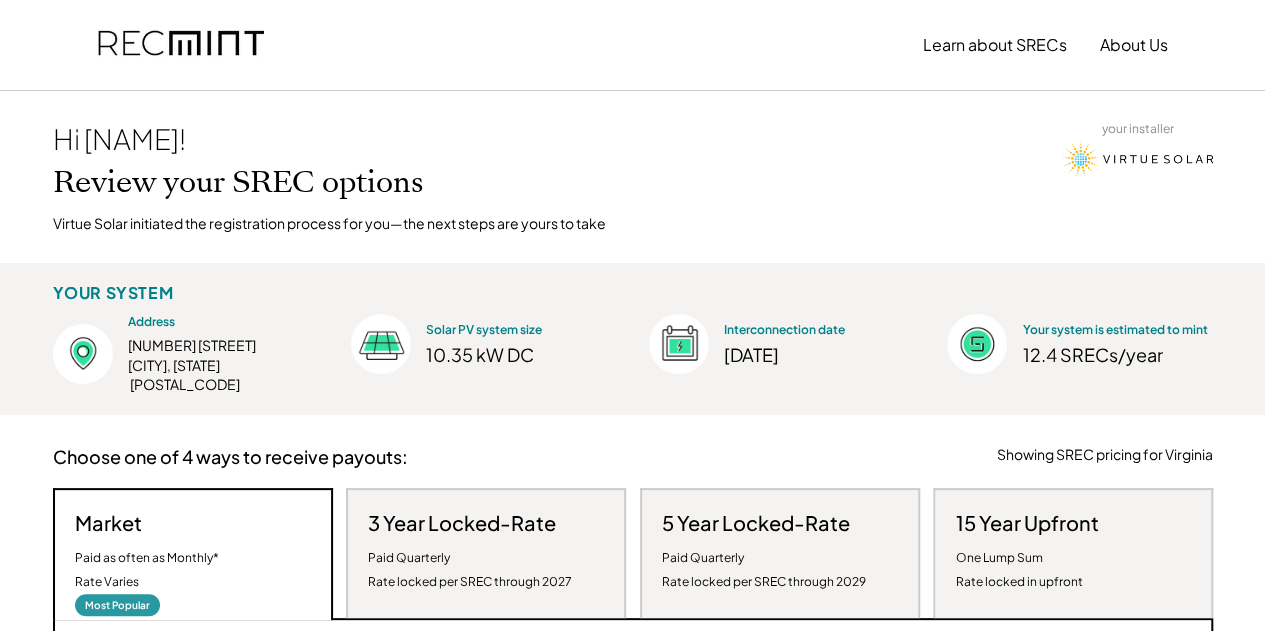 click on "Hi [NAME]! Review your SREC options Virtue Solar initiated the registration process for you—the next steps are yours to take your installer" at bounding box center (633, 177) 